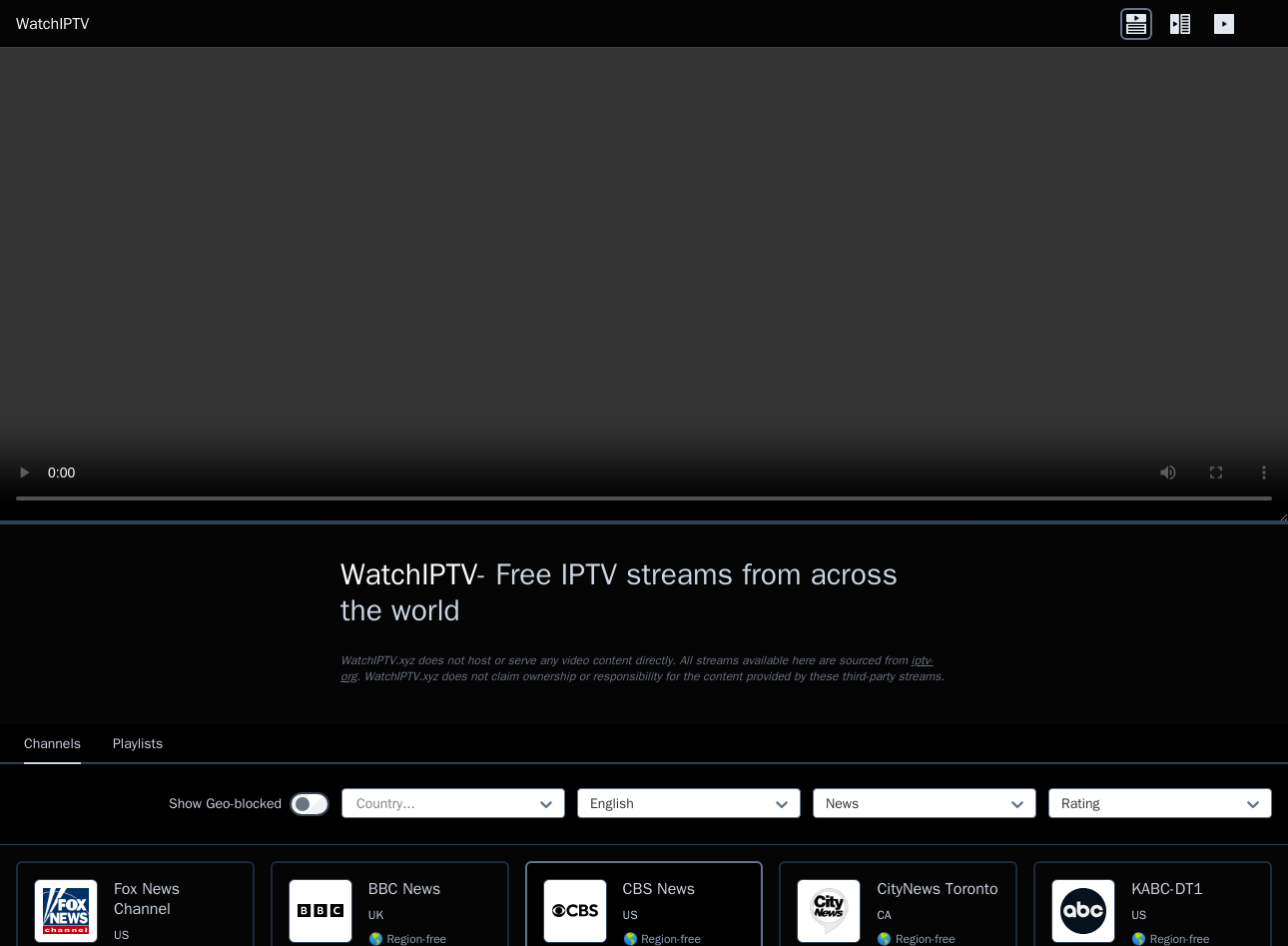 scroll, scrollTop: 0, scrollLeft: 0, axis: both 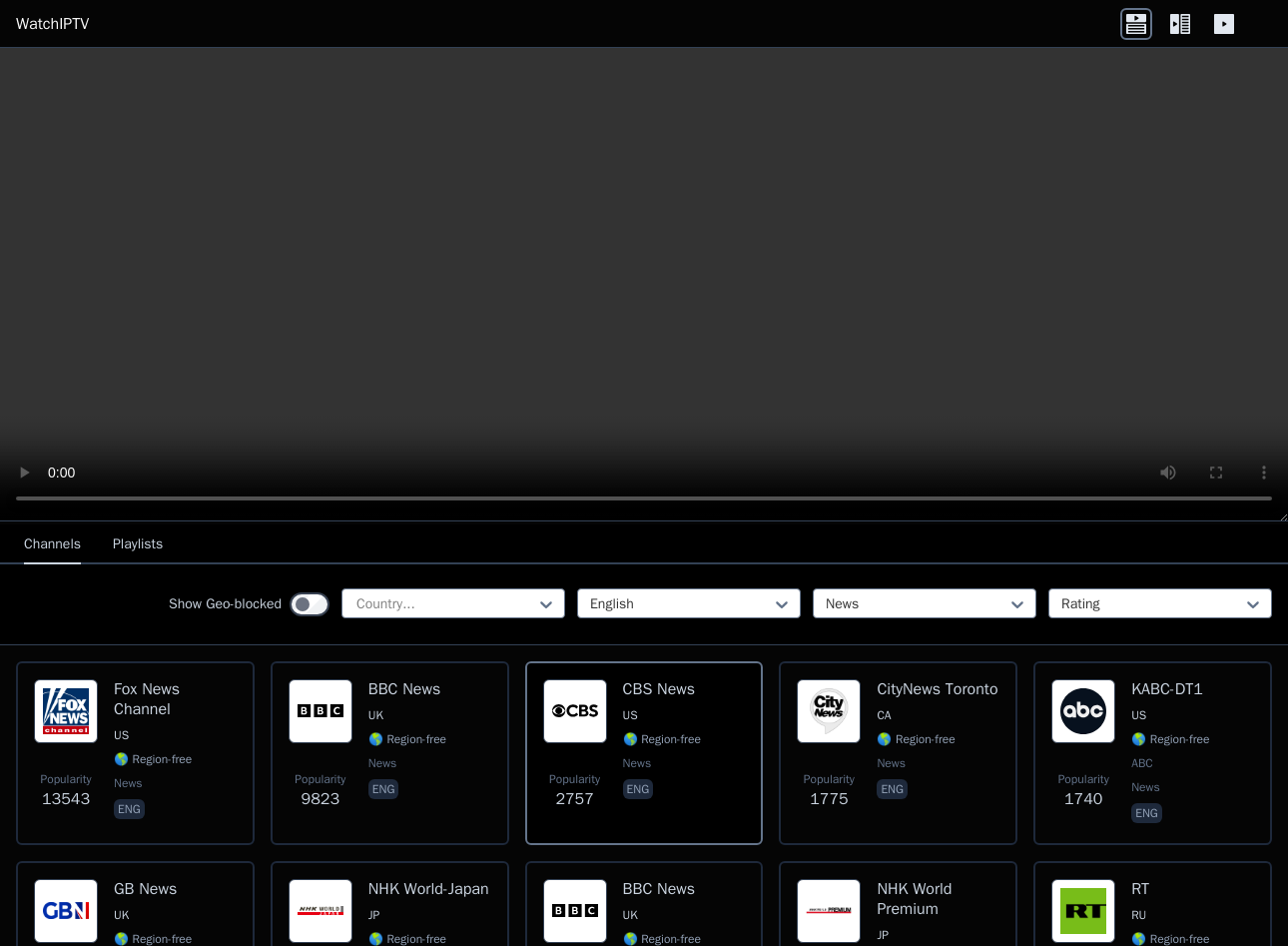 click on "Playlists" at bounding box center (138, 545) 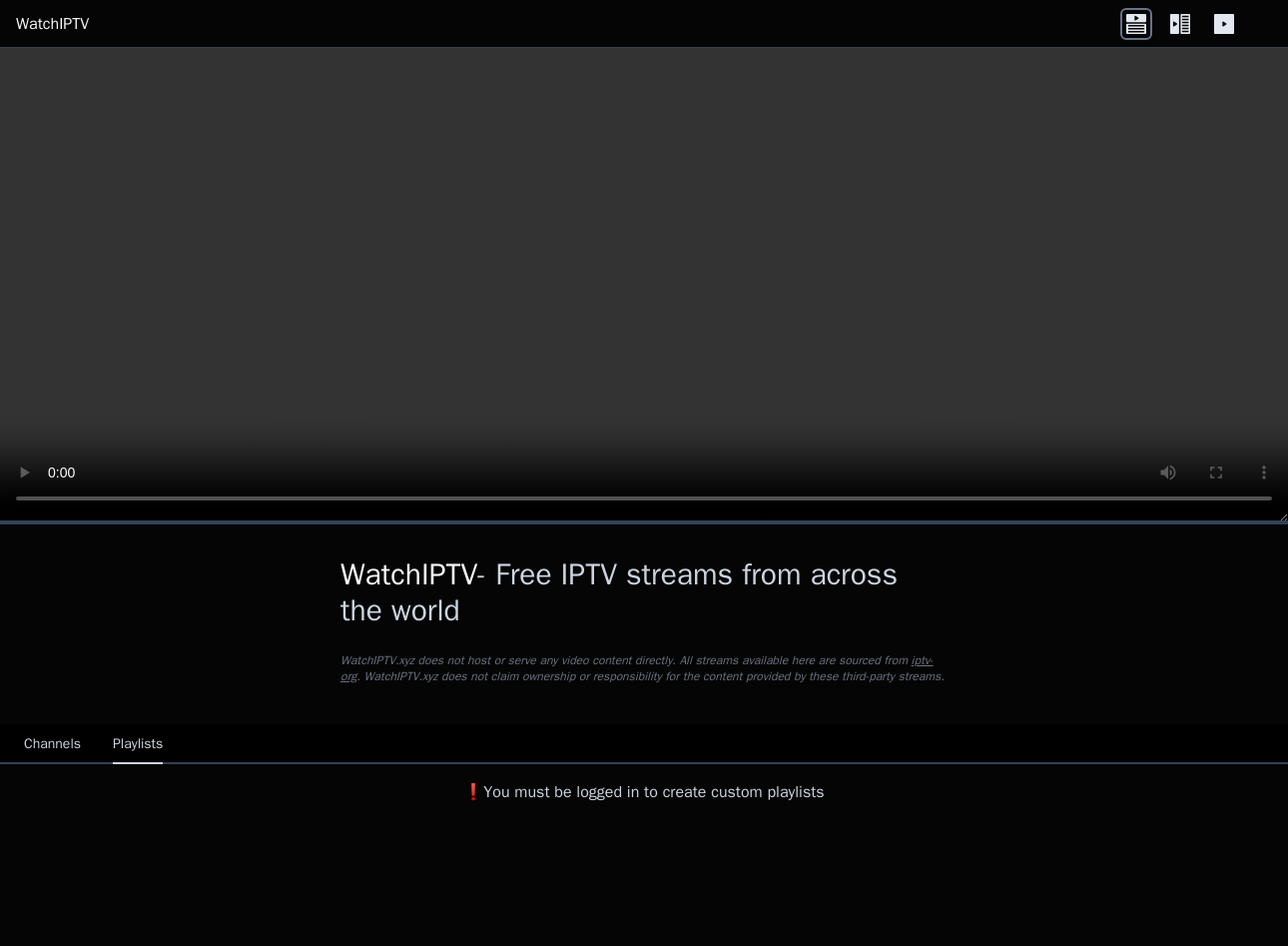 scroll, scrollTop: 0, scrollLeft: 0, axis: both 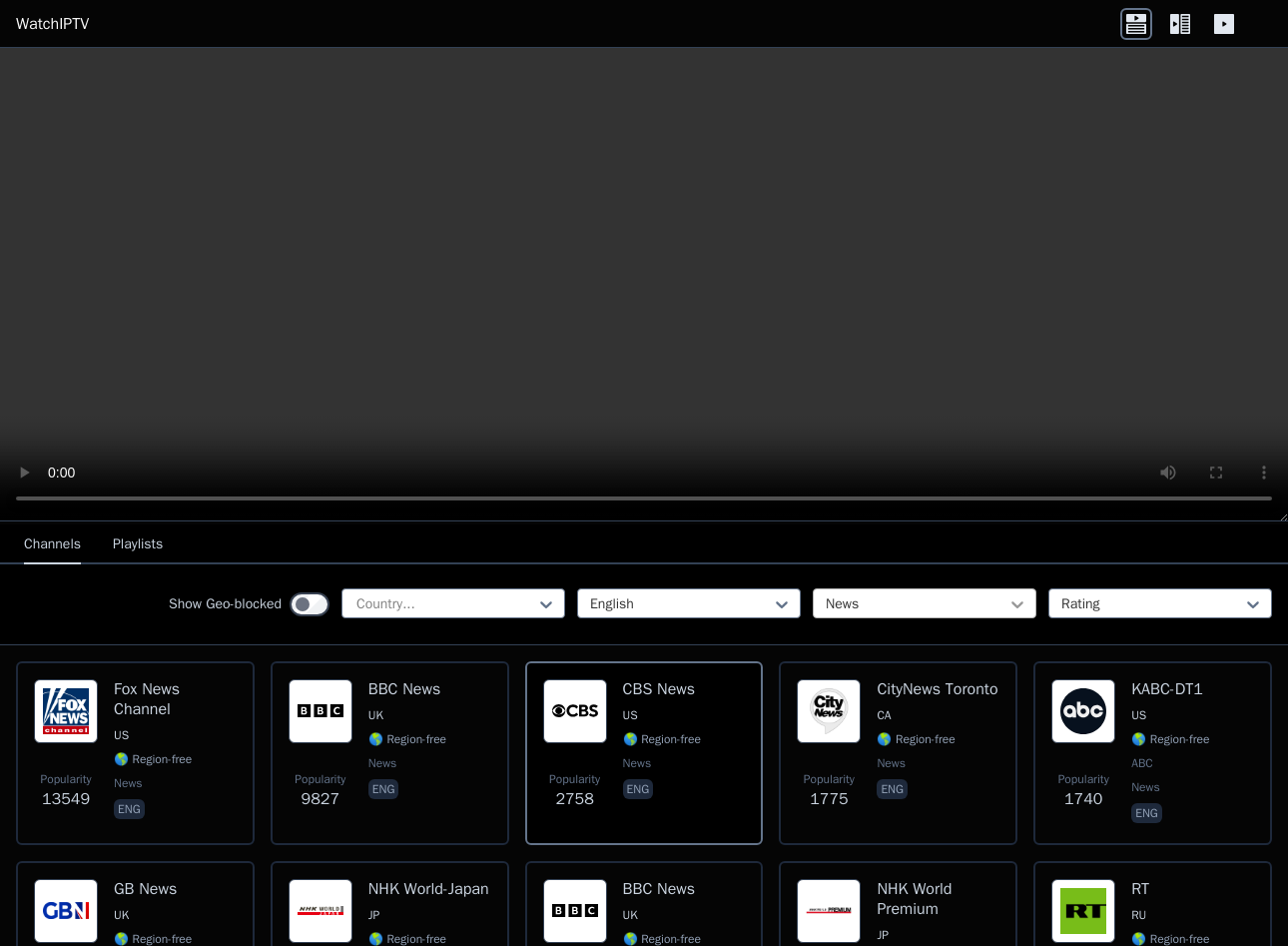 click 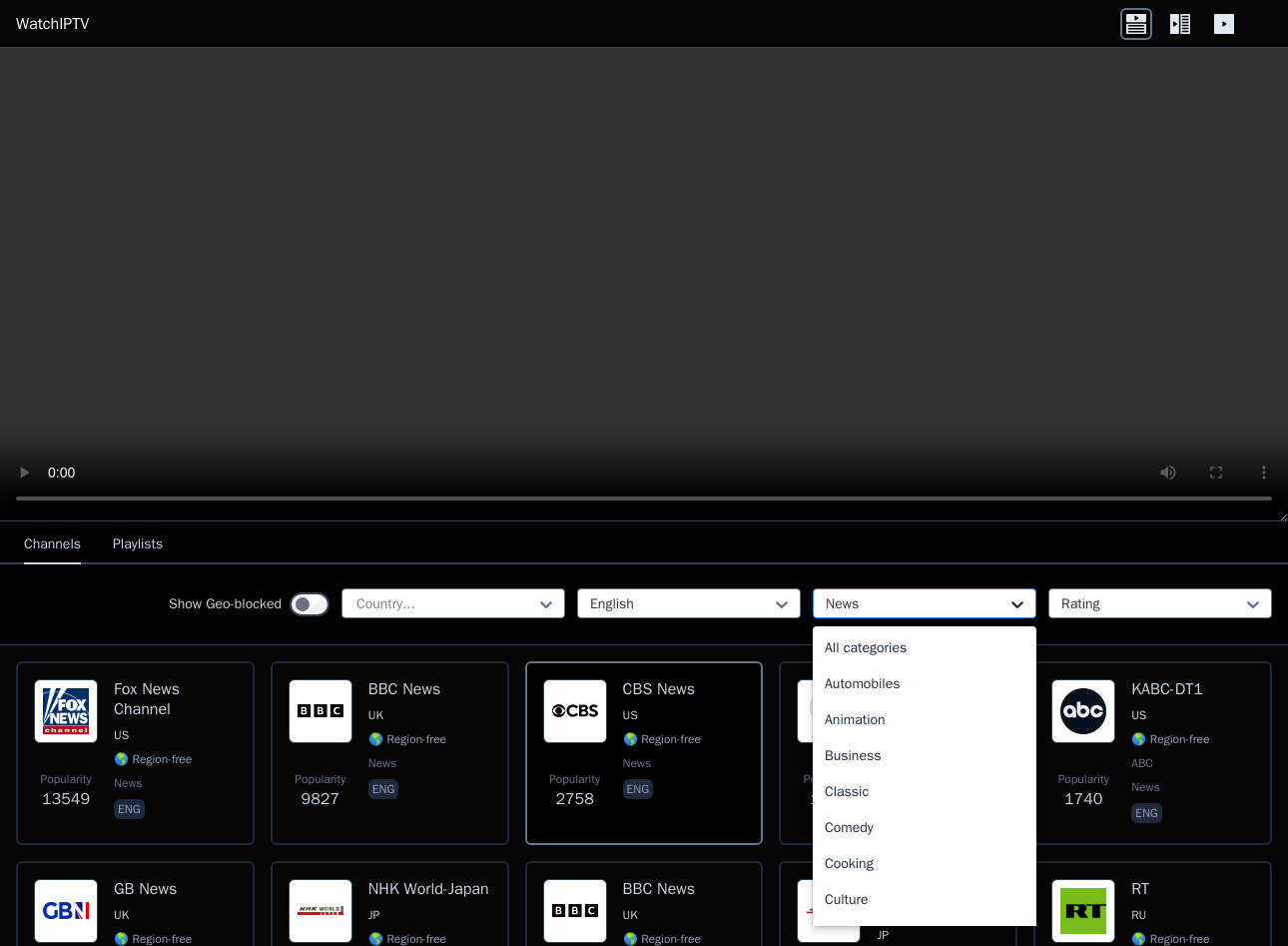 scroll, scrollTop: 364, scrollLeft: 0, axis: vertical 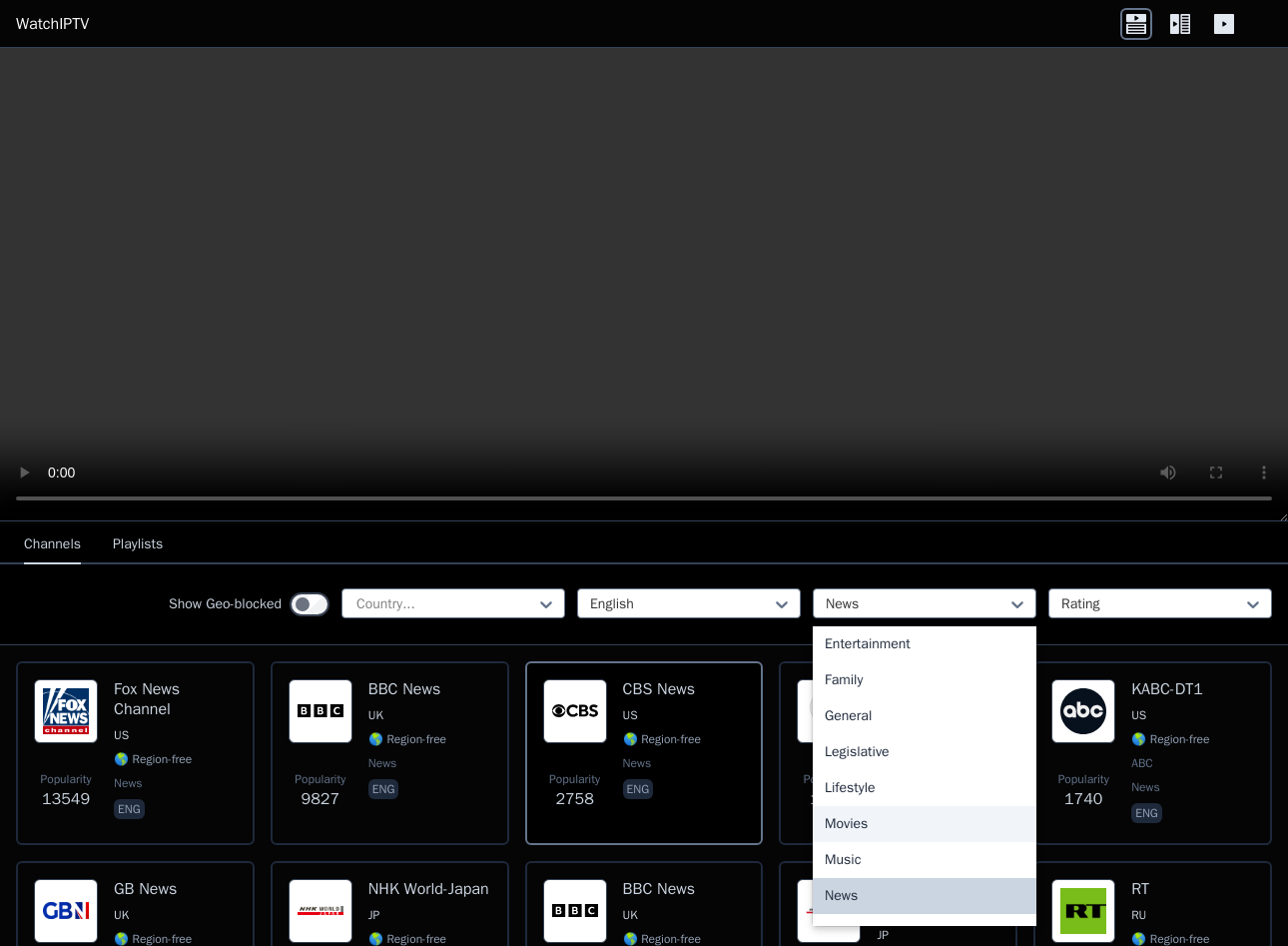 click on "Movies" at bounding box center [925, 824] 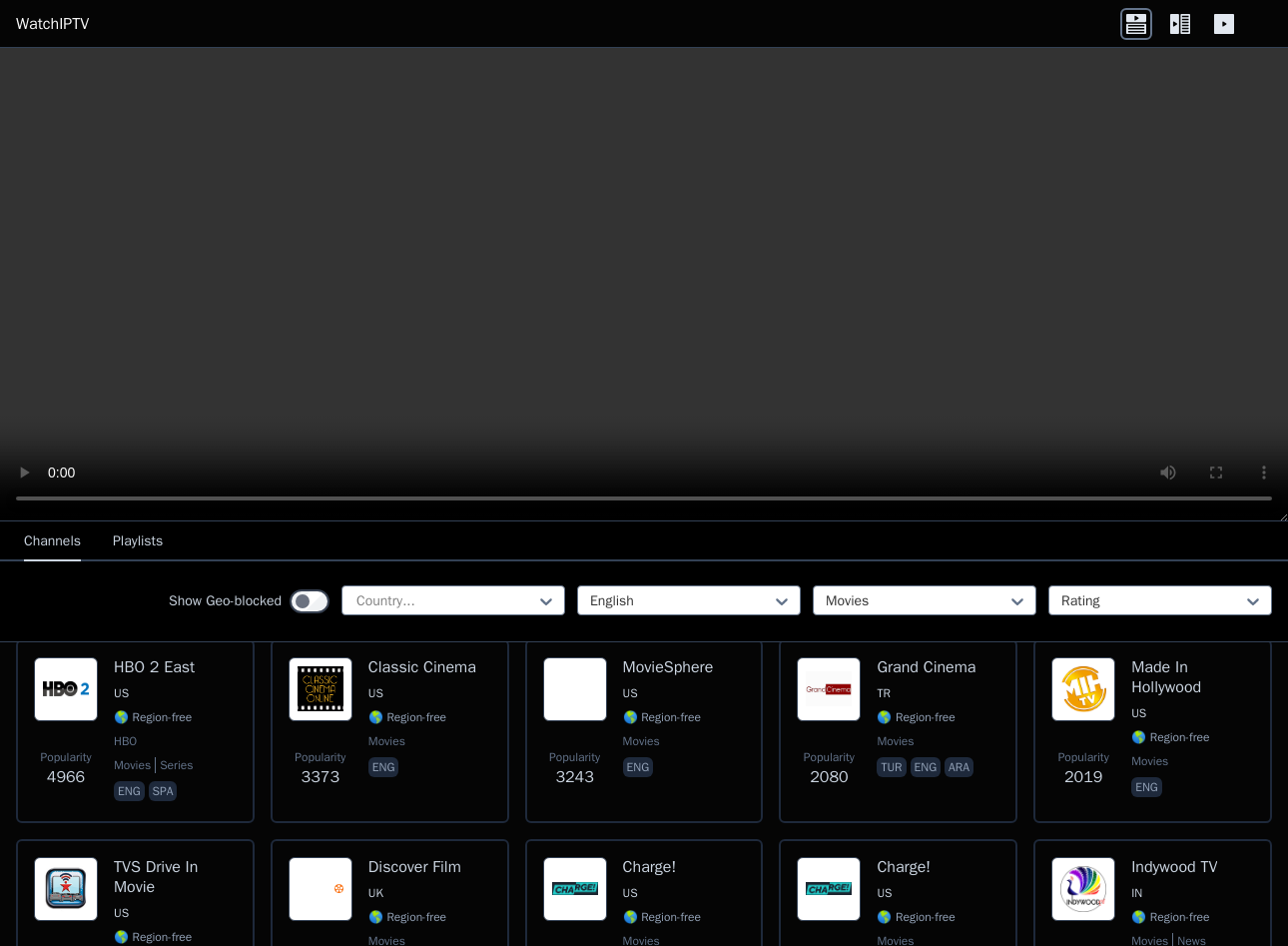 scroll, scrollTop: 0, scrollLeft: 0, axis: both 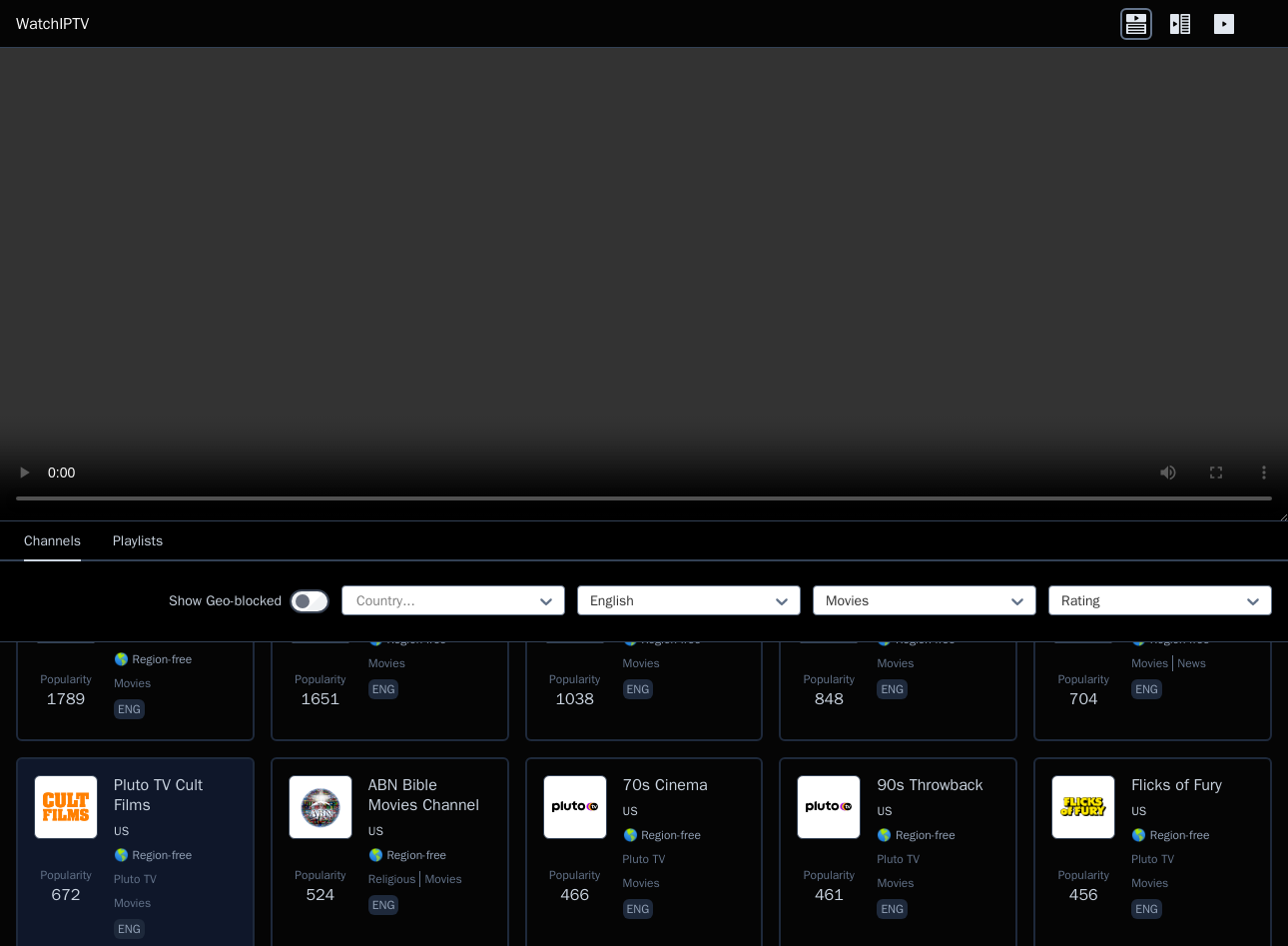 click on "US" at bounding box center [175, 831] 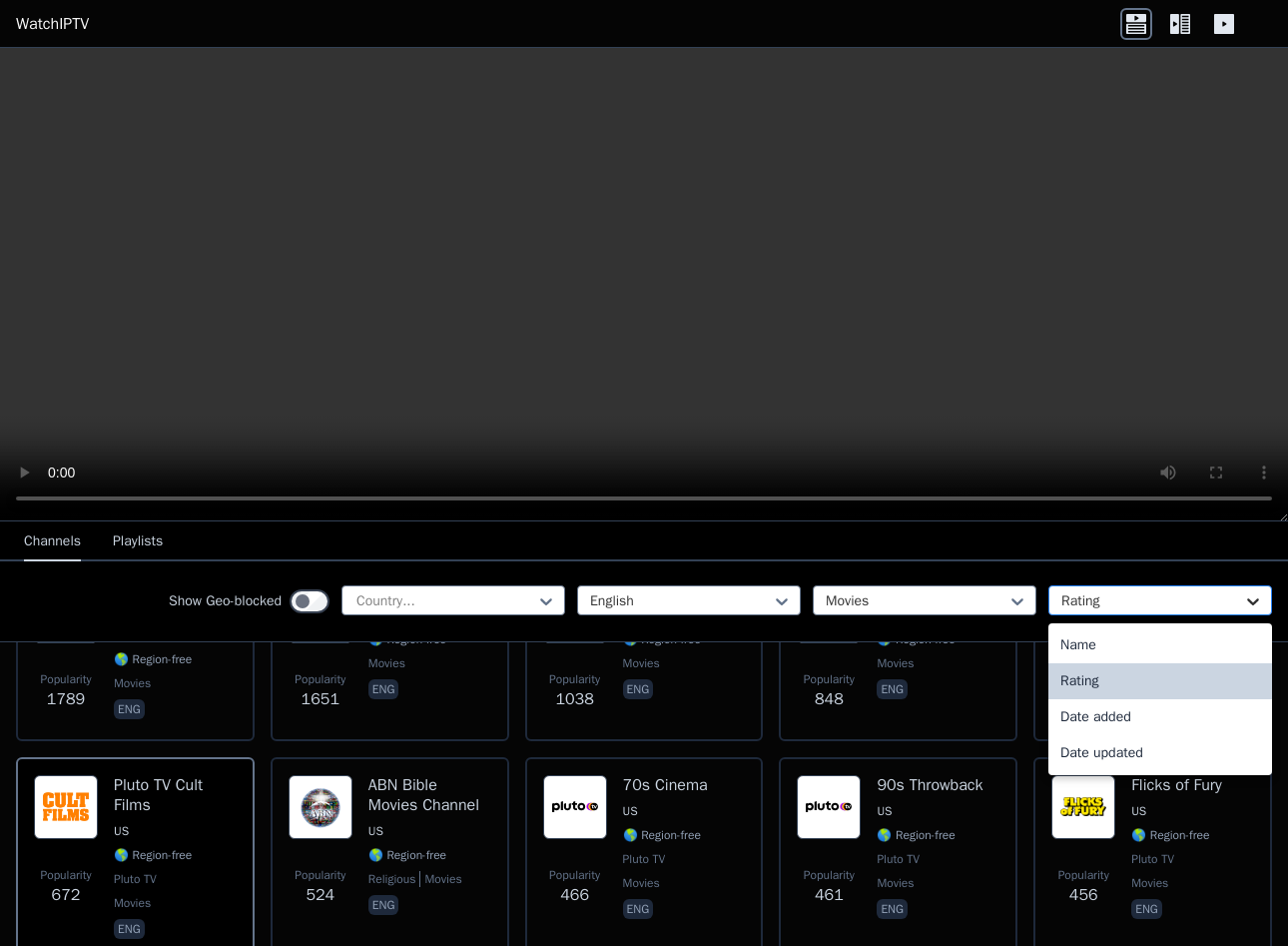 click 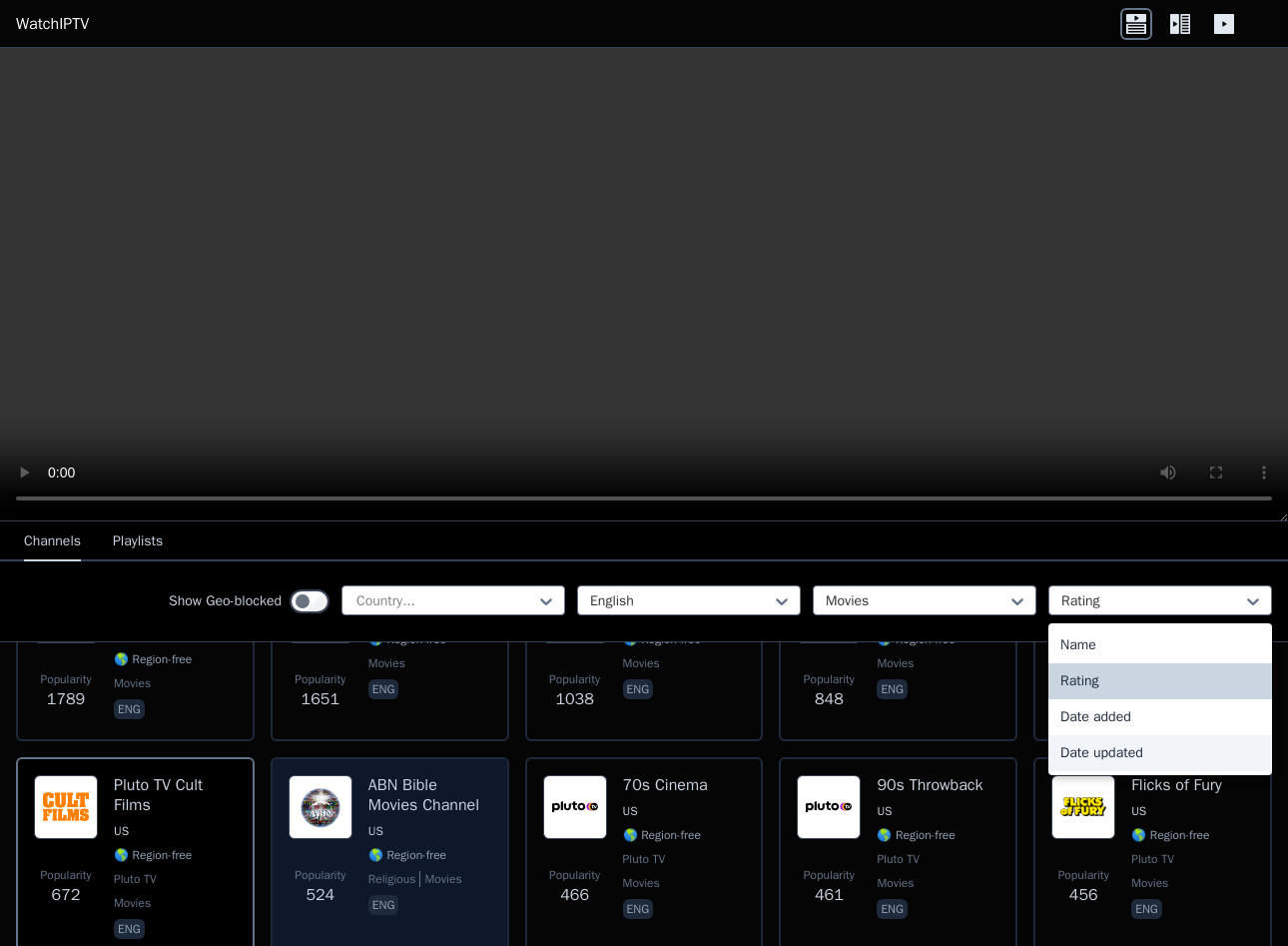 click on "ABN Bible Movies Channel" at bounding box center [429, 795] 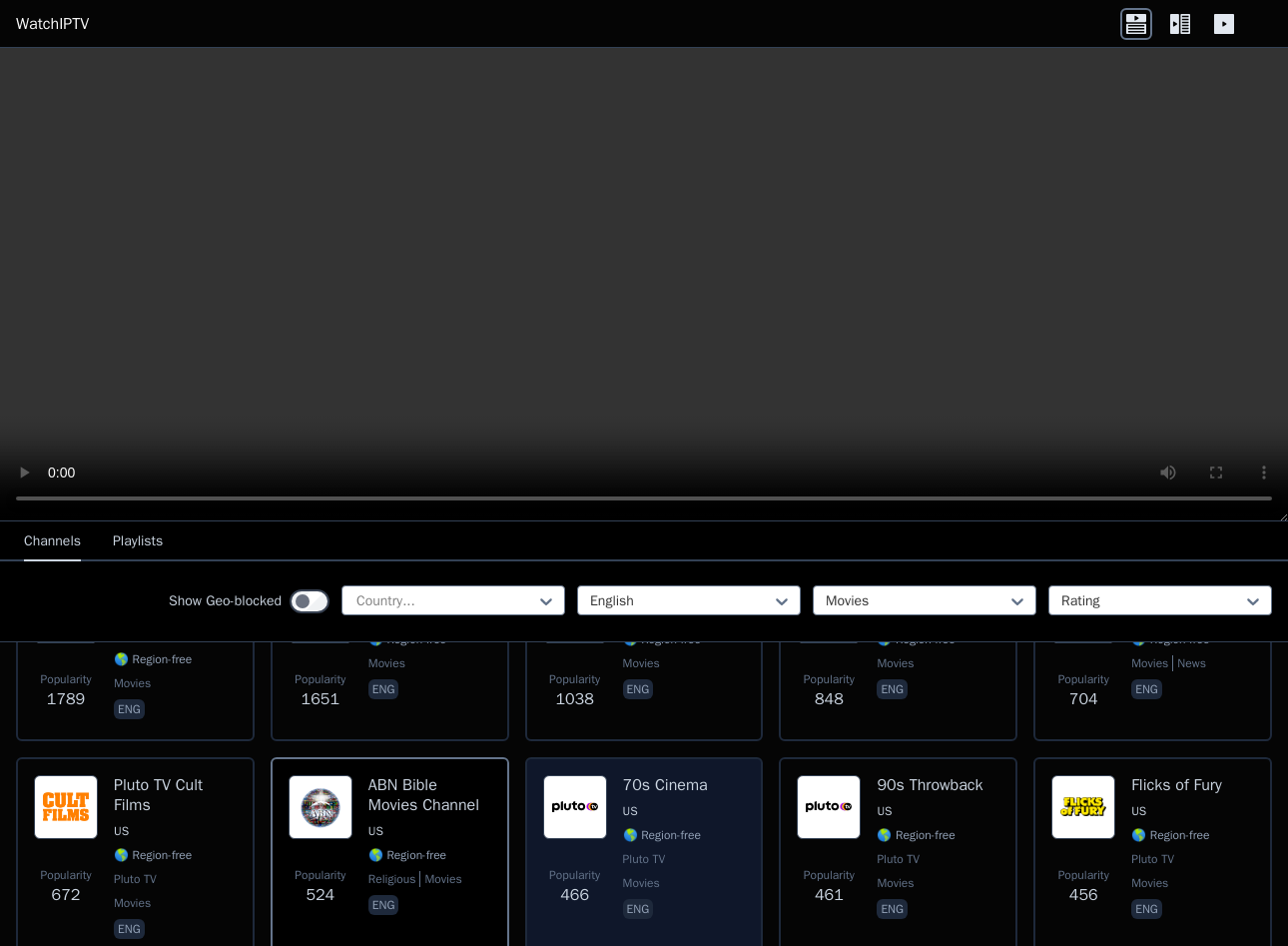 click on "70s Cinema US 🌎 Region-free Pluto TV movies eng" at bounding box center [665, 859] 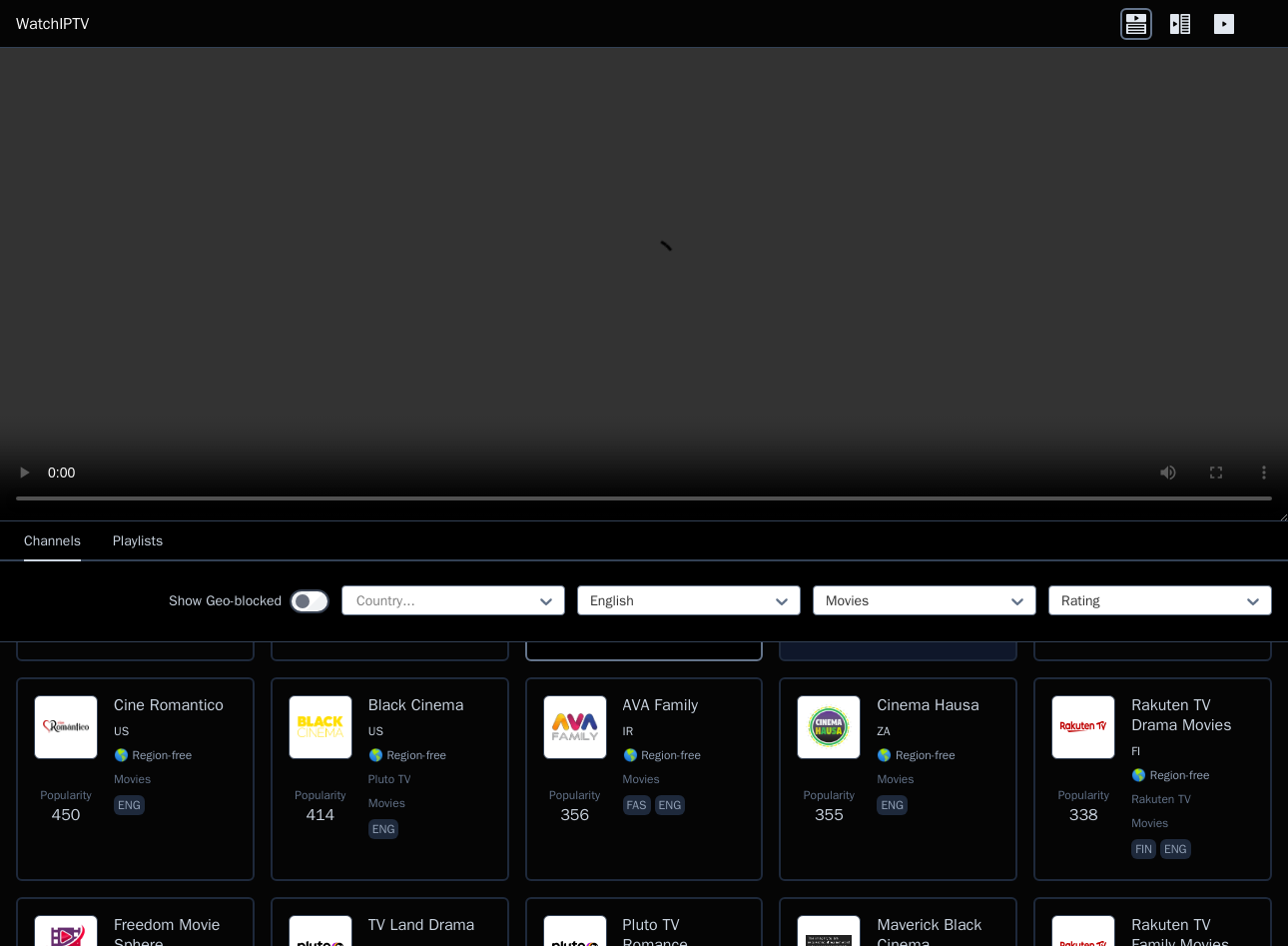 scroll, scrollTop: 999, scrollLeft: 0, axis: vertical 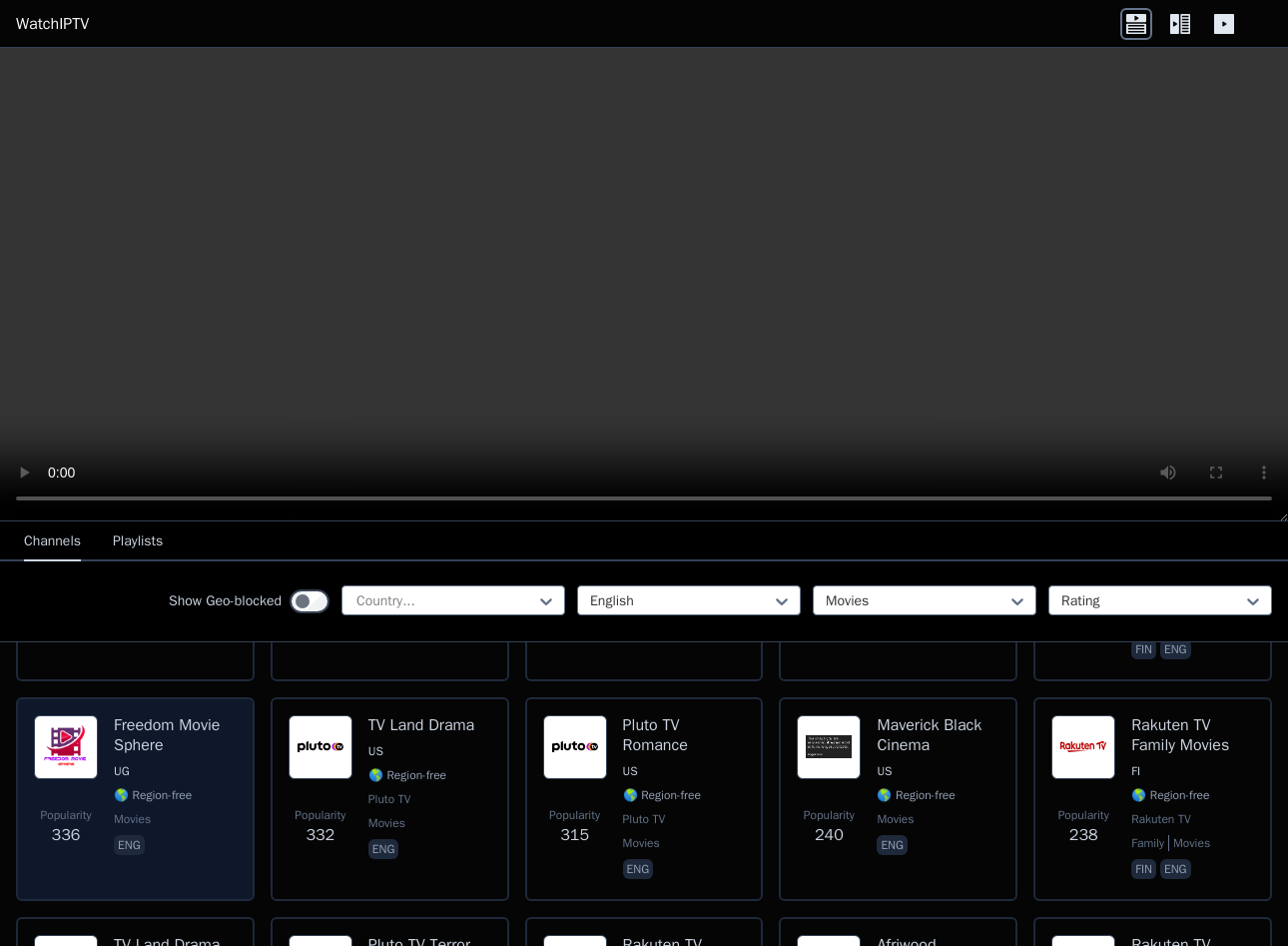 click on "Freedom Movie Sphere UG 🌎 Region-free movies eng" at bounding box center (175, 799) 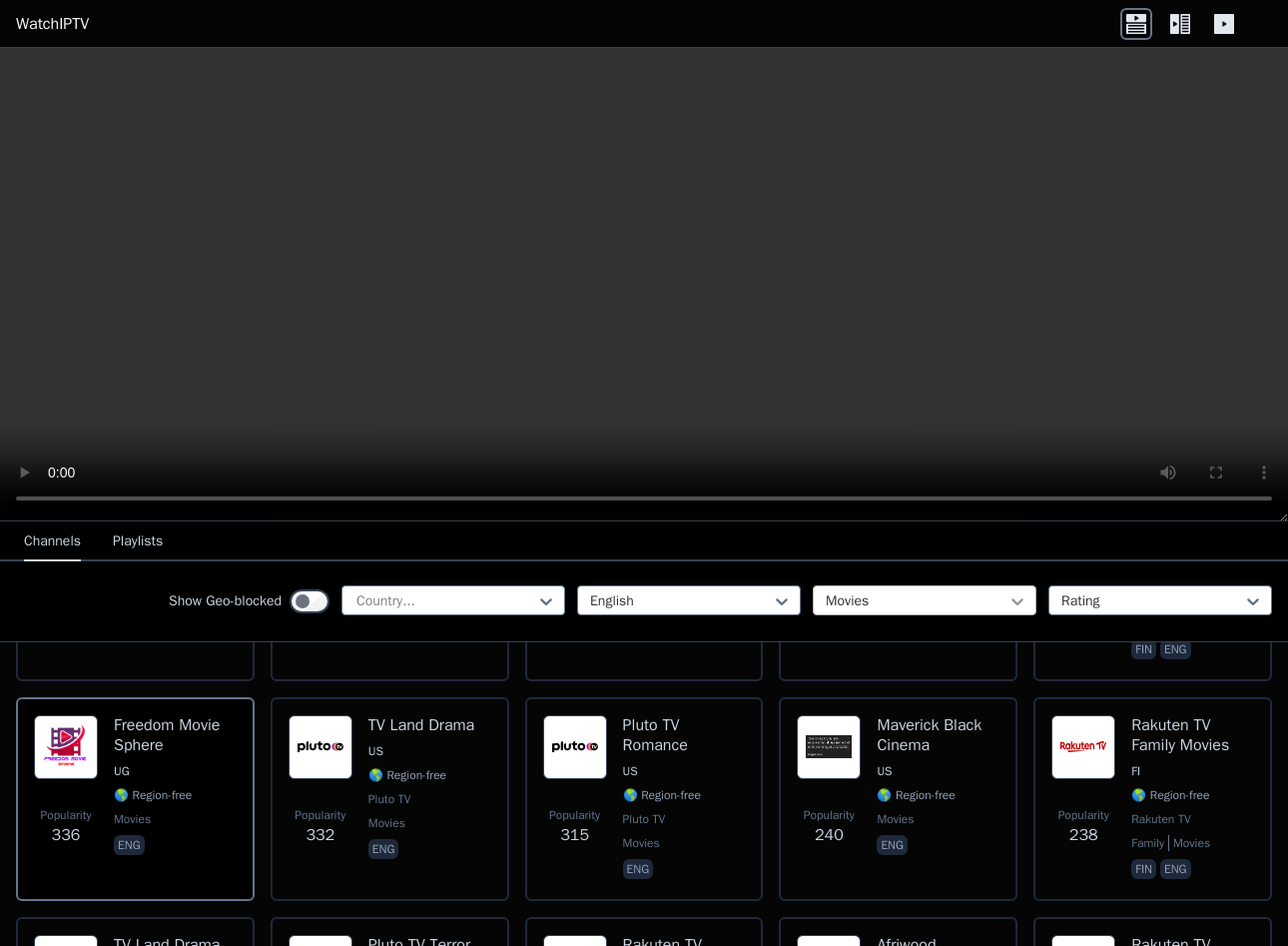 click 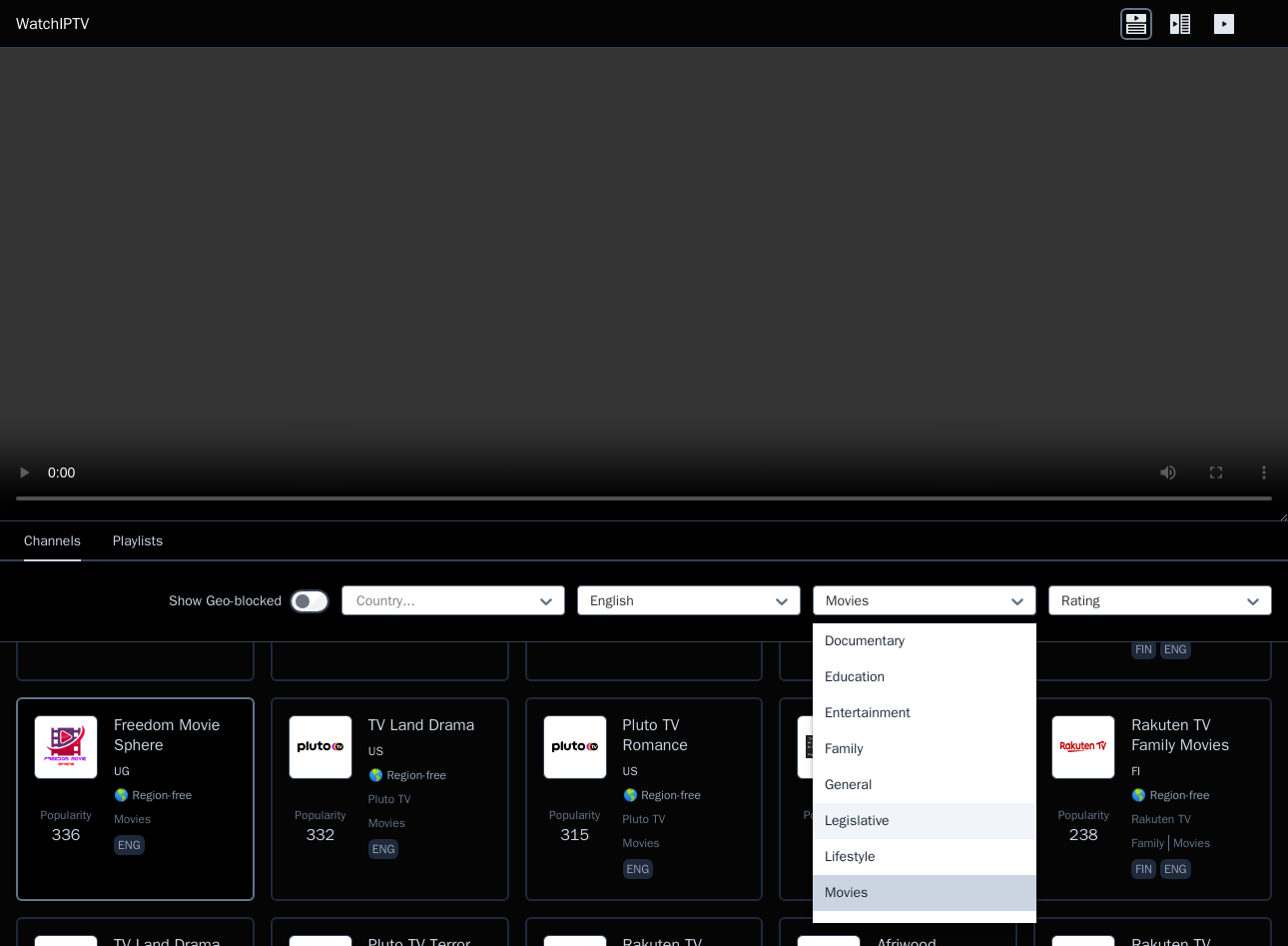 scroll, scrollTop: 491, scrollLeft: 0, axis: vertical 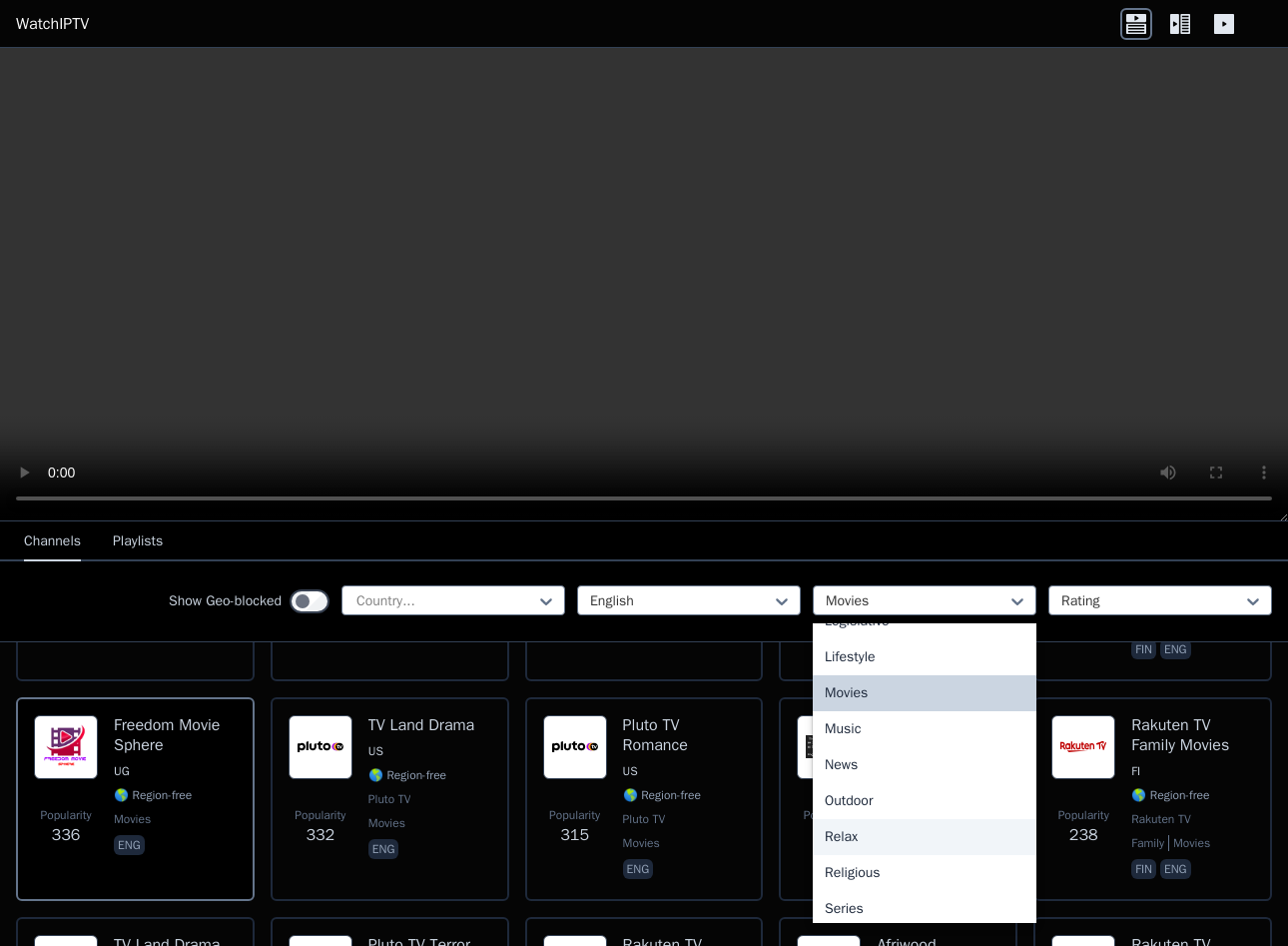 click on "Relax" at bounding box center (925, 837) 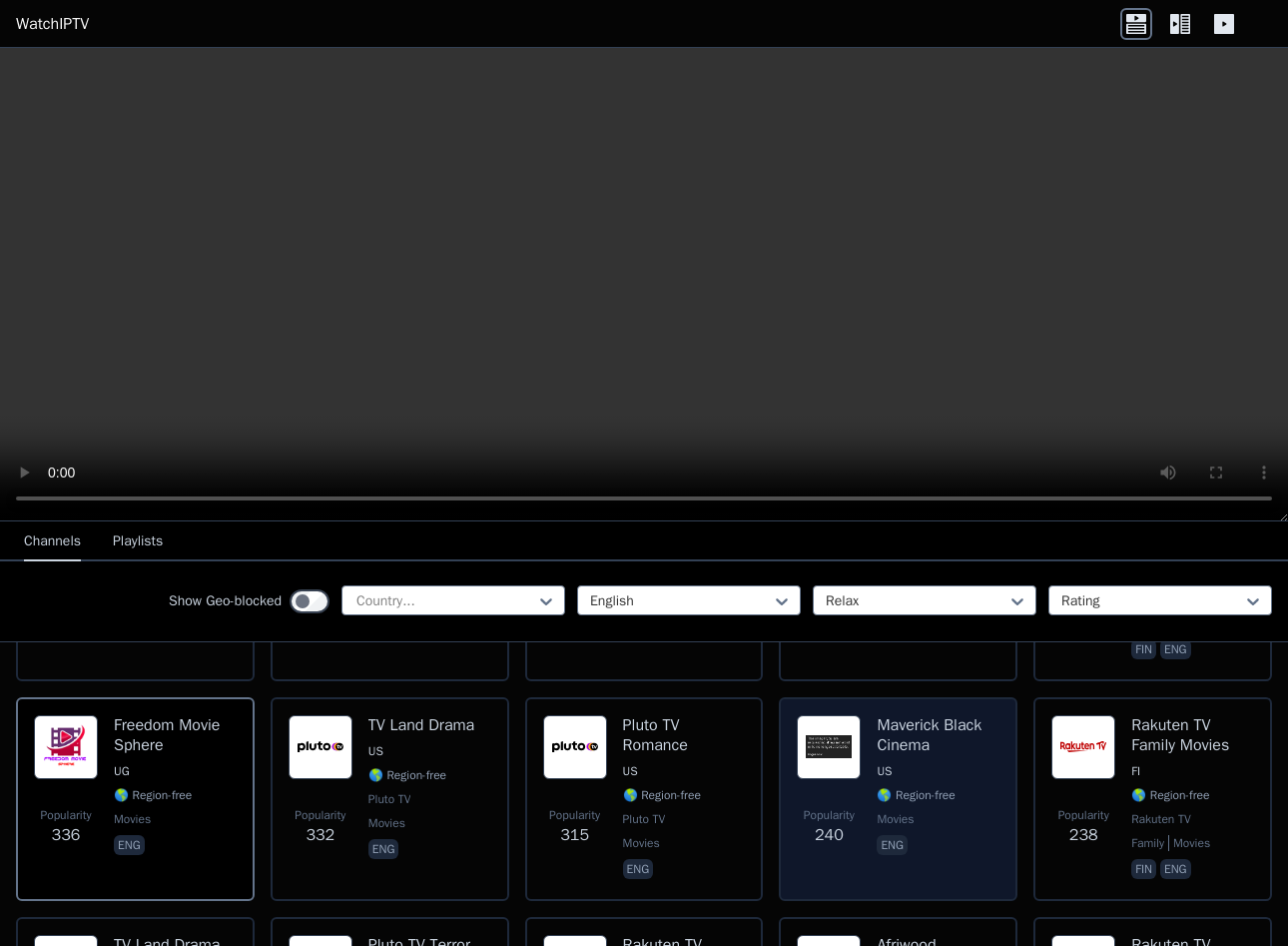 scroll, scrollTop: 0, scrollLeft: 0, axis: both 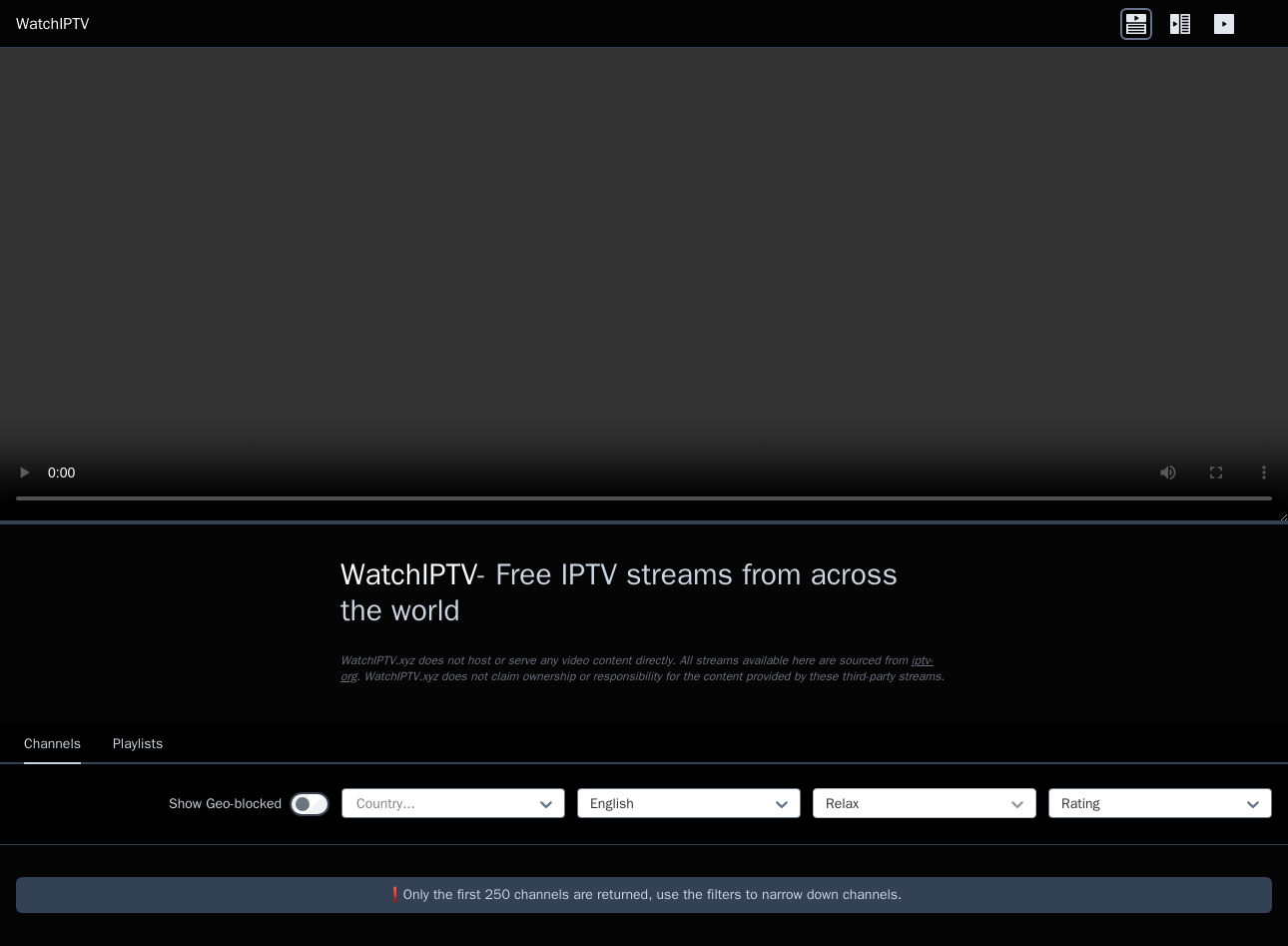 click on "English Relax Rating" at bounding box center (925, 804) 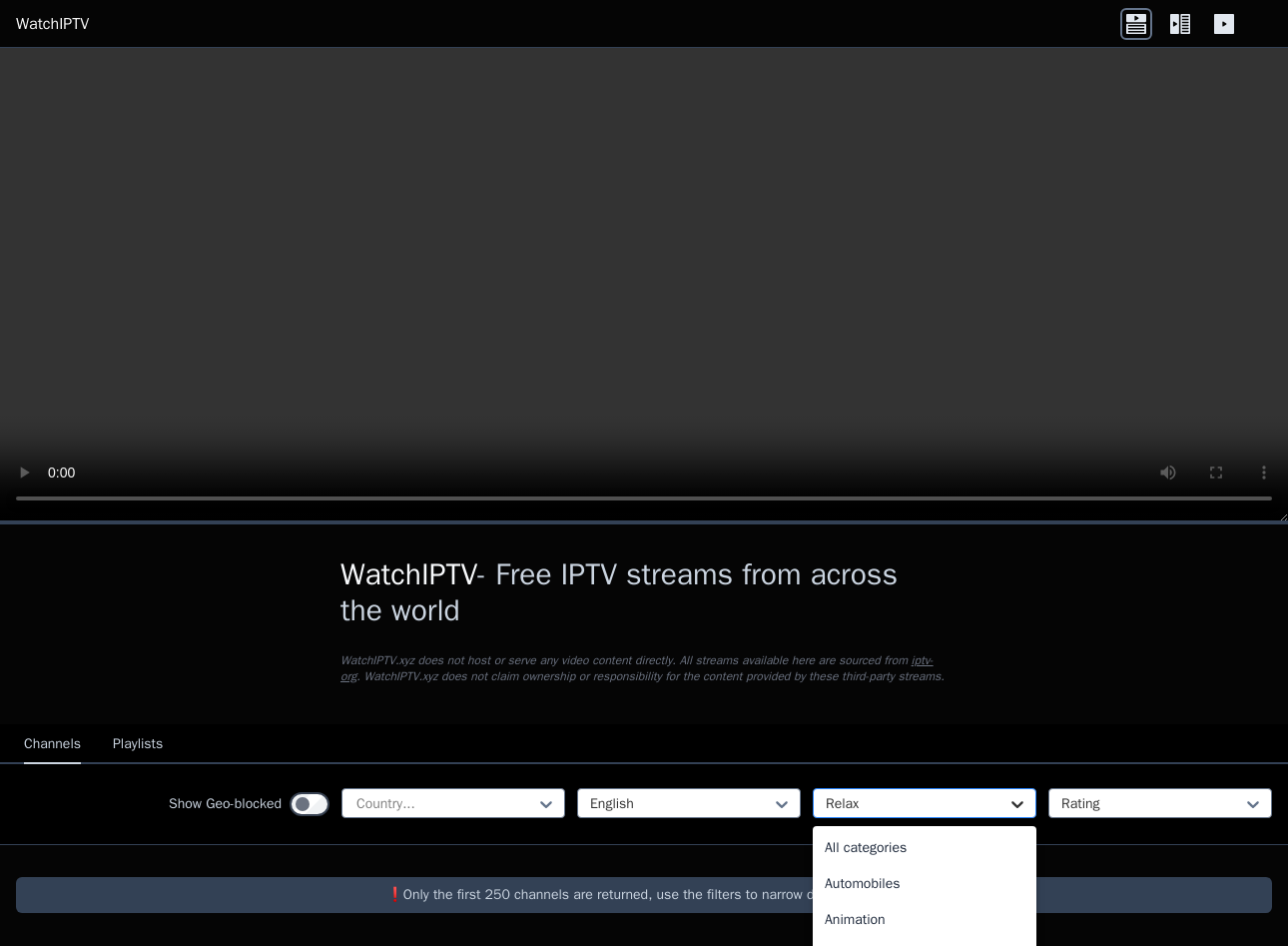 scroll, scrollTop: 436, scrollLeft: 0, axis: vertical 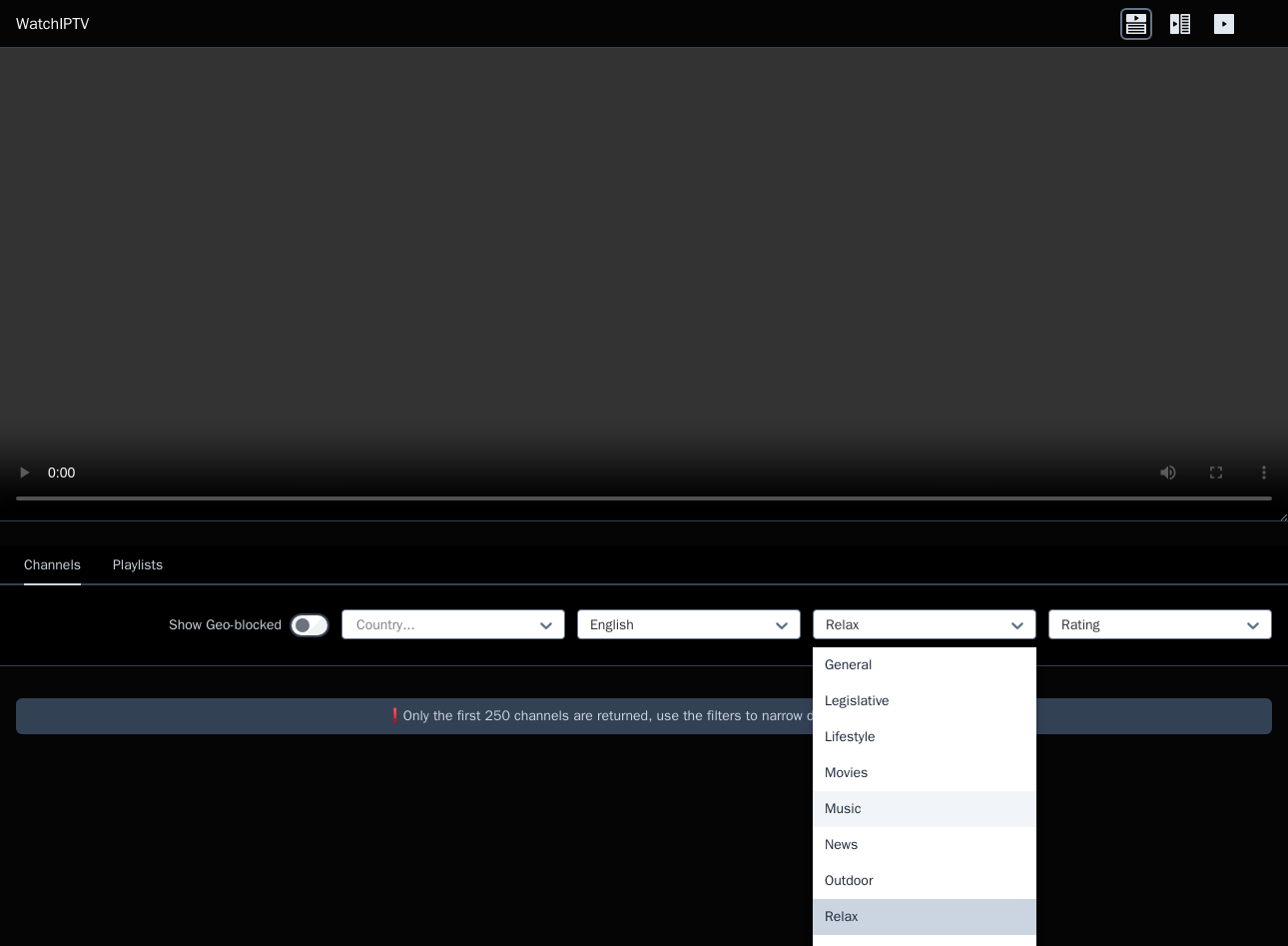 click on "Music" at bounding box center [925, 809] 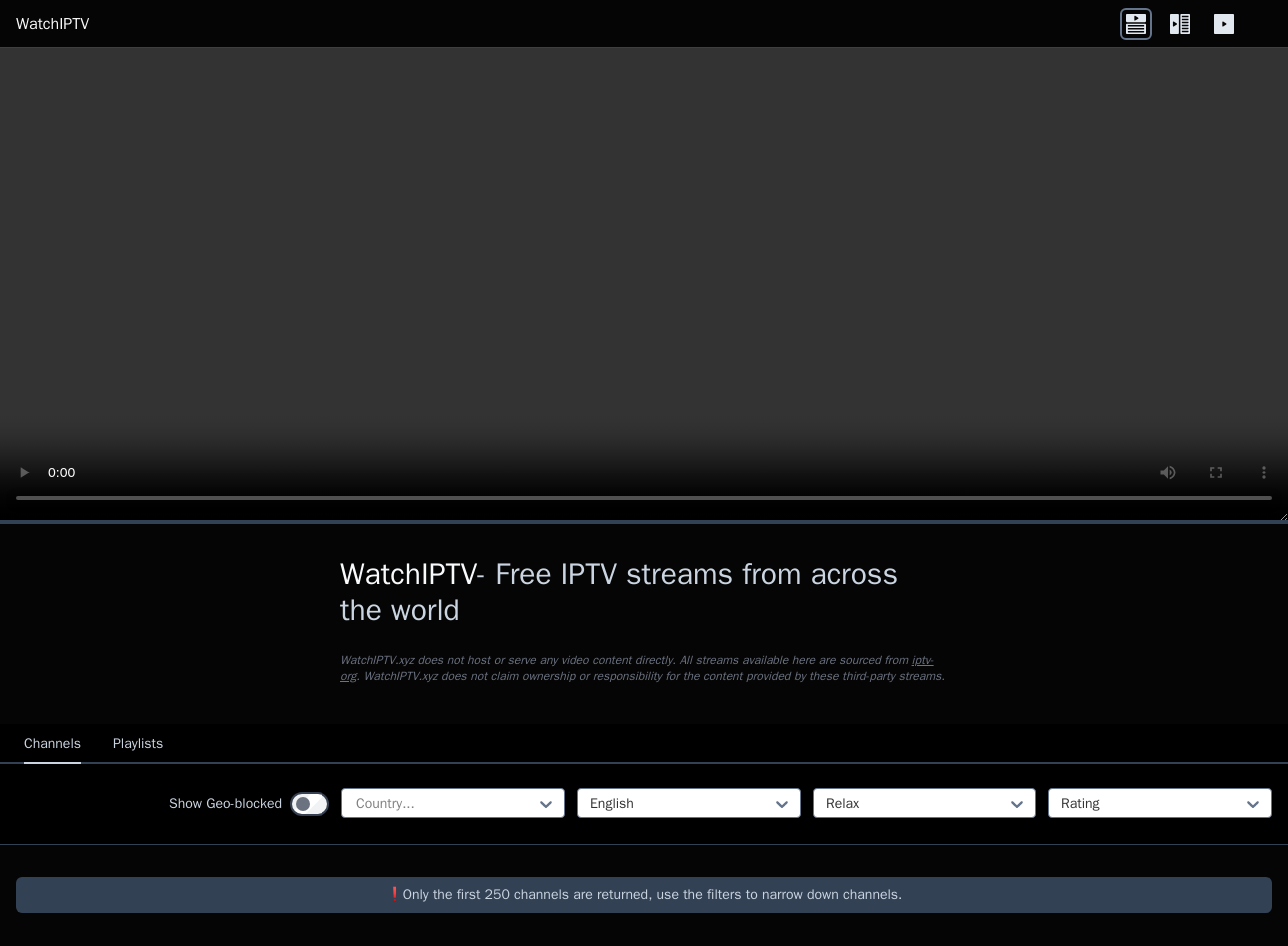 scroll, scrollTop: 0, scrollLeft: 0, axis: both 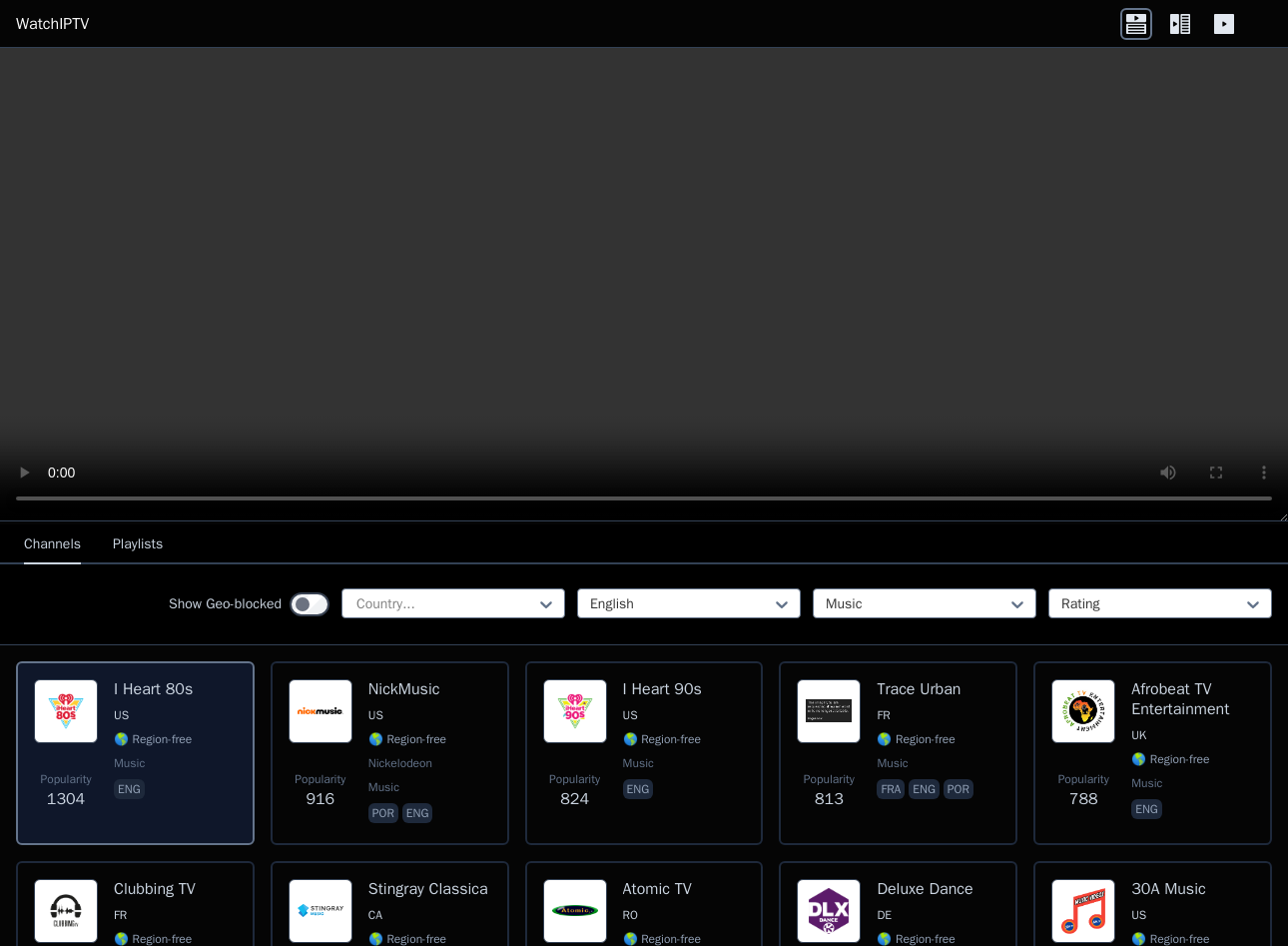 click on "🌎 Region-free" at bounding box center [153, 739] 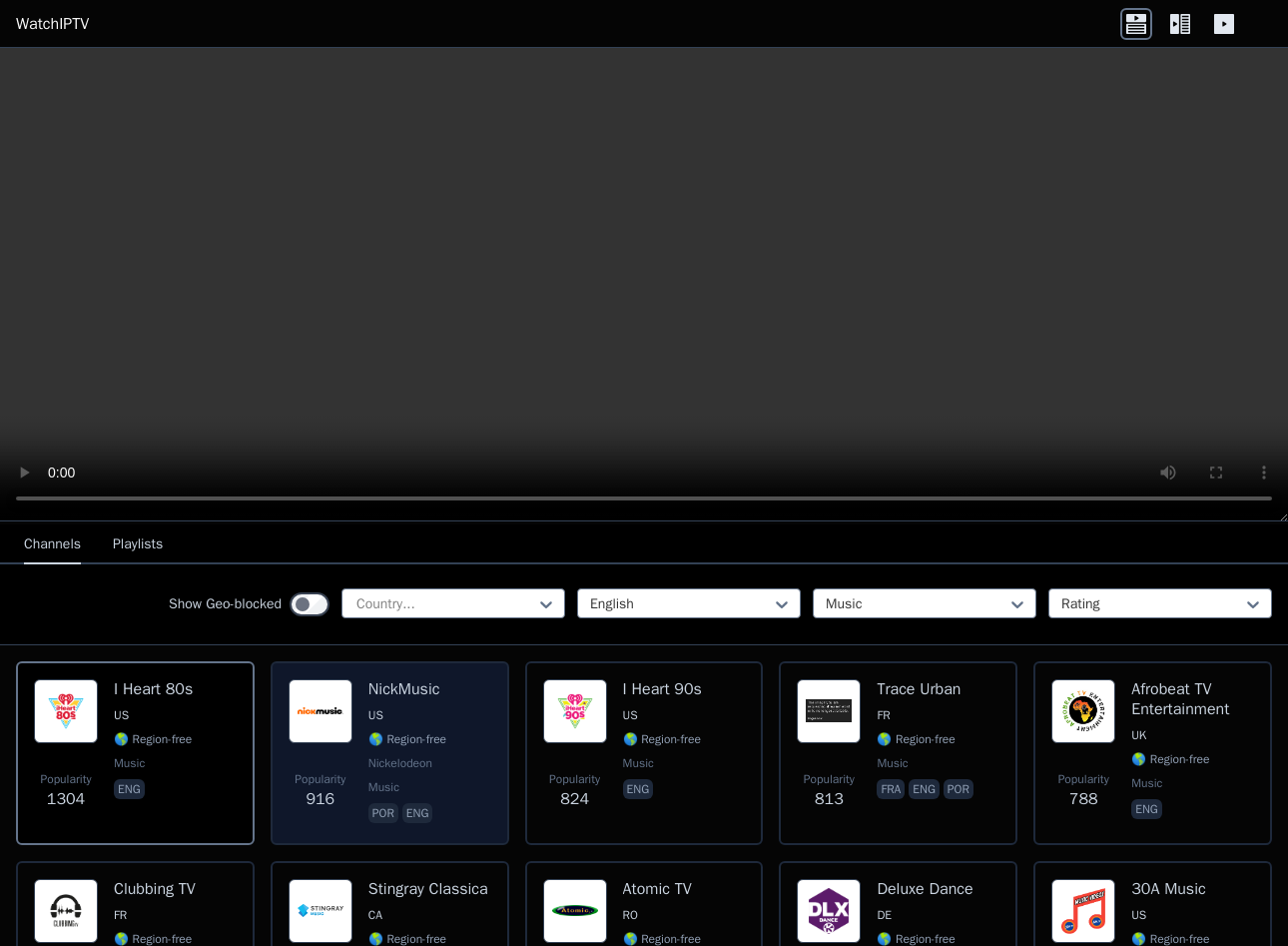 click on "NickMusic US 🌎 Region-free Nickelodeon music por eng" at bounding box center (407, 753) 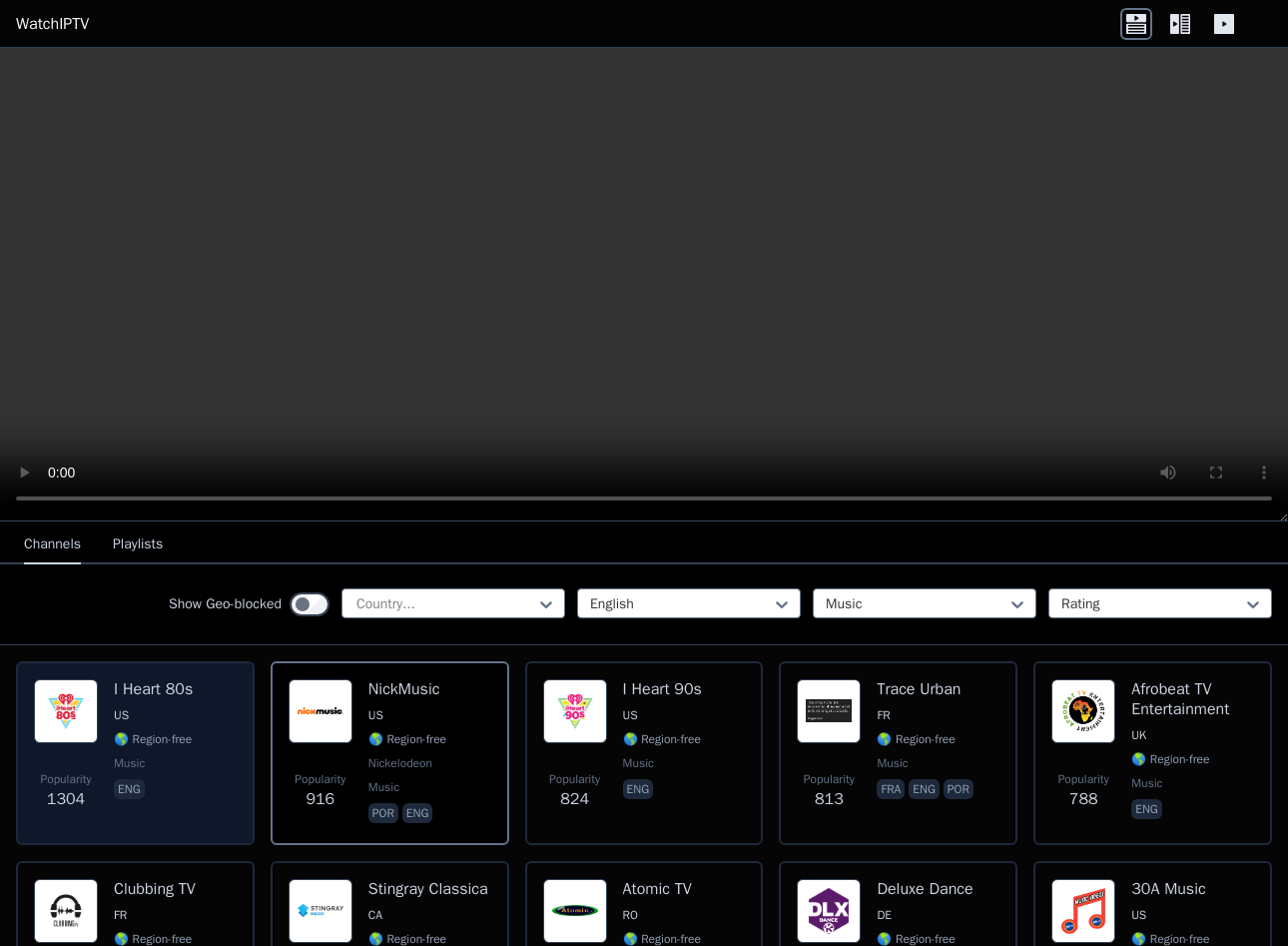 click on "Popularity 1304 I Heart 80s US 🌎 Region-free music eng" at bounding box center [135, 753] 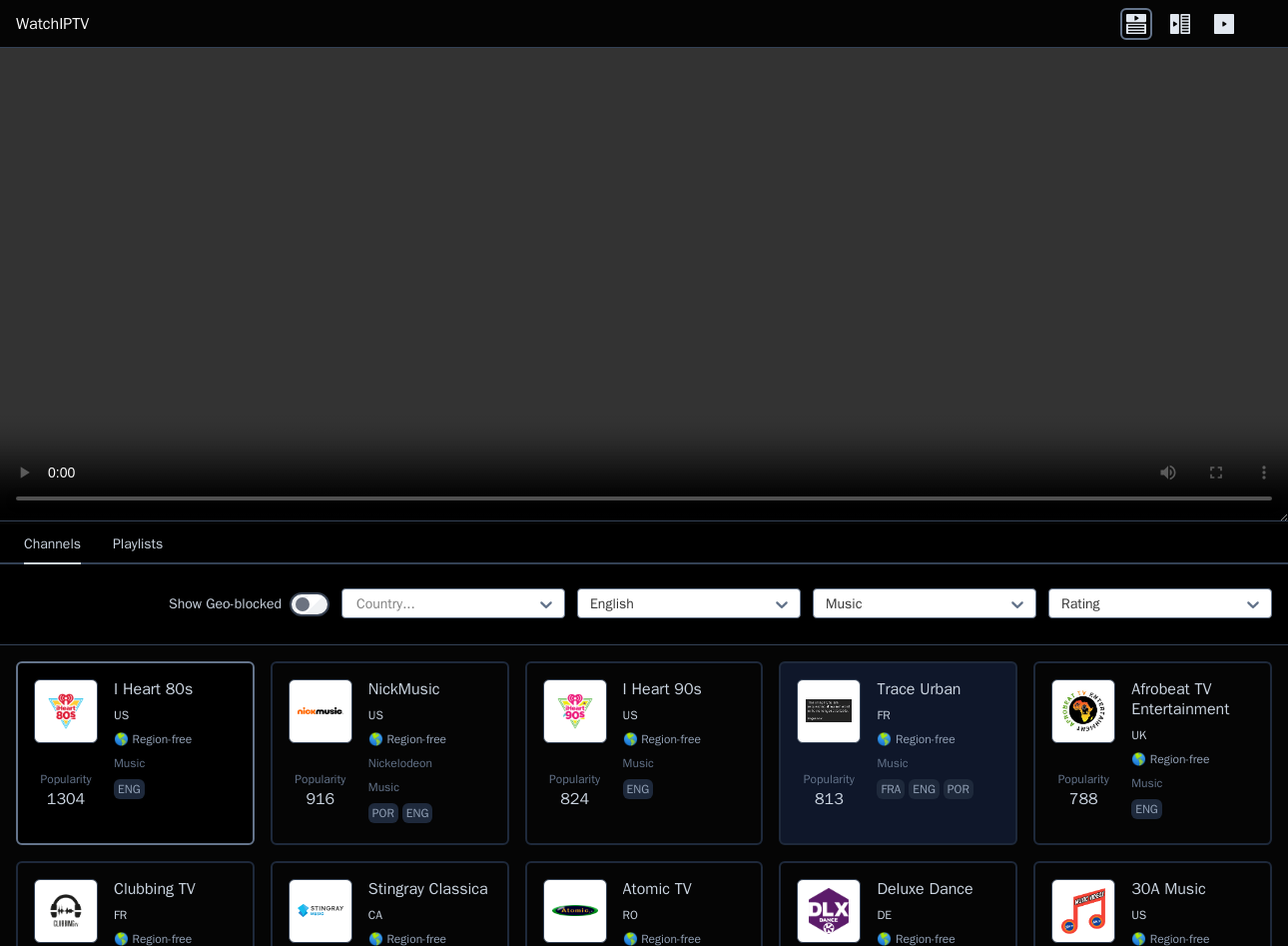 click at bounding box center [829, 711] 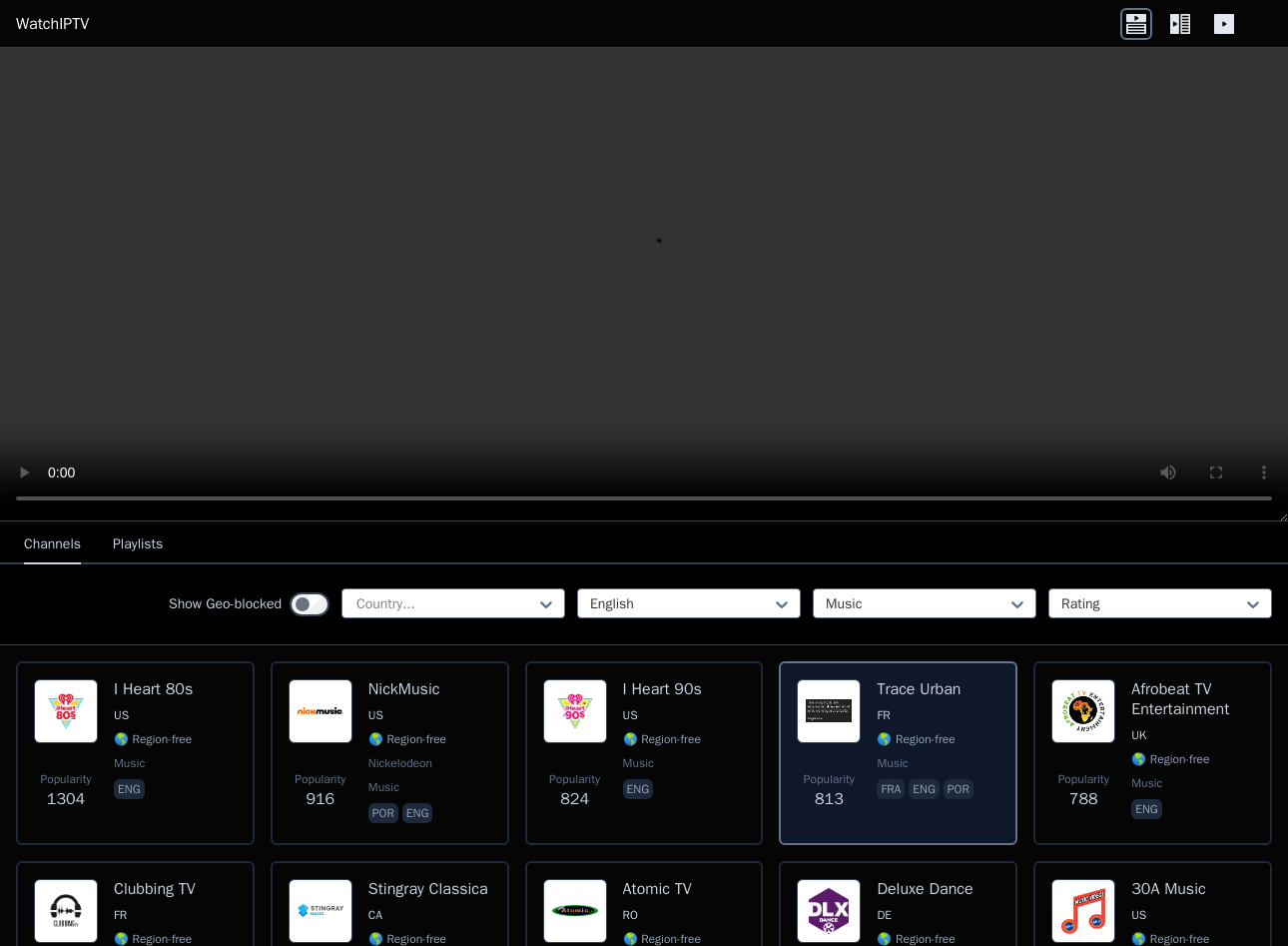 scroll, scrollTop: 400, scrollLeft: 0, axis: vertical 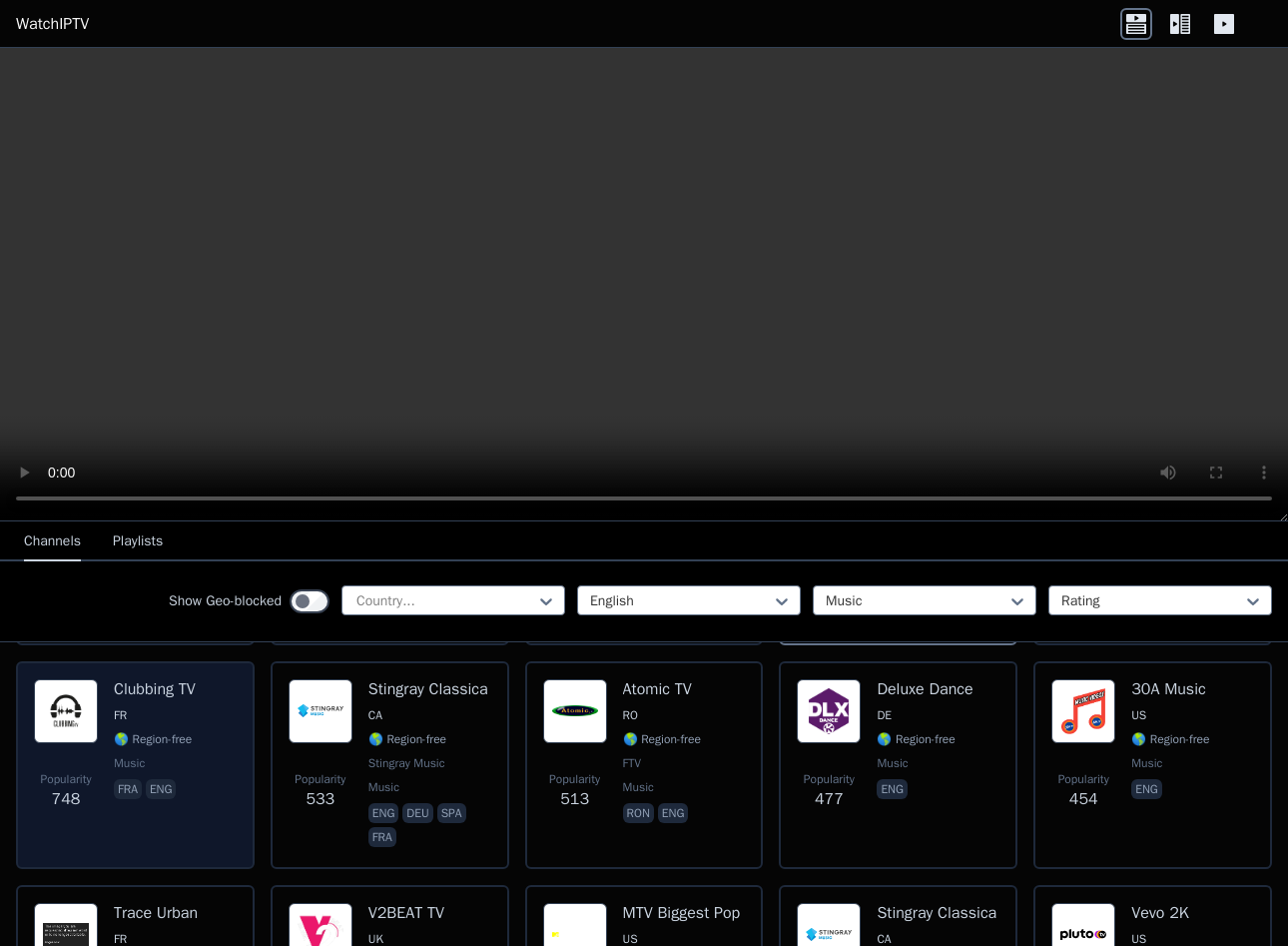 click on "Clubbing TV" at bounding box center (155, 689) 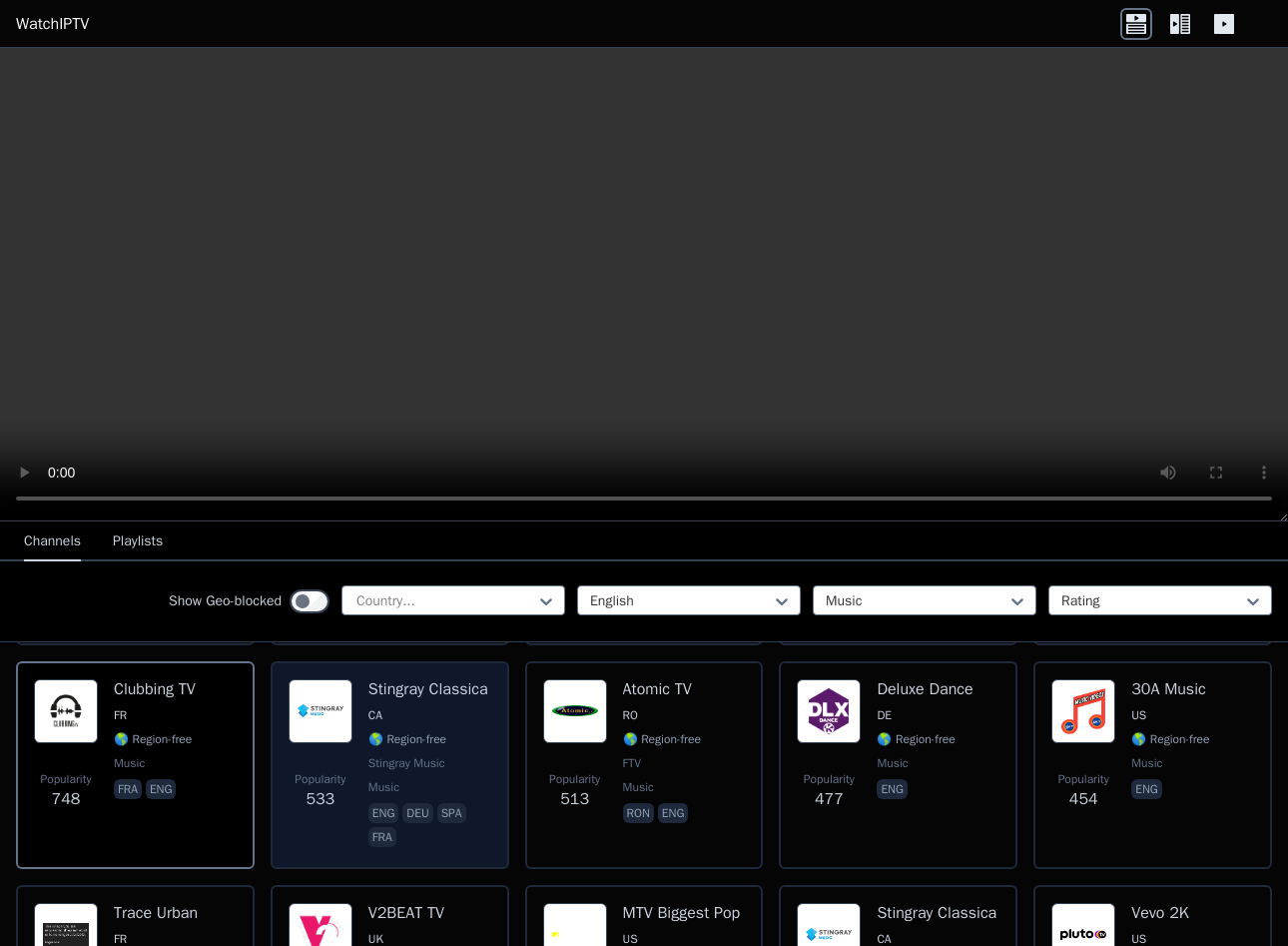 click on "🌎 Region-free" at bounding box center [407, 739] 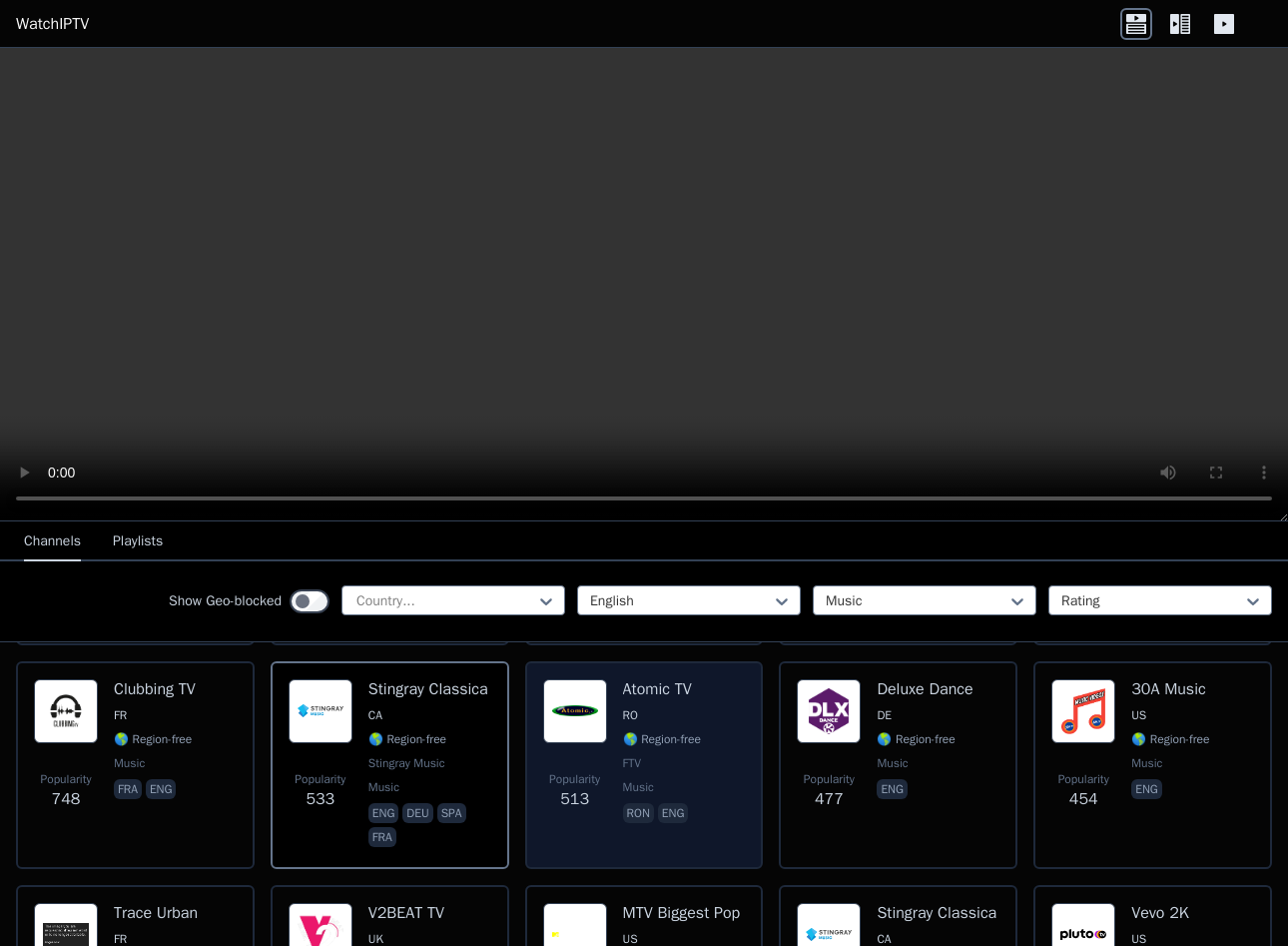 click on "Atomic TV RO 🌎 Region-free FTV music ron eng" at bounding box center [662, 765] 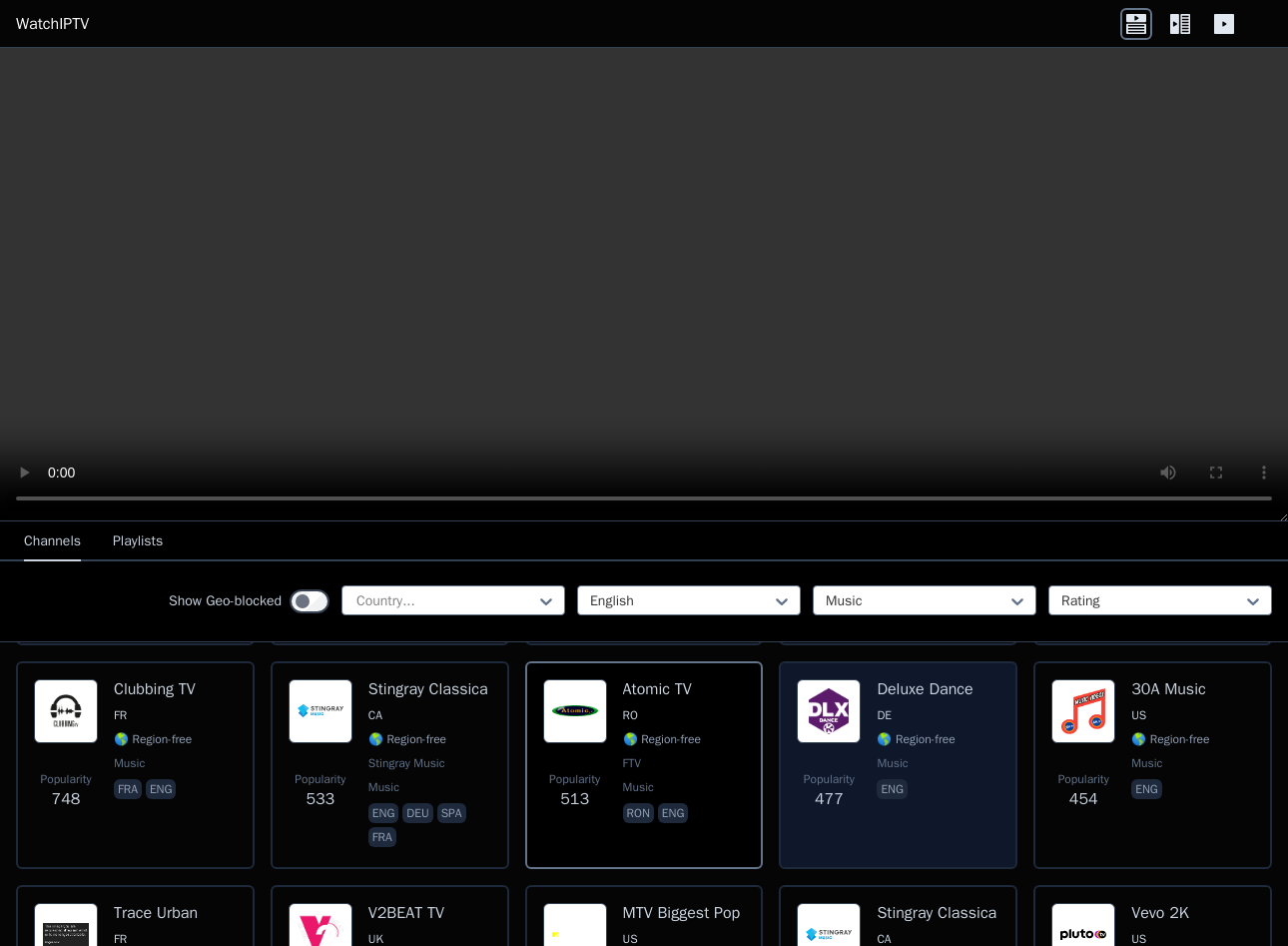 click on "Deluxe Dance DE 🌎 Region-free music eng" at bounding box center (925, 765) 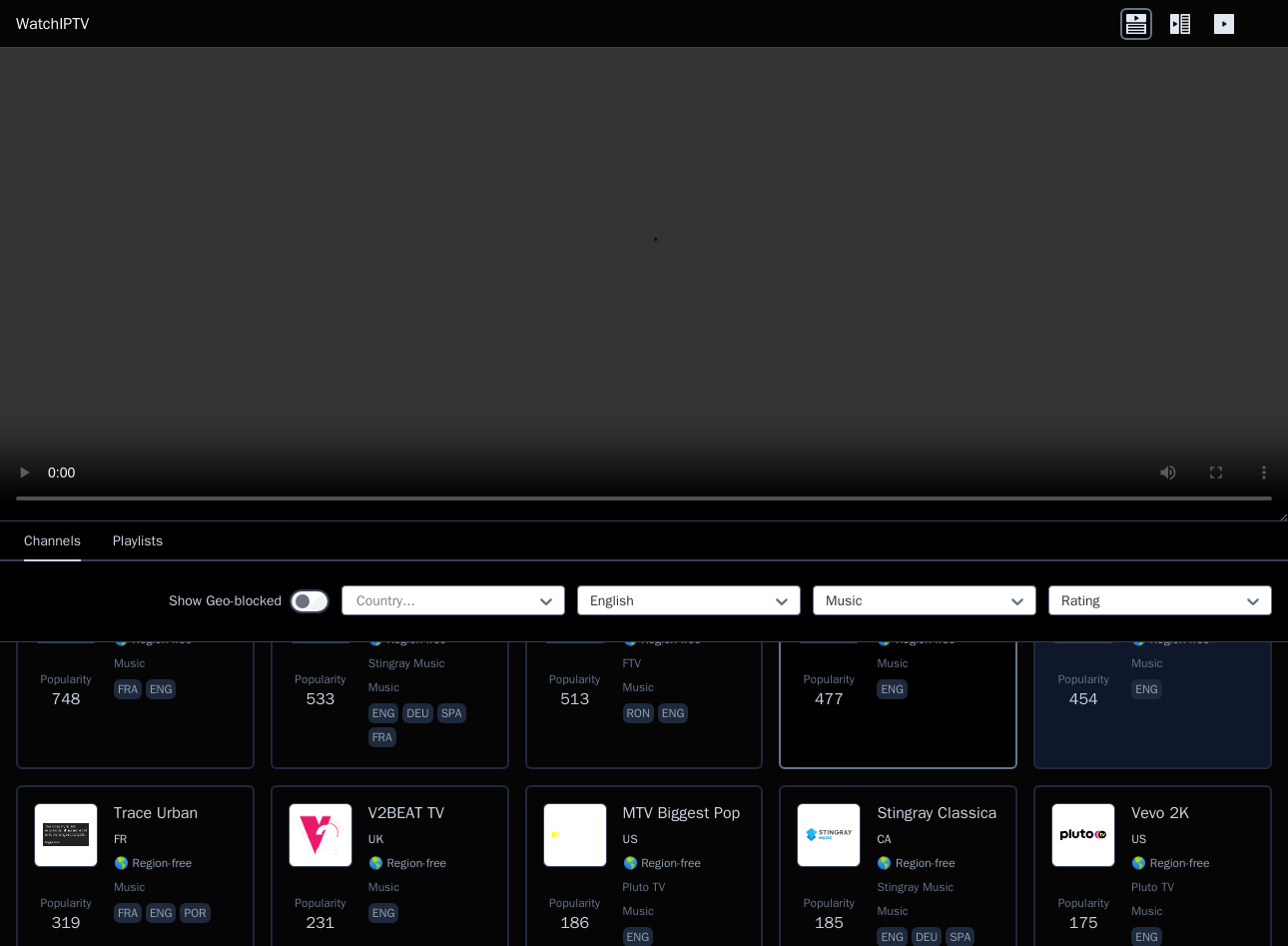 scroll, scrollTop: 300, scrollLeft: 0, axis: vertical 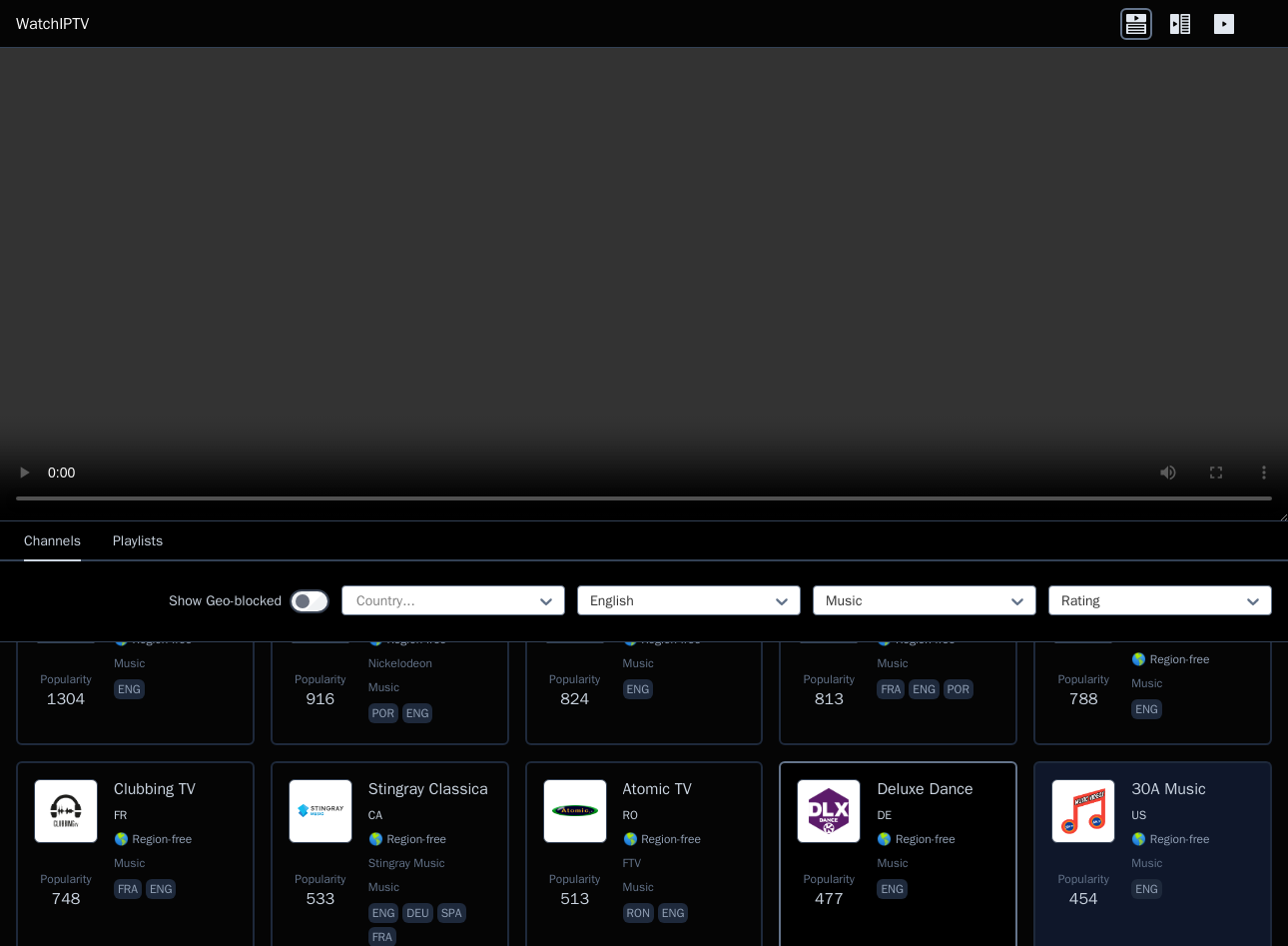 click on "Popularity 454 30A Music US 🌎 Region-free music eng" at bounding box center [1152, 865] 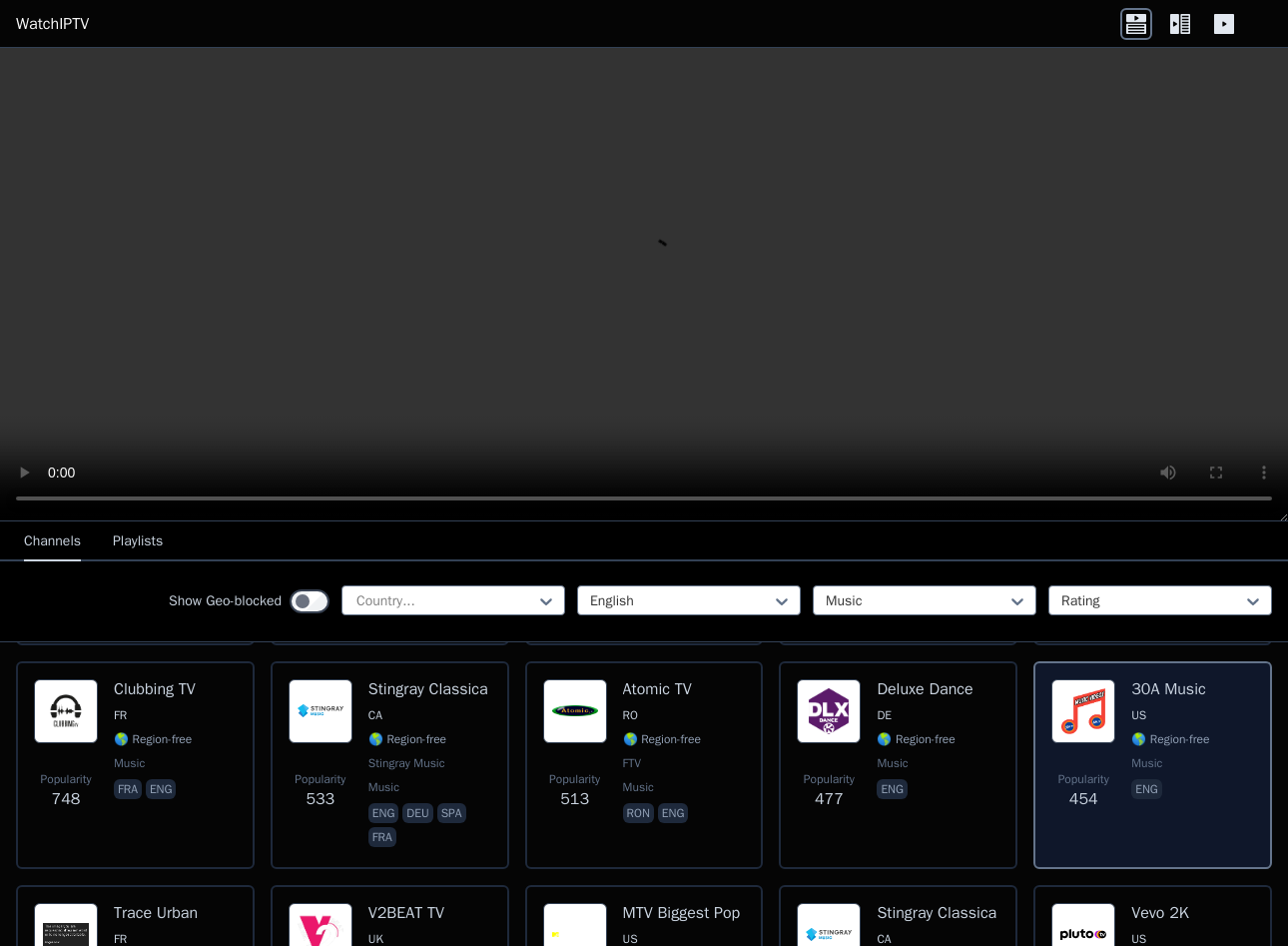 scroll, scrollTop: 499, scrollLeft: 0, axis: vertical 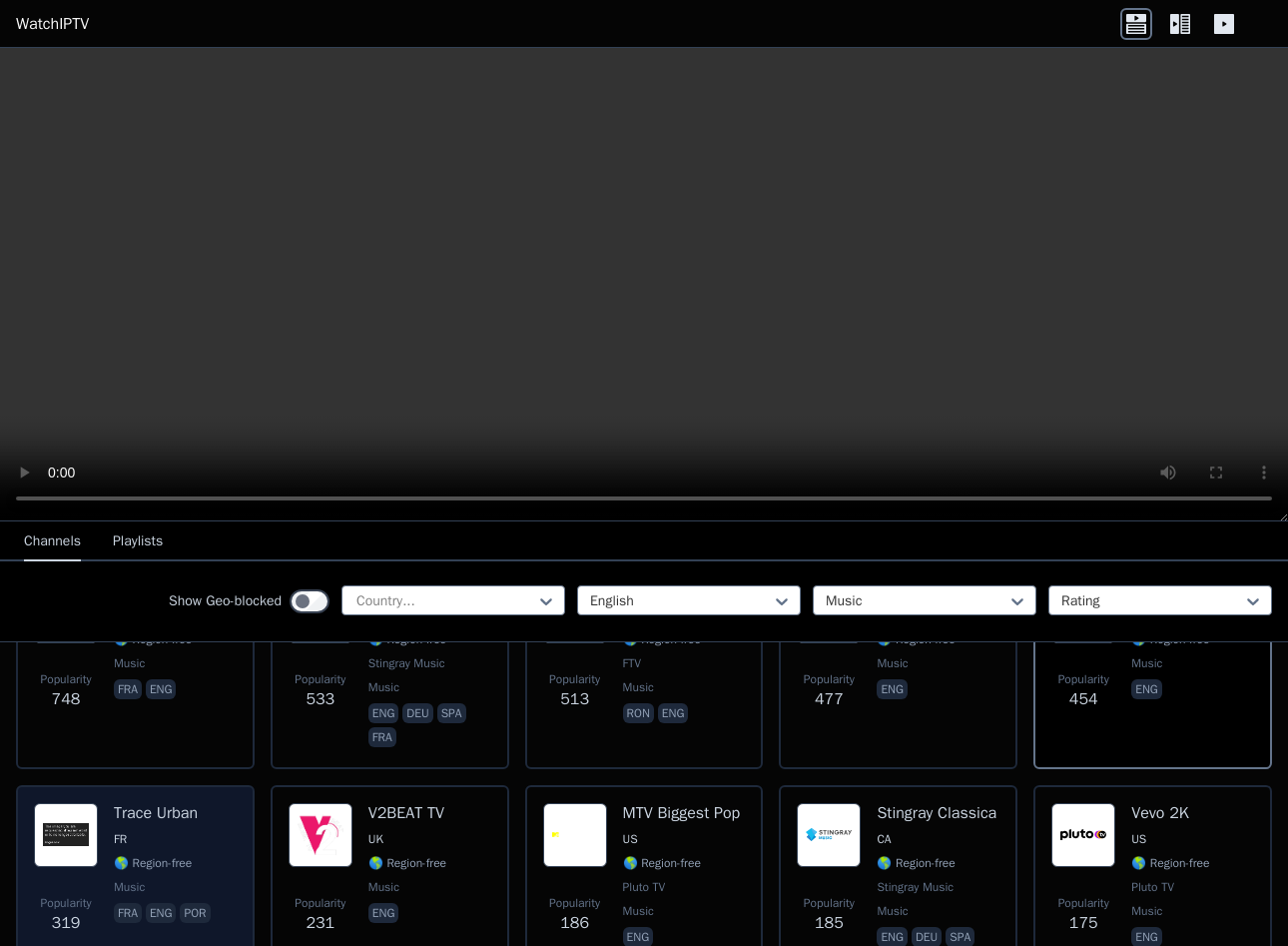 click on "🌎 Region-free" at bounding box center [153, 863] 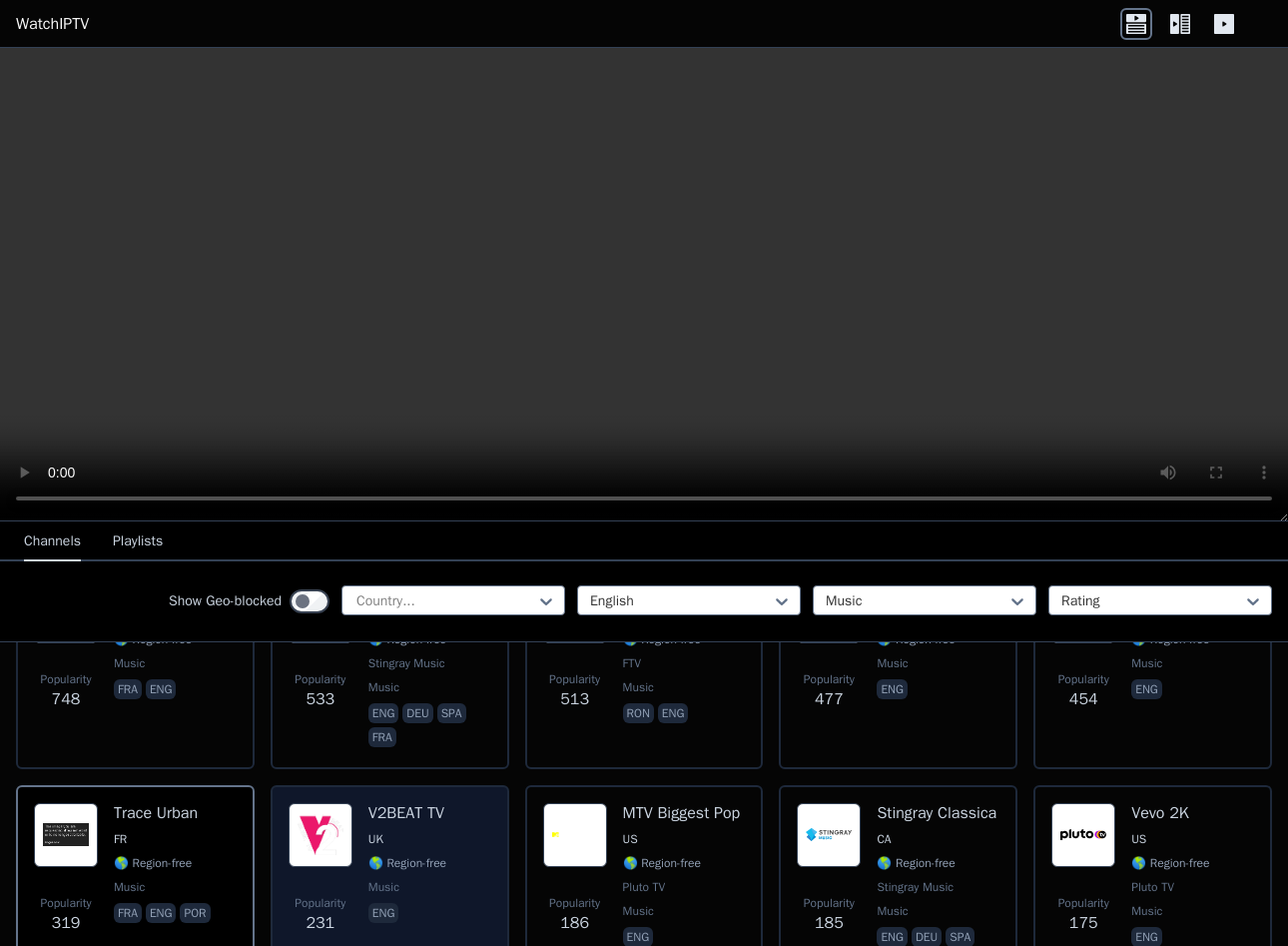 click on "V2BEAT TV UK 🌎 Region-free music eng" at bounding box center [407, 889] 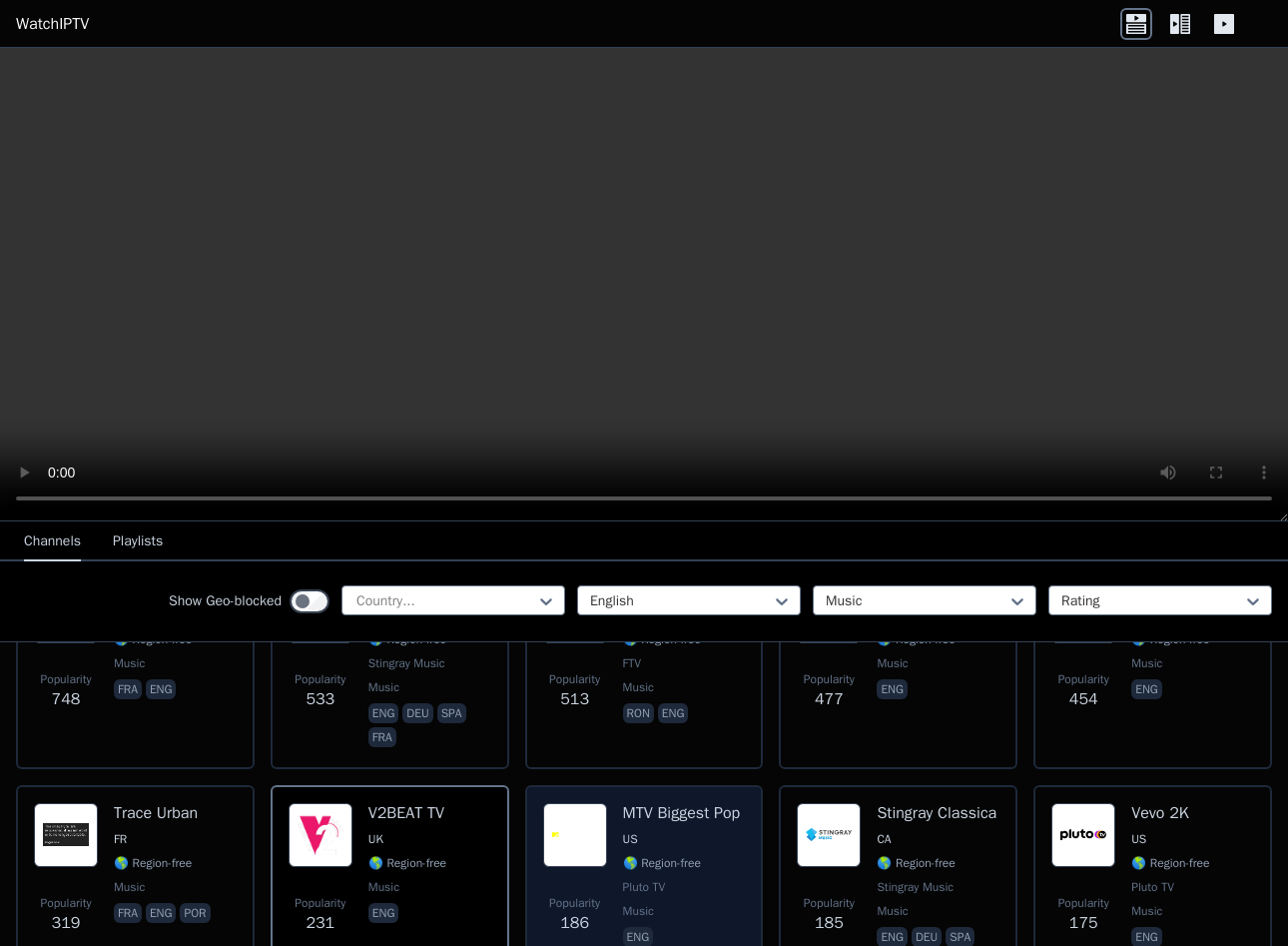 click on "MTV Biggest Pop" at bounding box center (682, 813) 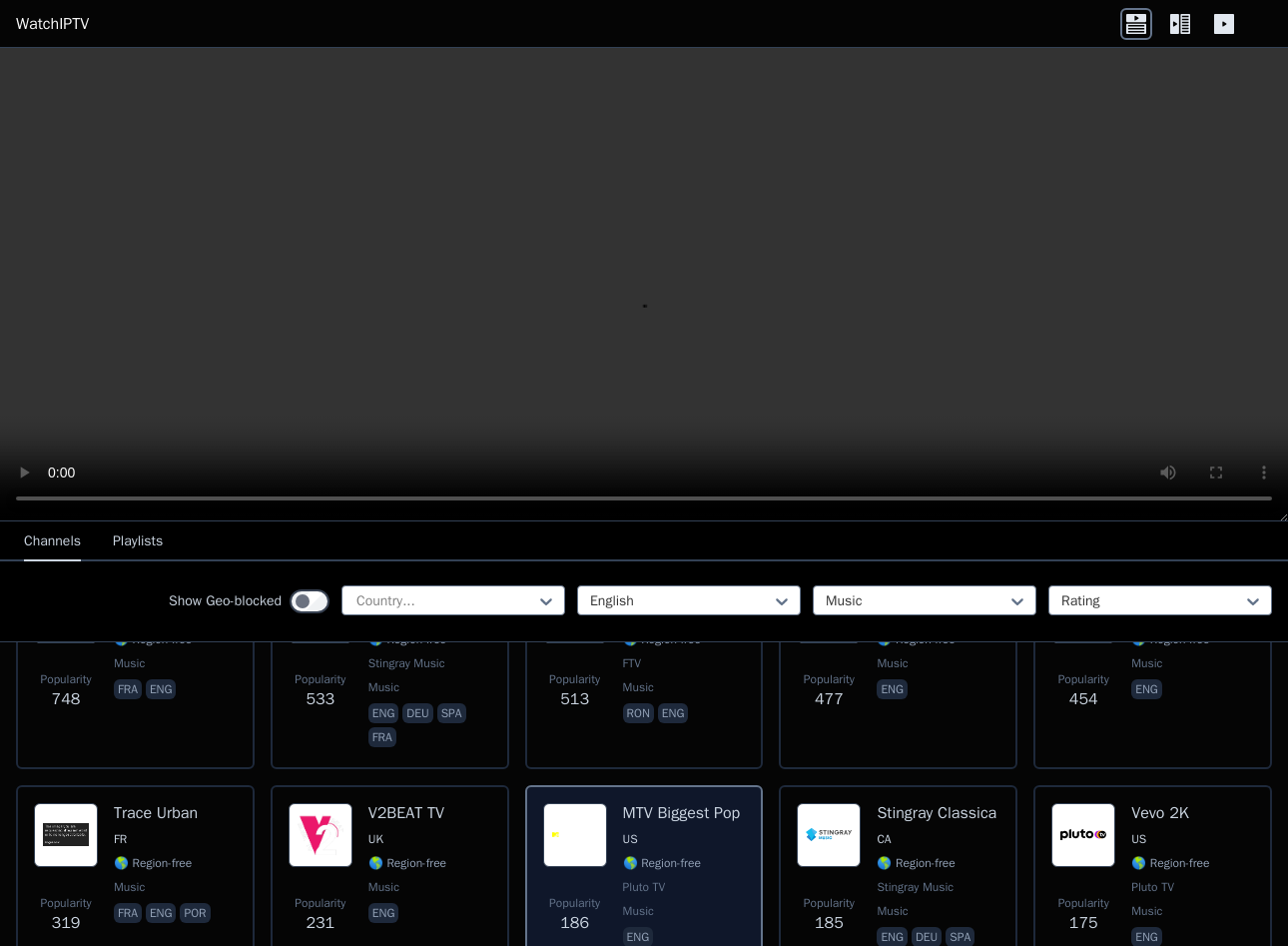 click on "MTV Biggest Pop" at bounding box center (682, 813) 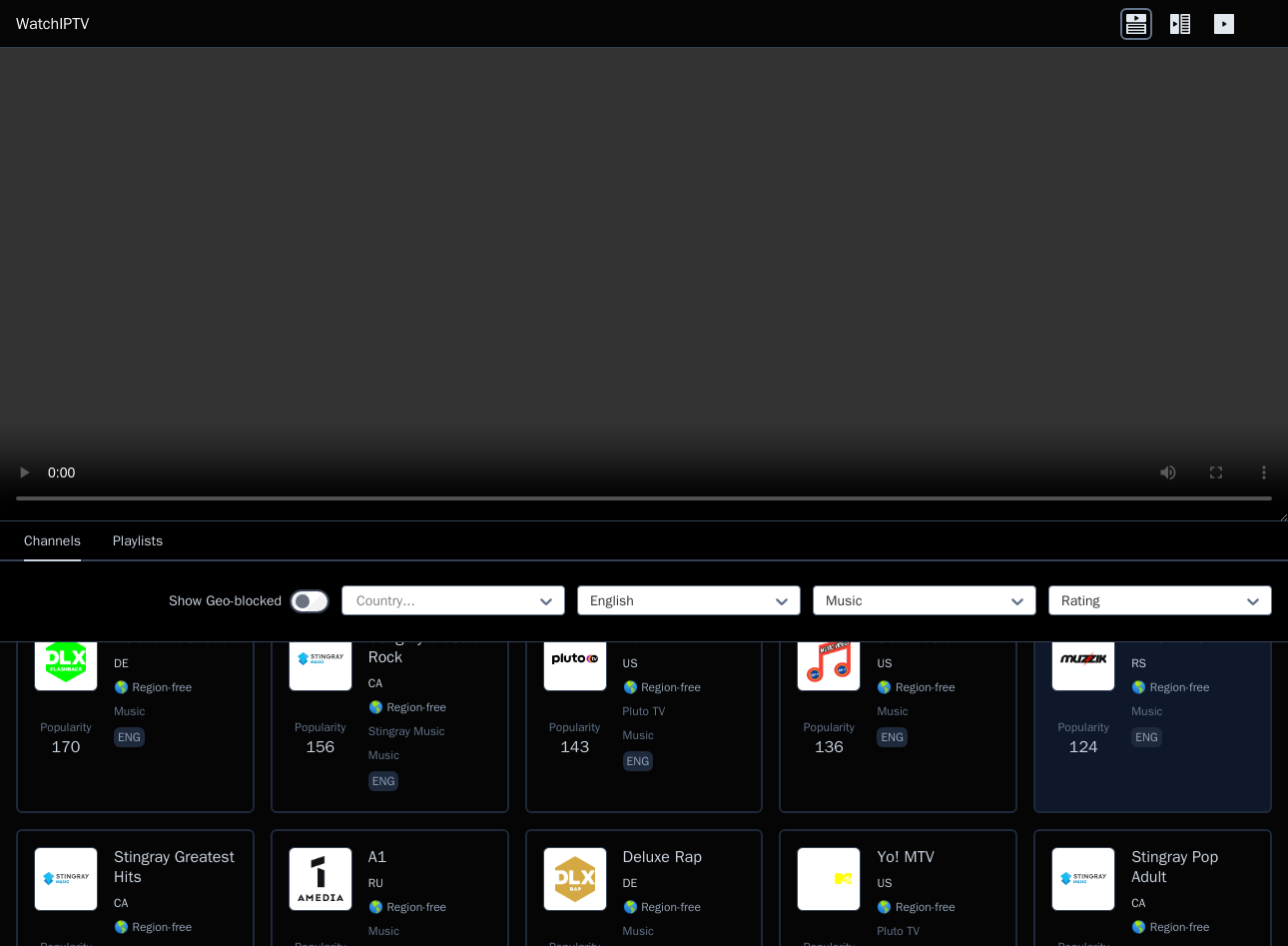 scroll, scrollTop: 999, scrollLeft: 0, axis: vertical 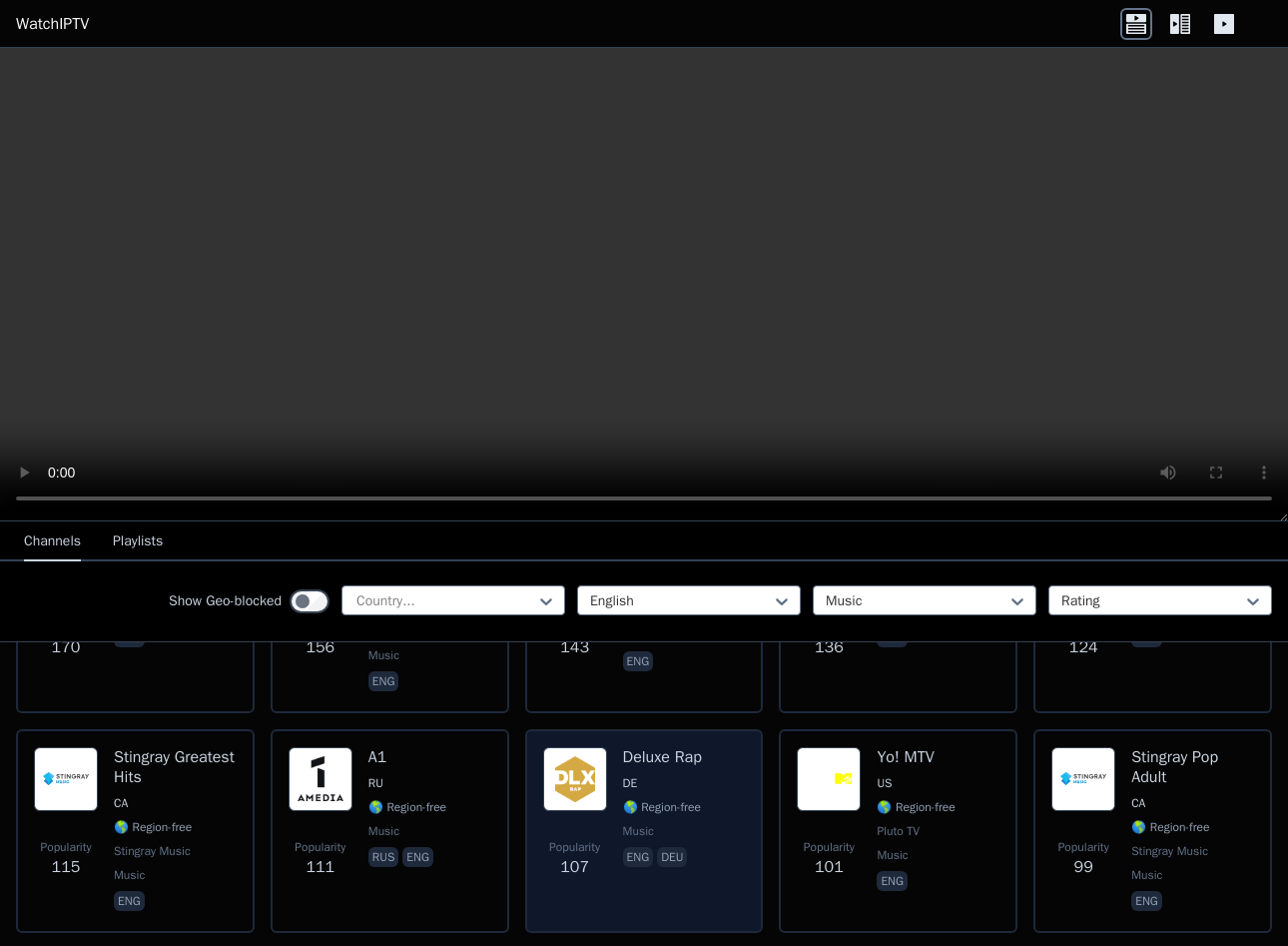 click on "Deluxe Rap" at bounding box center (662, 757) 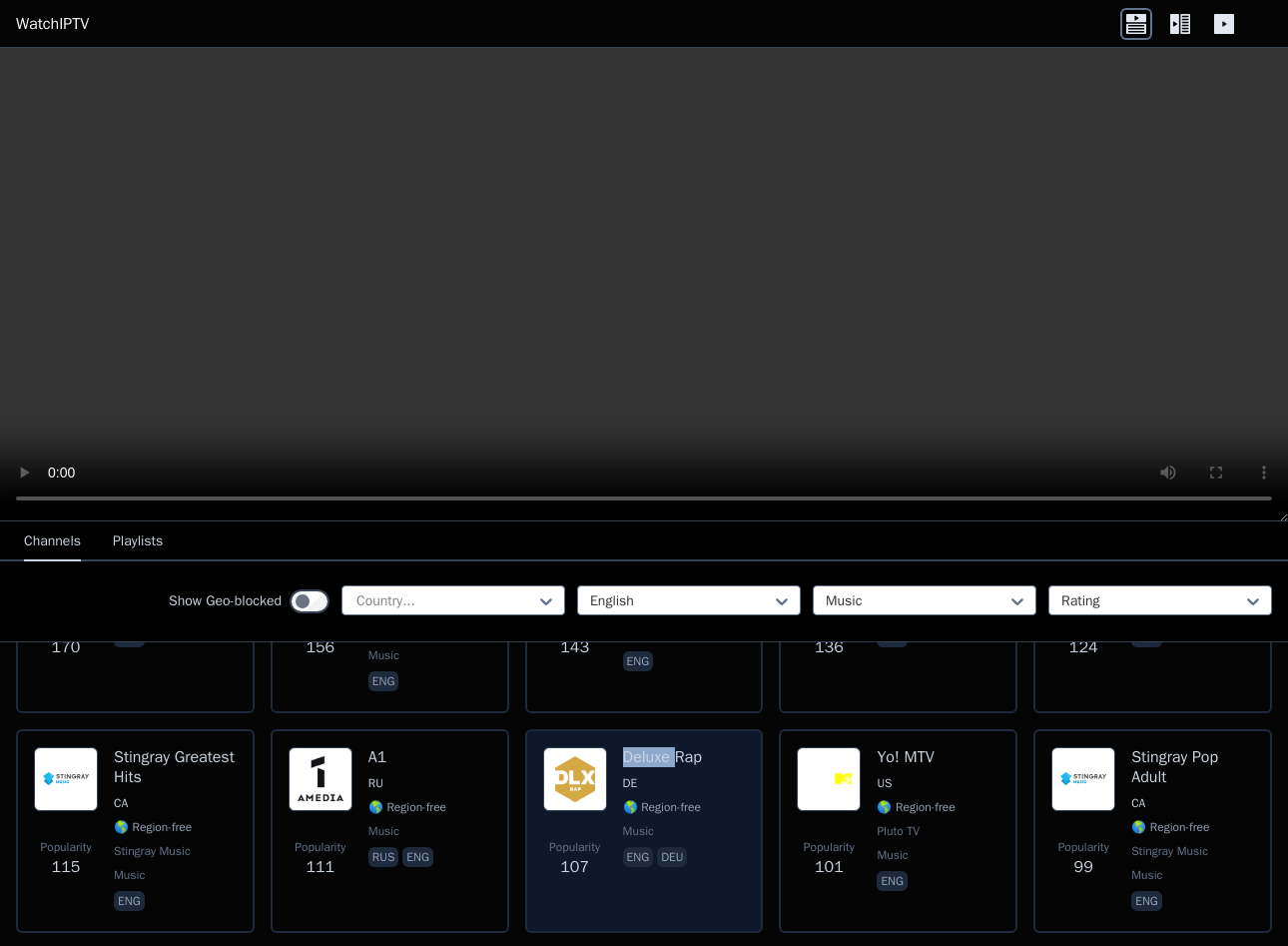 click on "Deluxe Rap" at bounding box center (662, 757) 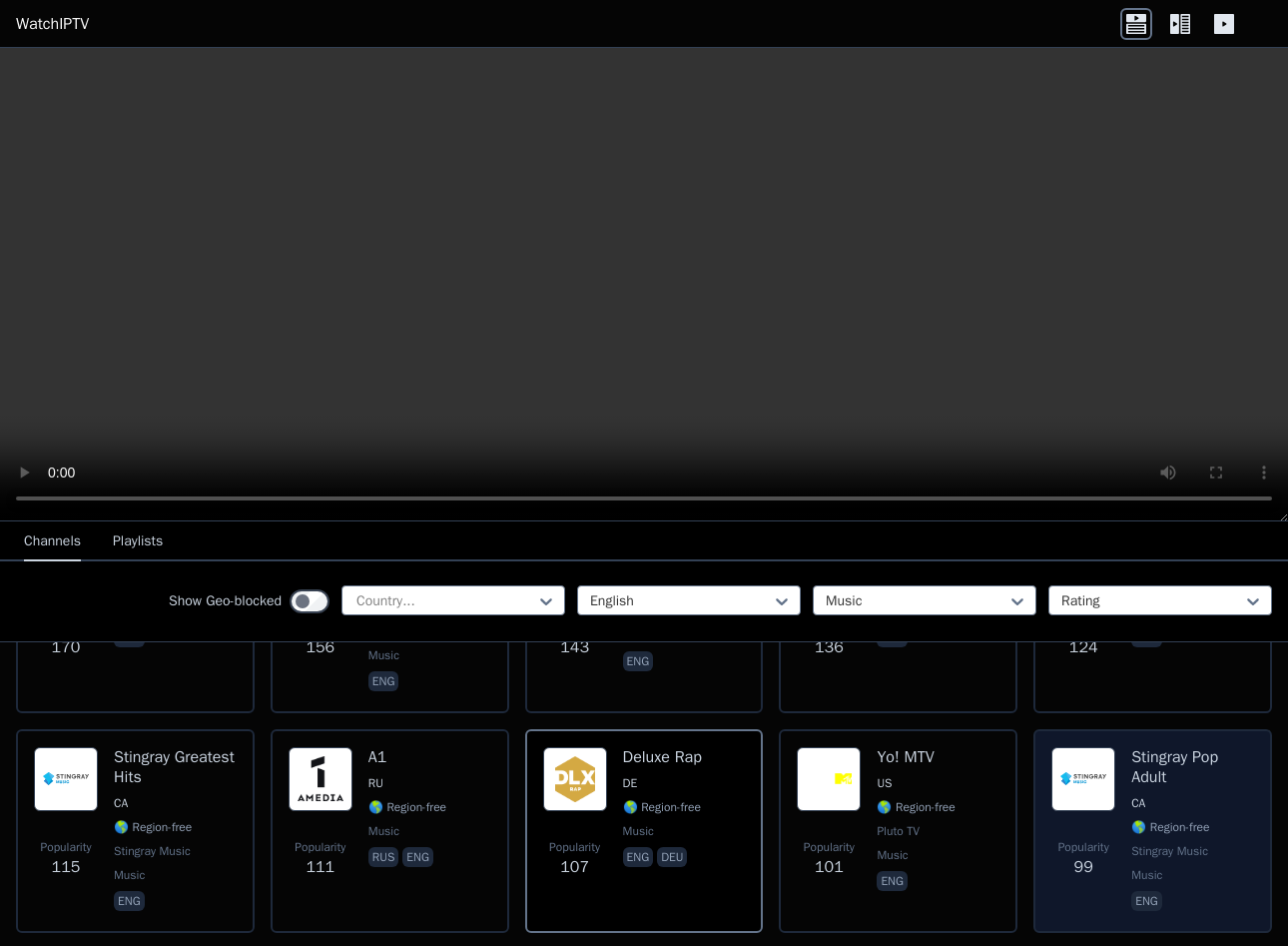 click on "Popularity 99 Stingray Pop Adult CA 🌎 Region-free Stingray Music music eng" at bounding box center (1152, 831) 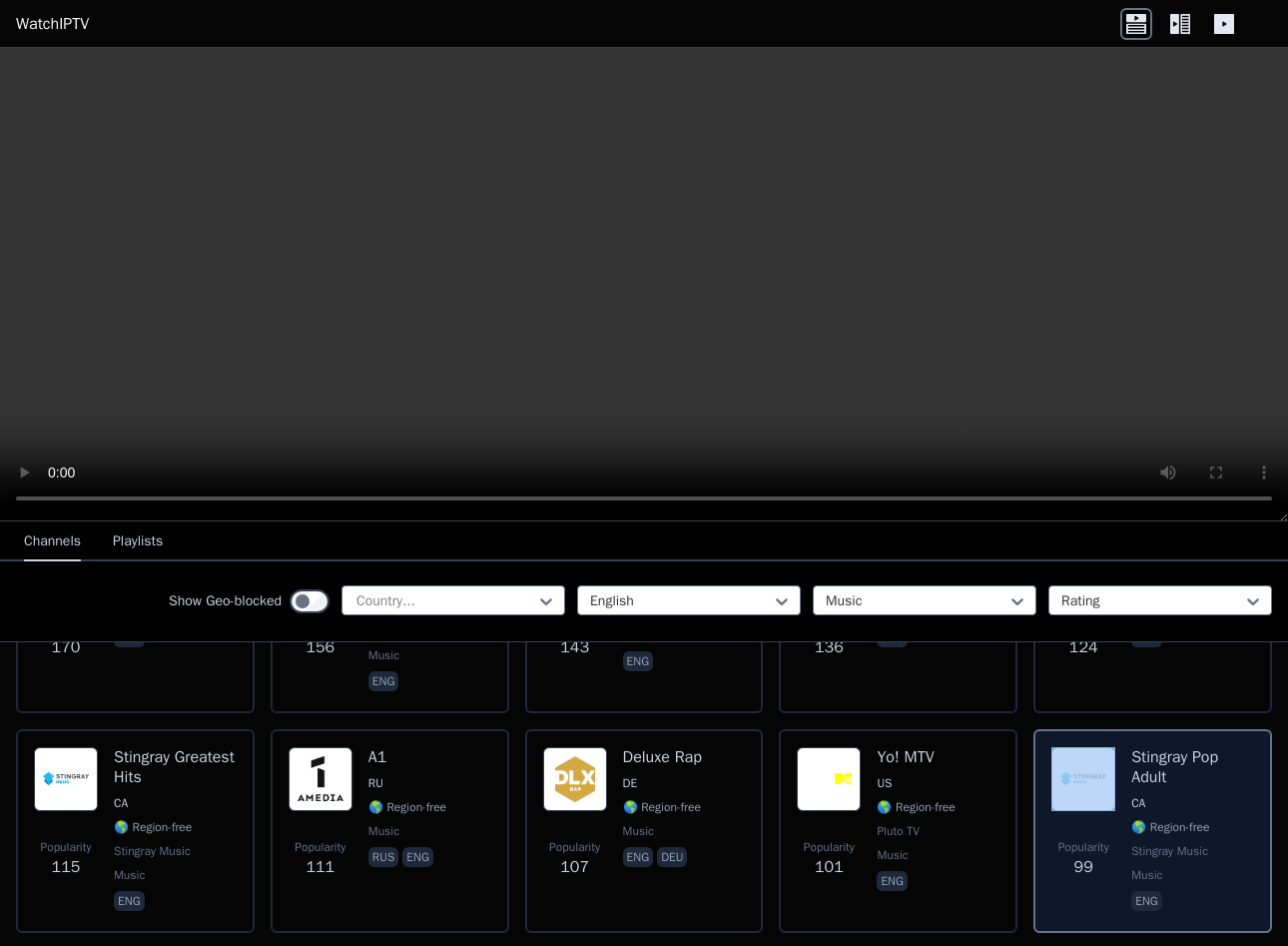 click on "Popularity 99 Stingray Pop Adult CA 🌎 Region-free Stingray Music music eng" at bounding box center [1152, 831] 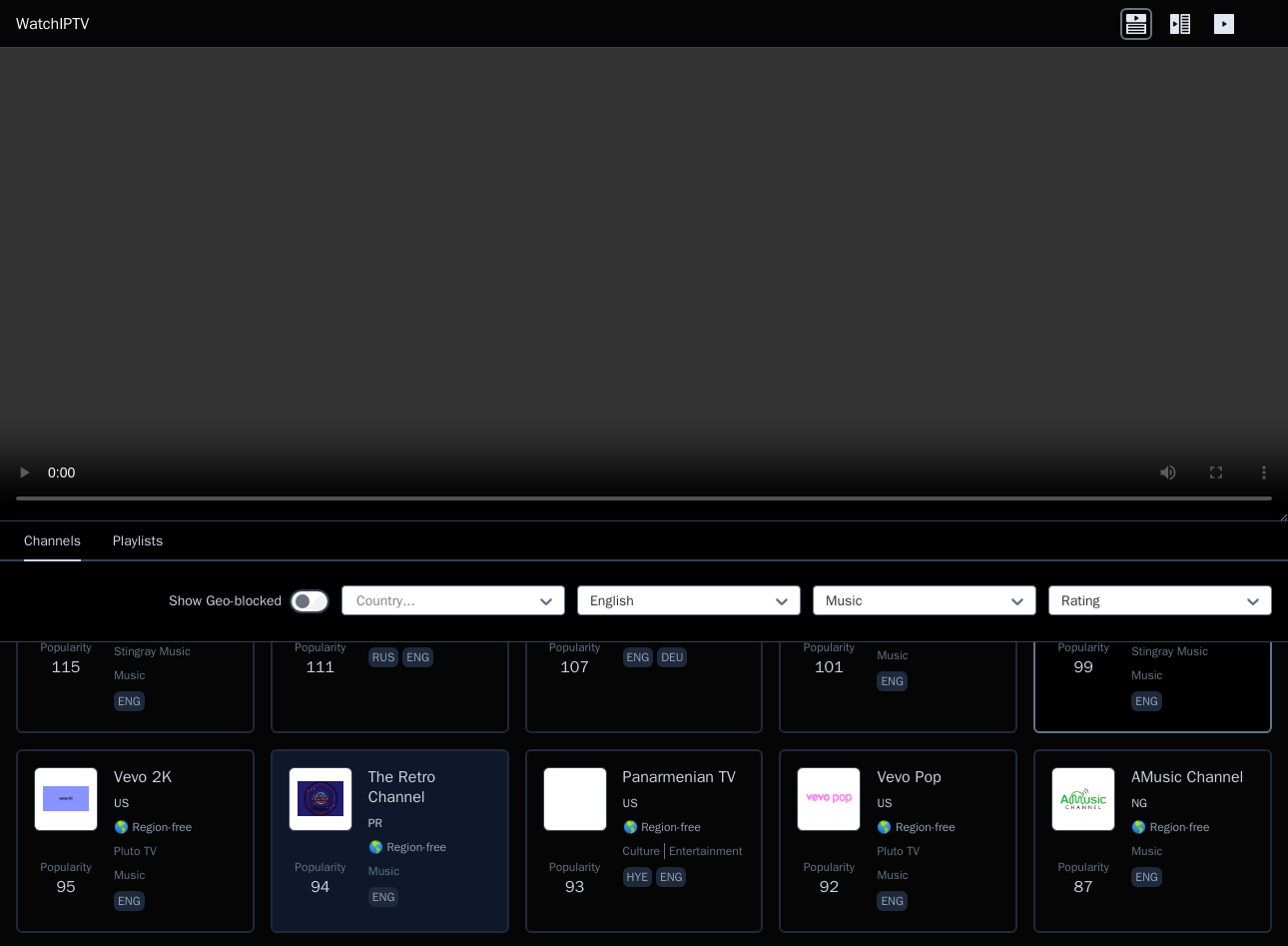 click on "PR" at bounding box center (429, 823) 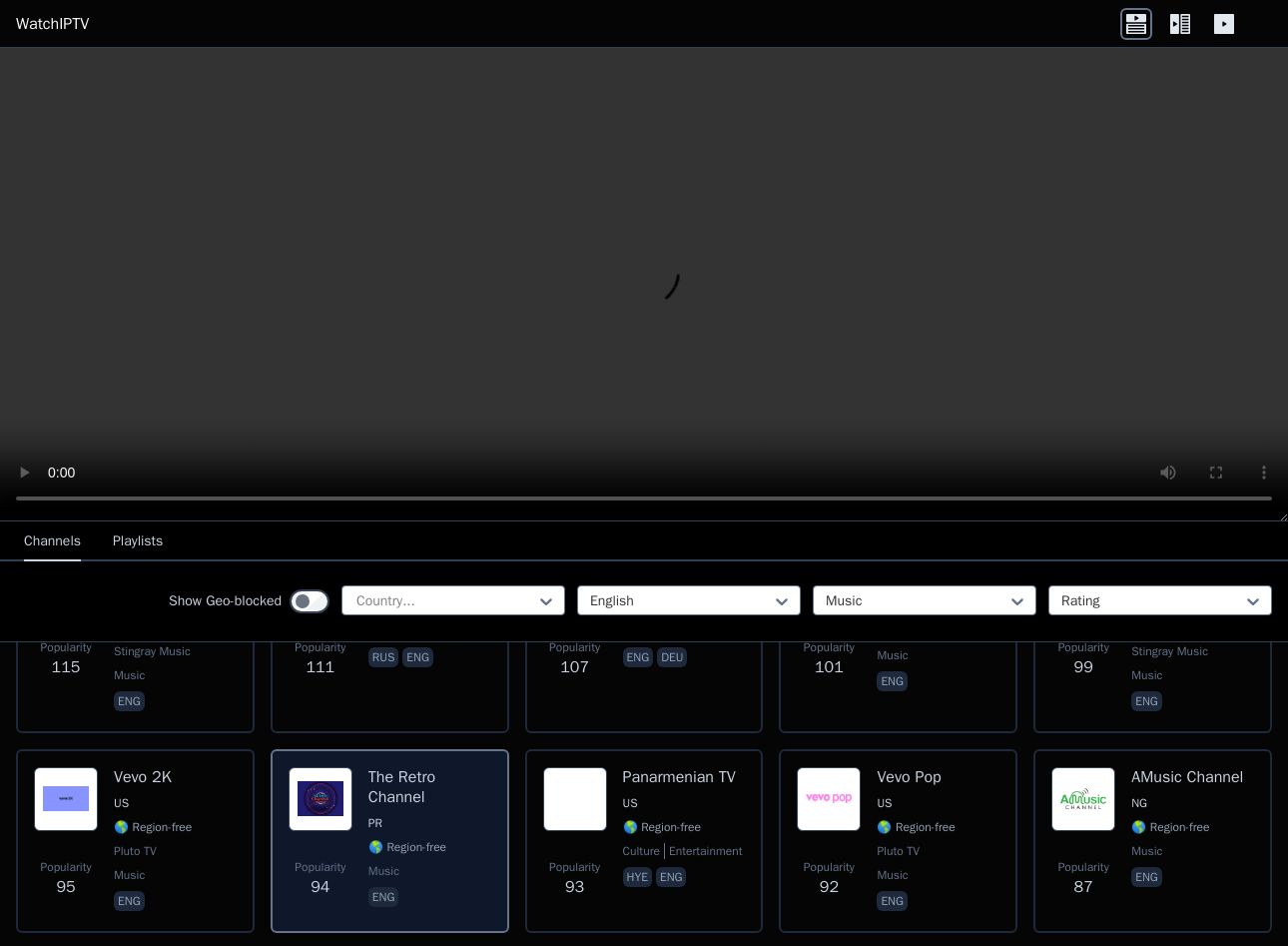 click on "PR" at bounding box center (429, 823) 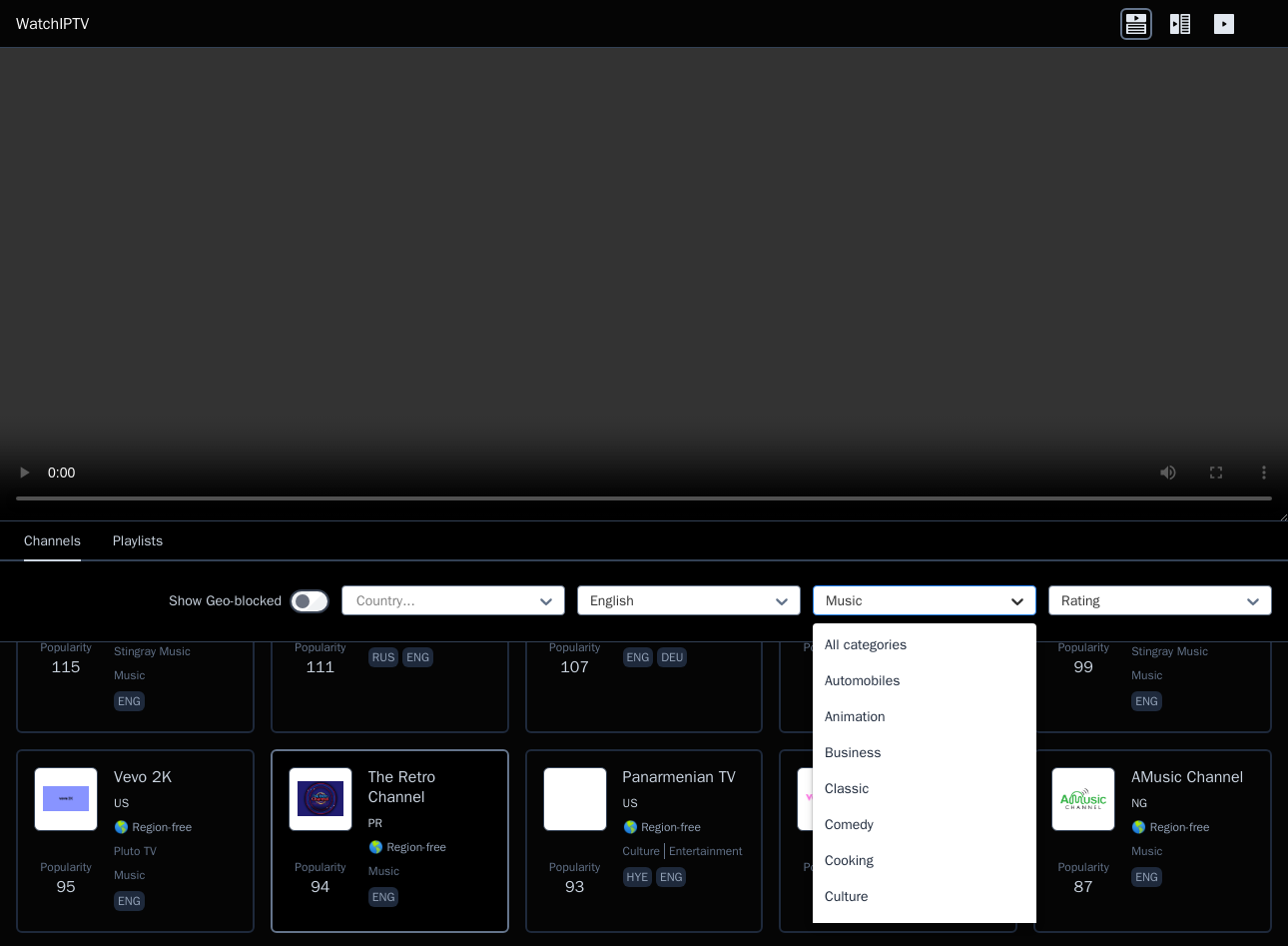 click 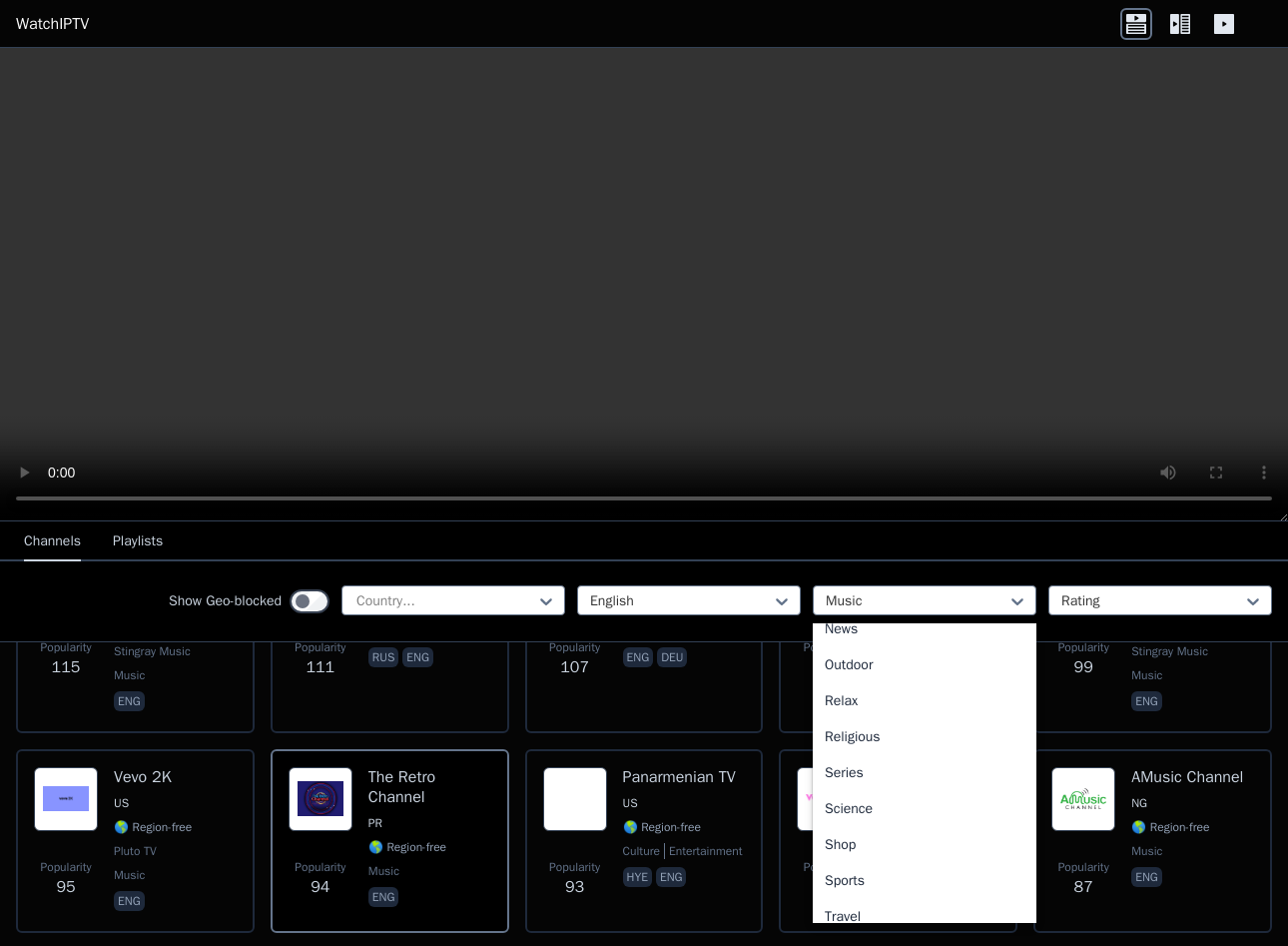 scroll, scrollTop: 679, scrollLeft: 0, axis: vertical 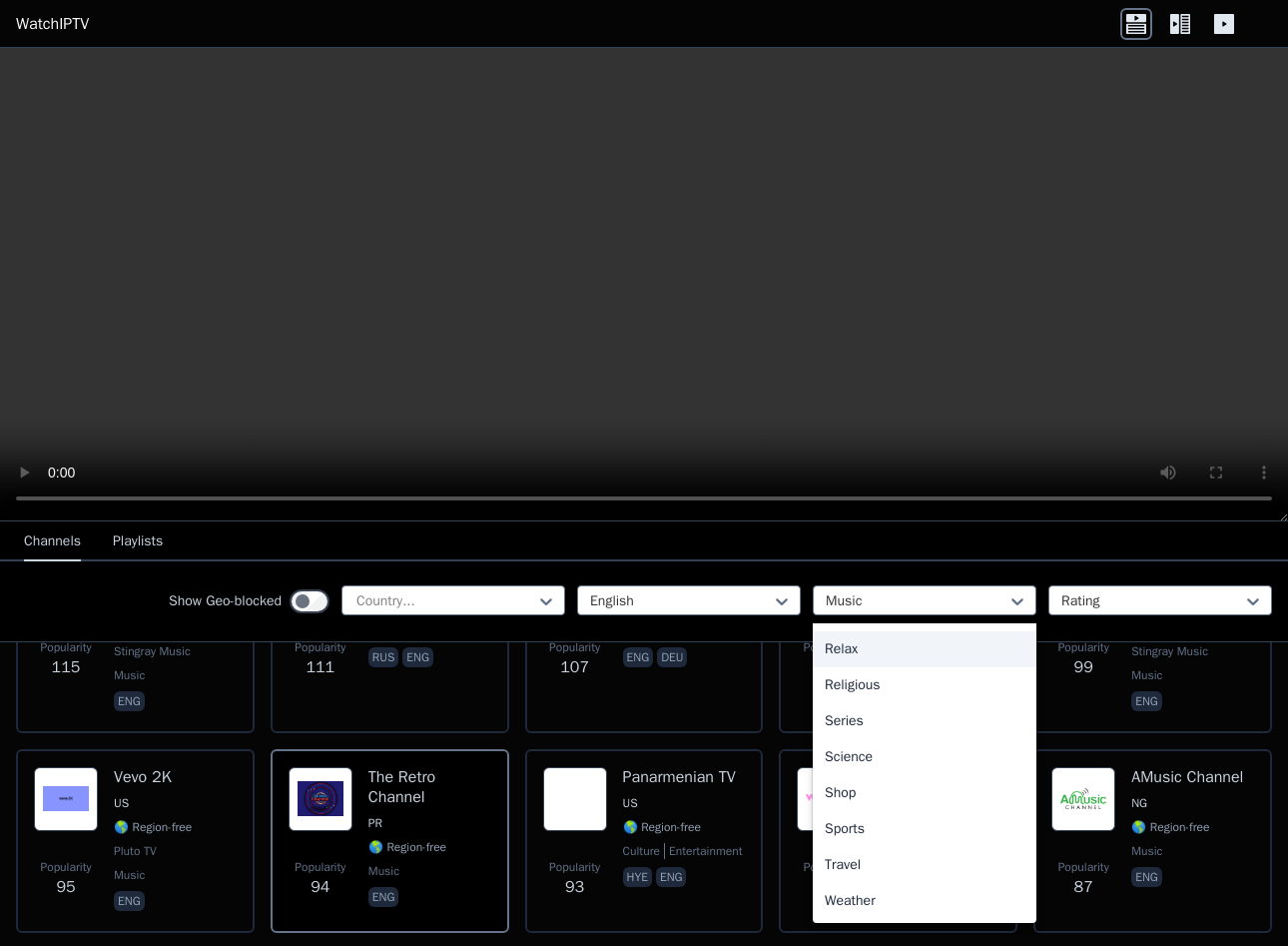 click on "Relax" at bounding box center [925, 649] 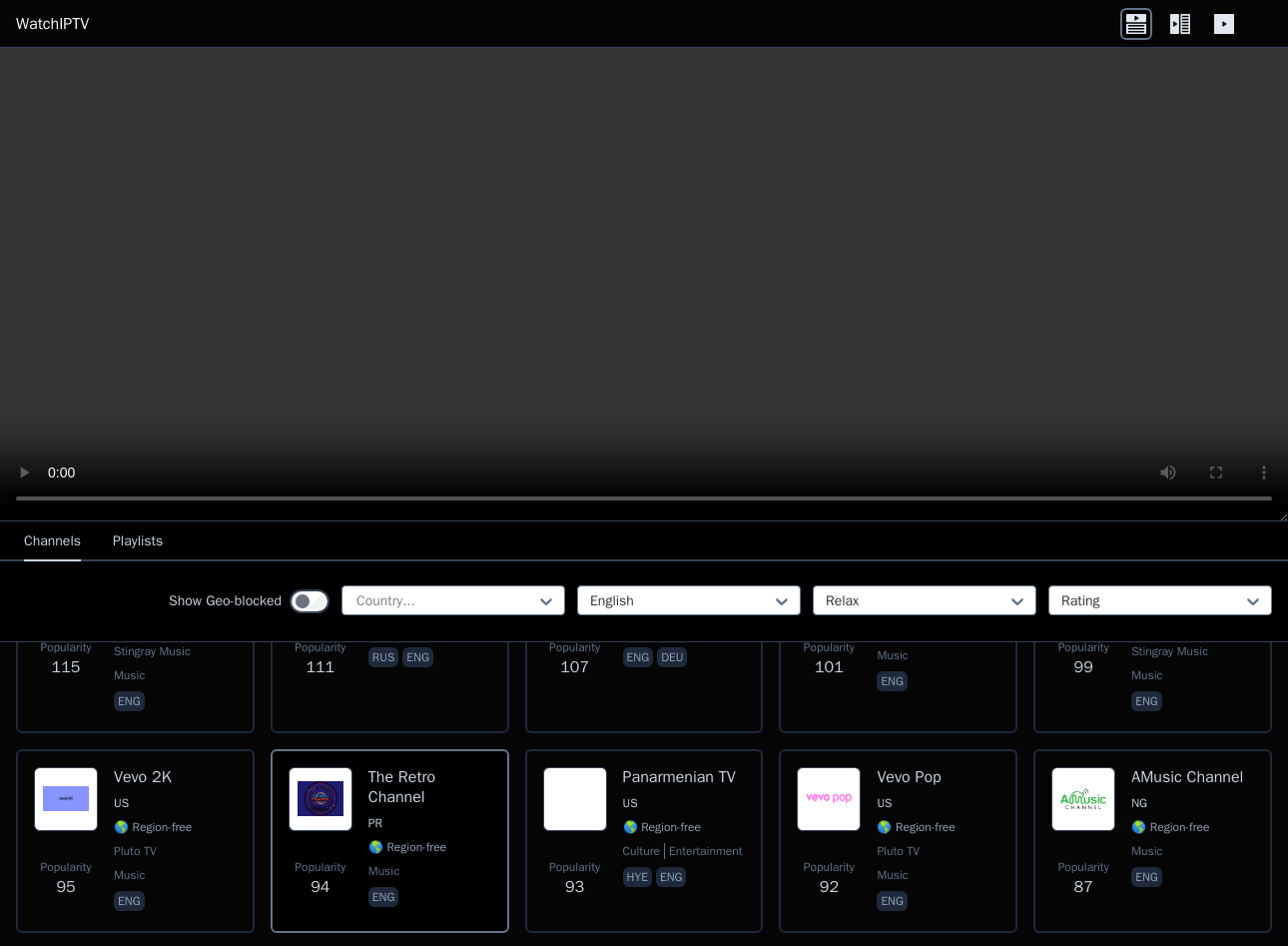 scroll, scrollTop: 0, scrollLeft: 0, axis: both 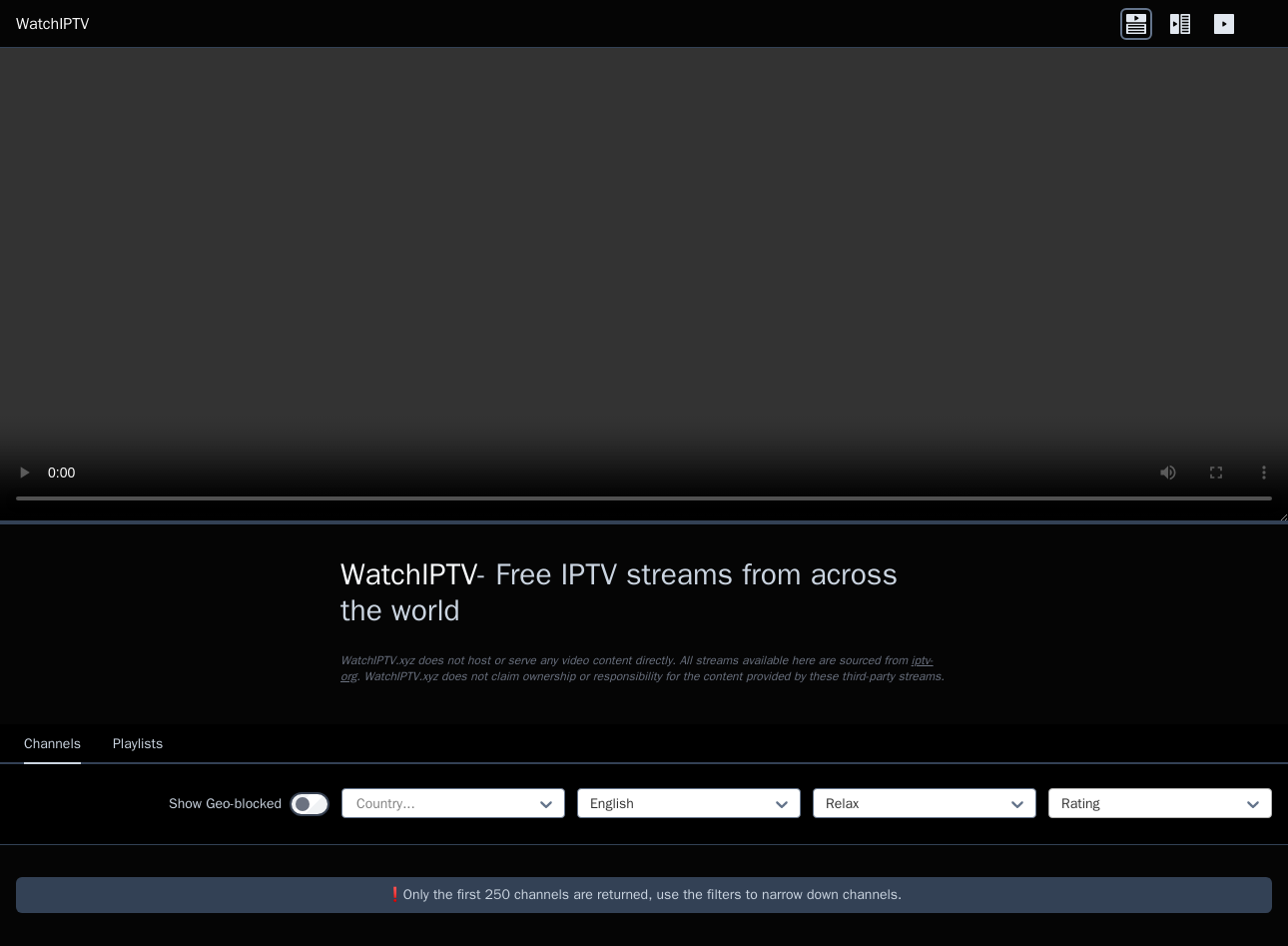 click on "Rating" at bounding box center (1160, 803) 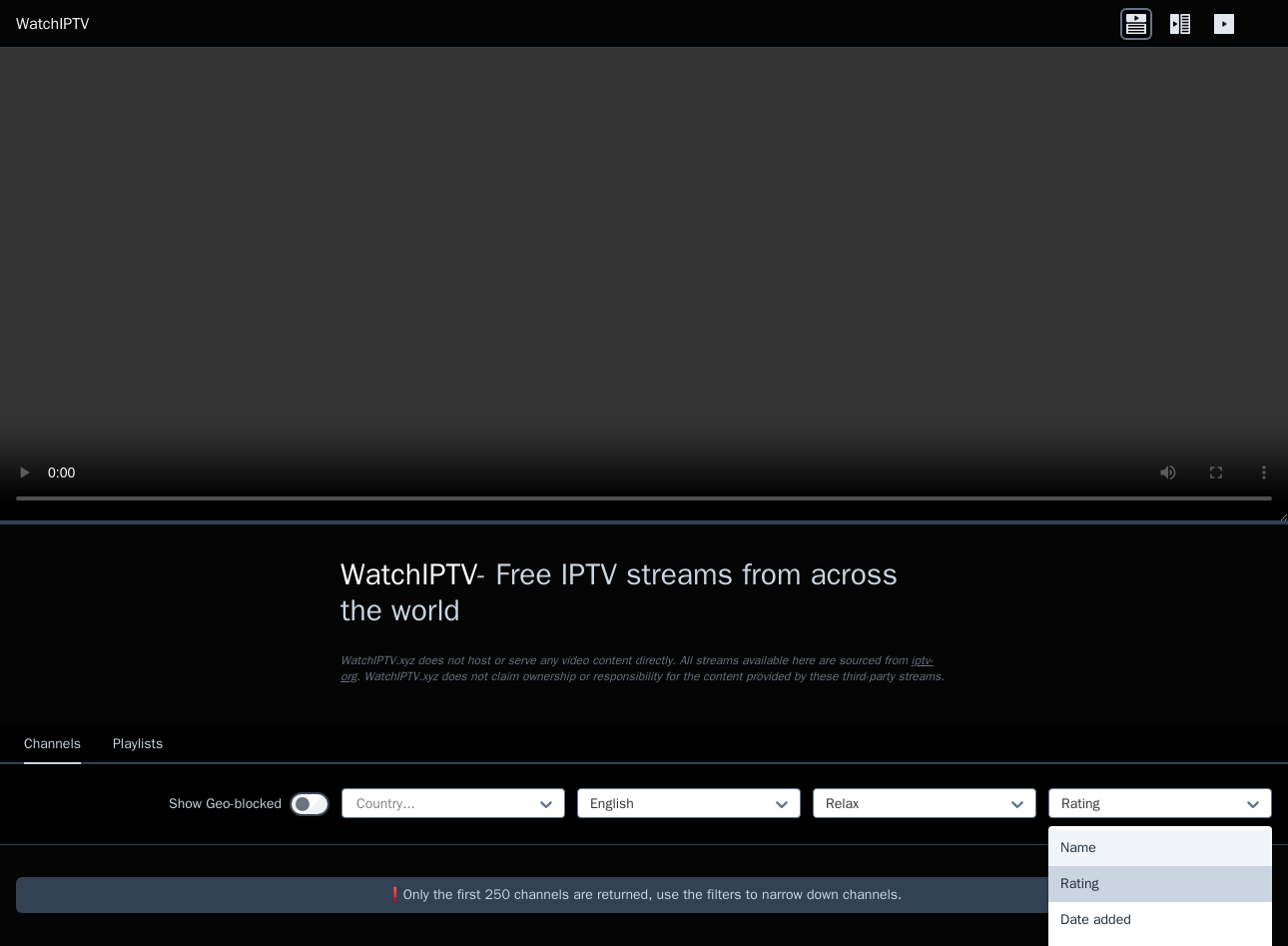 click on "Name" at bounding box center [1160, 848] 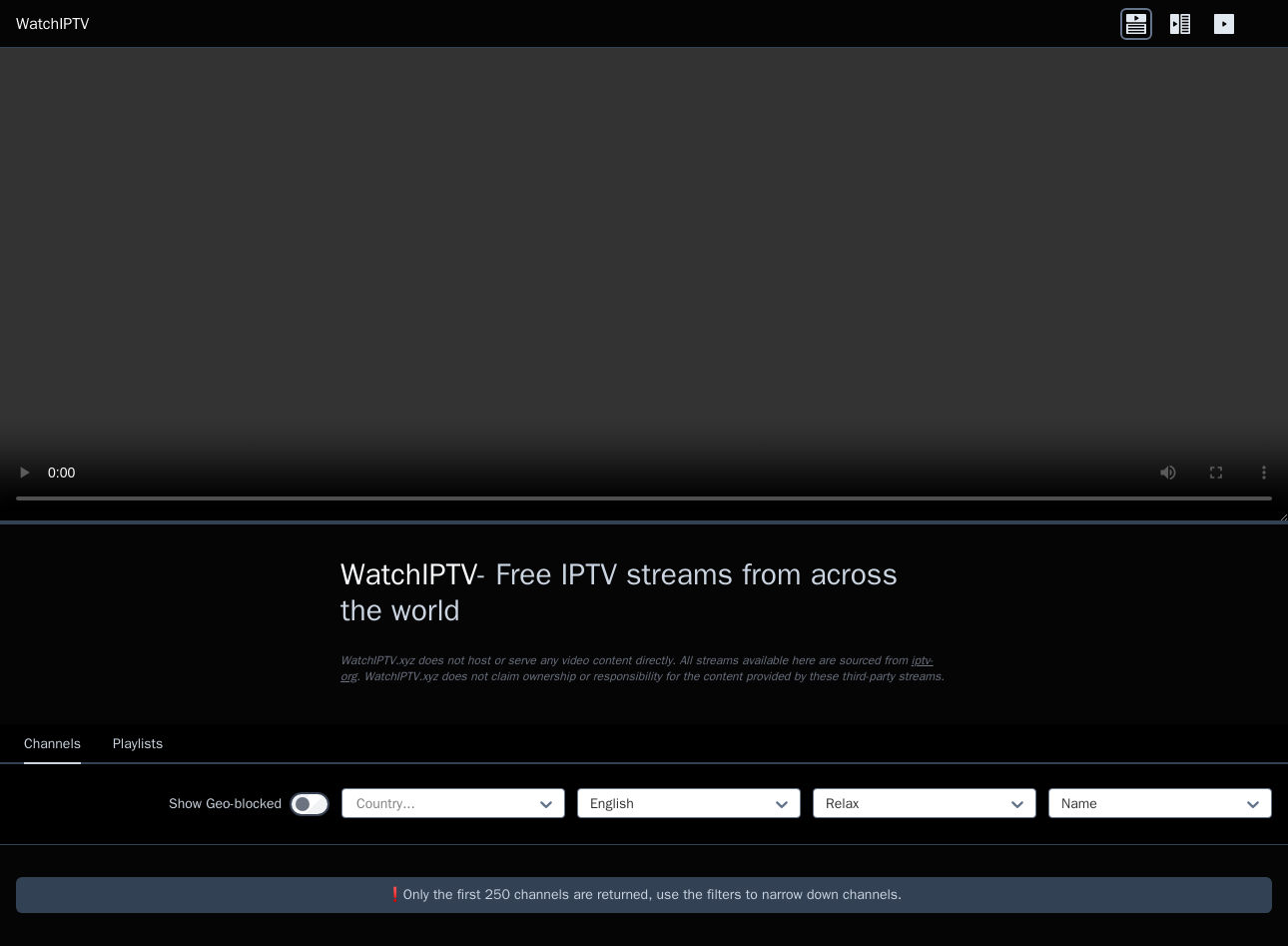 scroll, scrollTop: 0, scrollLeft: 0, axis: both 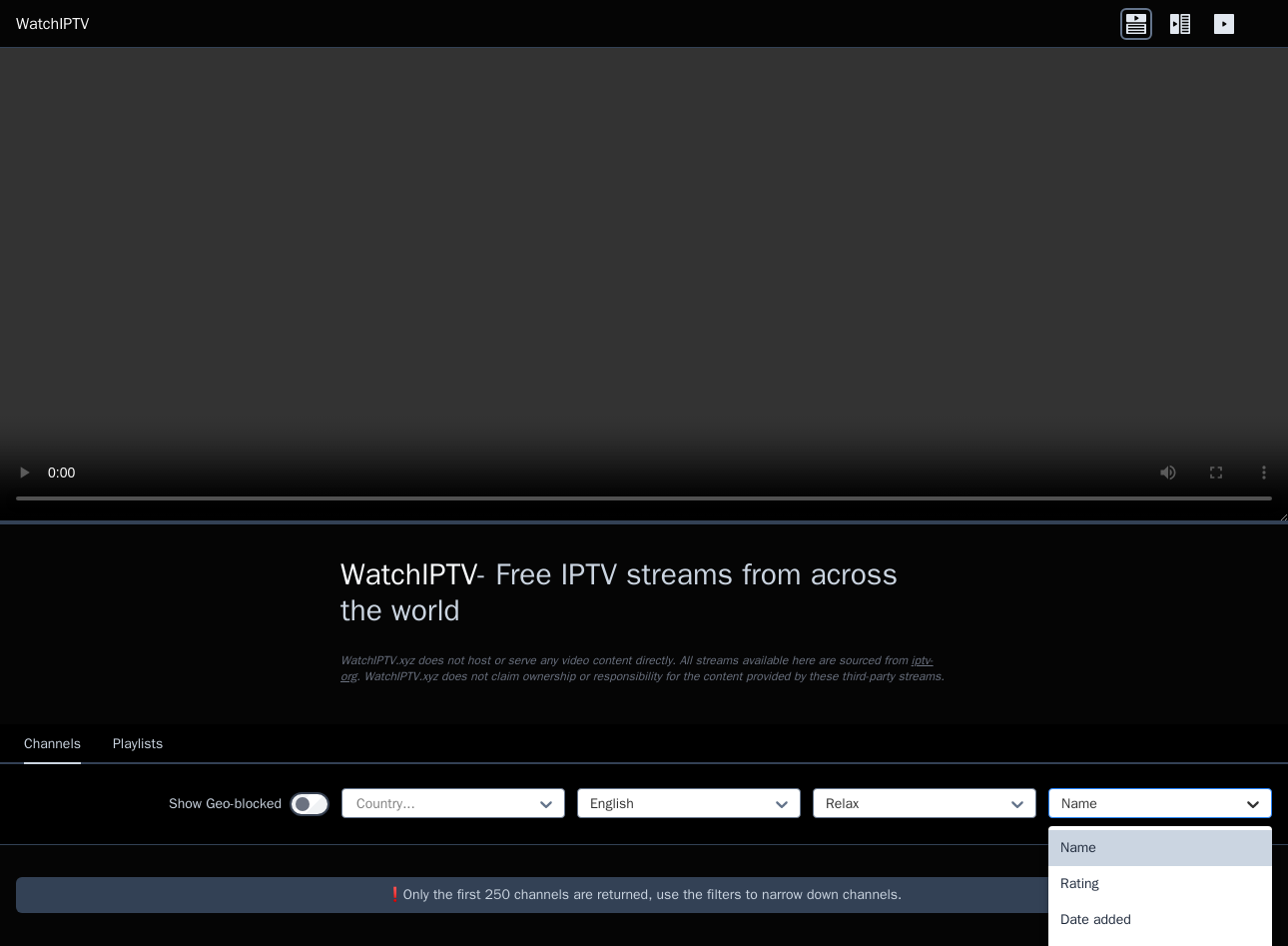 click on "Name" at bounding box center [1160, 803] 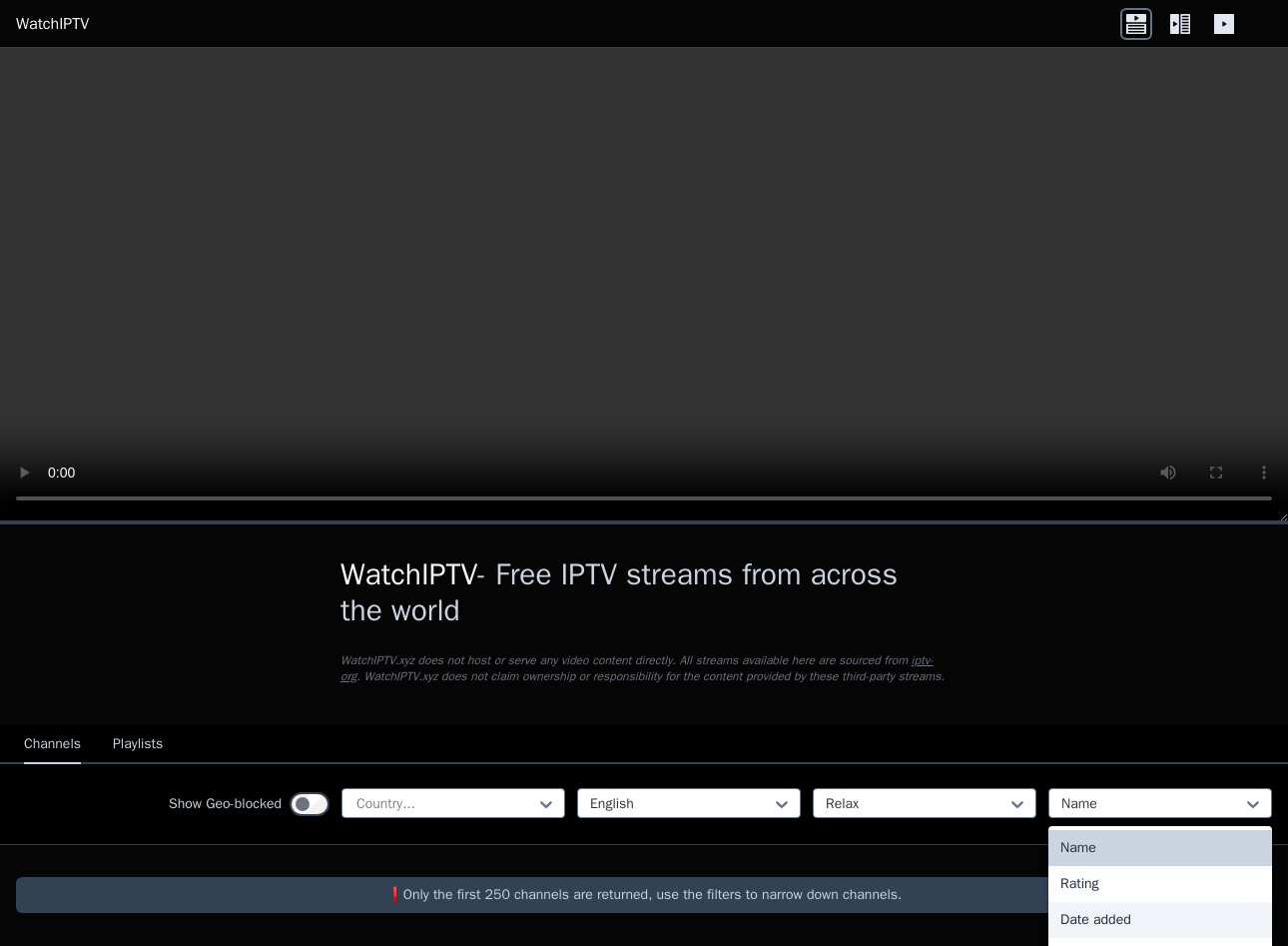 click on "Date added" at bounding box center (1160, 920) 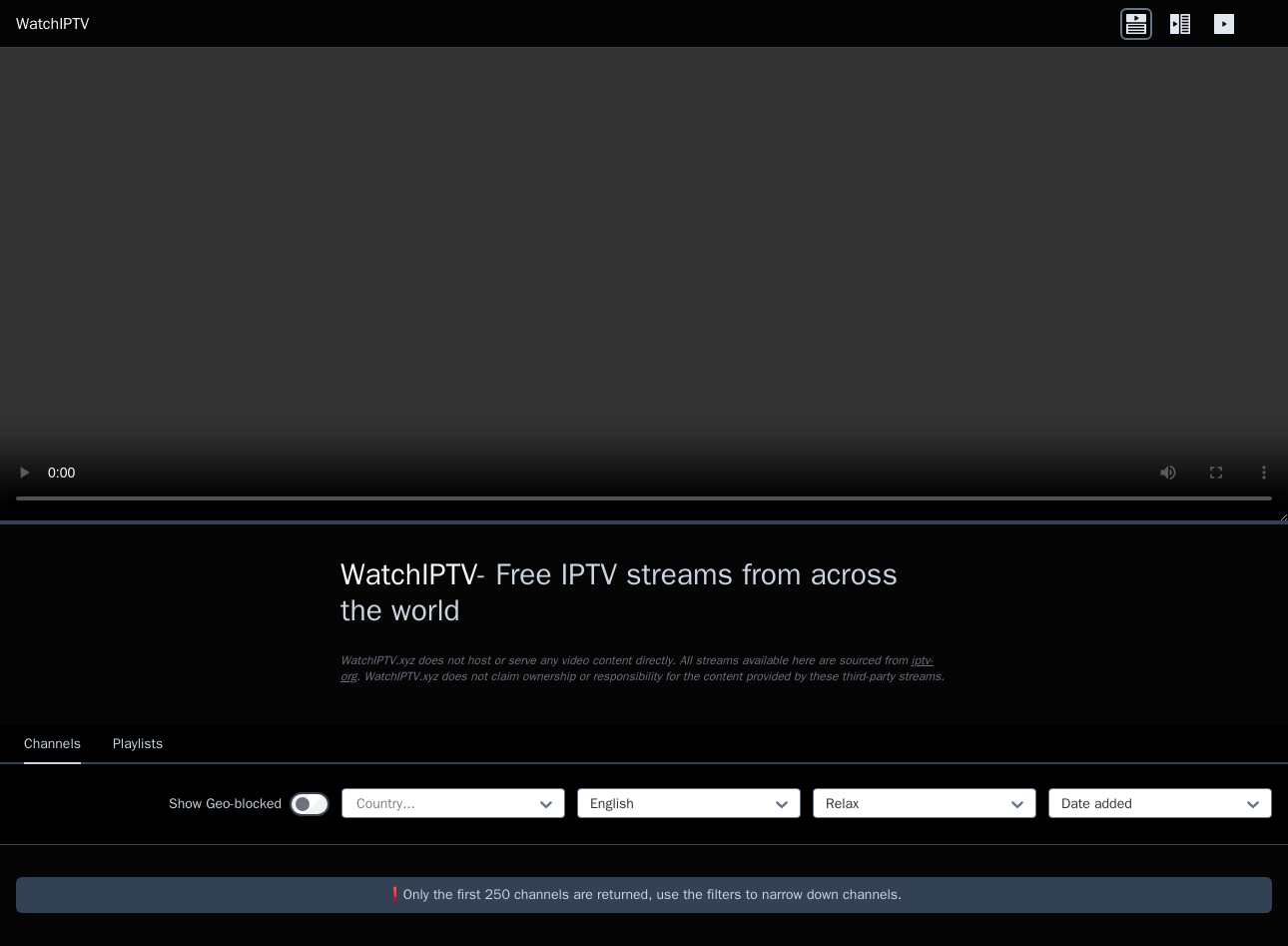 click on "WatchIPTV  - Free IPTV streams from across the world WatchIPTV.xyz does not host or serve any video content directly. All streams available here are sourced from   iptv-org . WatchIPTV.xyz does not claim ownership or responsibility for the content provided by these third-party streams. Channels Playlists Show Geo-blocked Country... English Relax Date added ❗️Only the first 250 channels are returned, use the filters to narrow down channels." at bounding box center (644, 734) 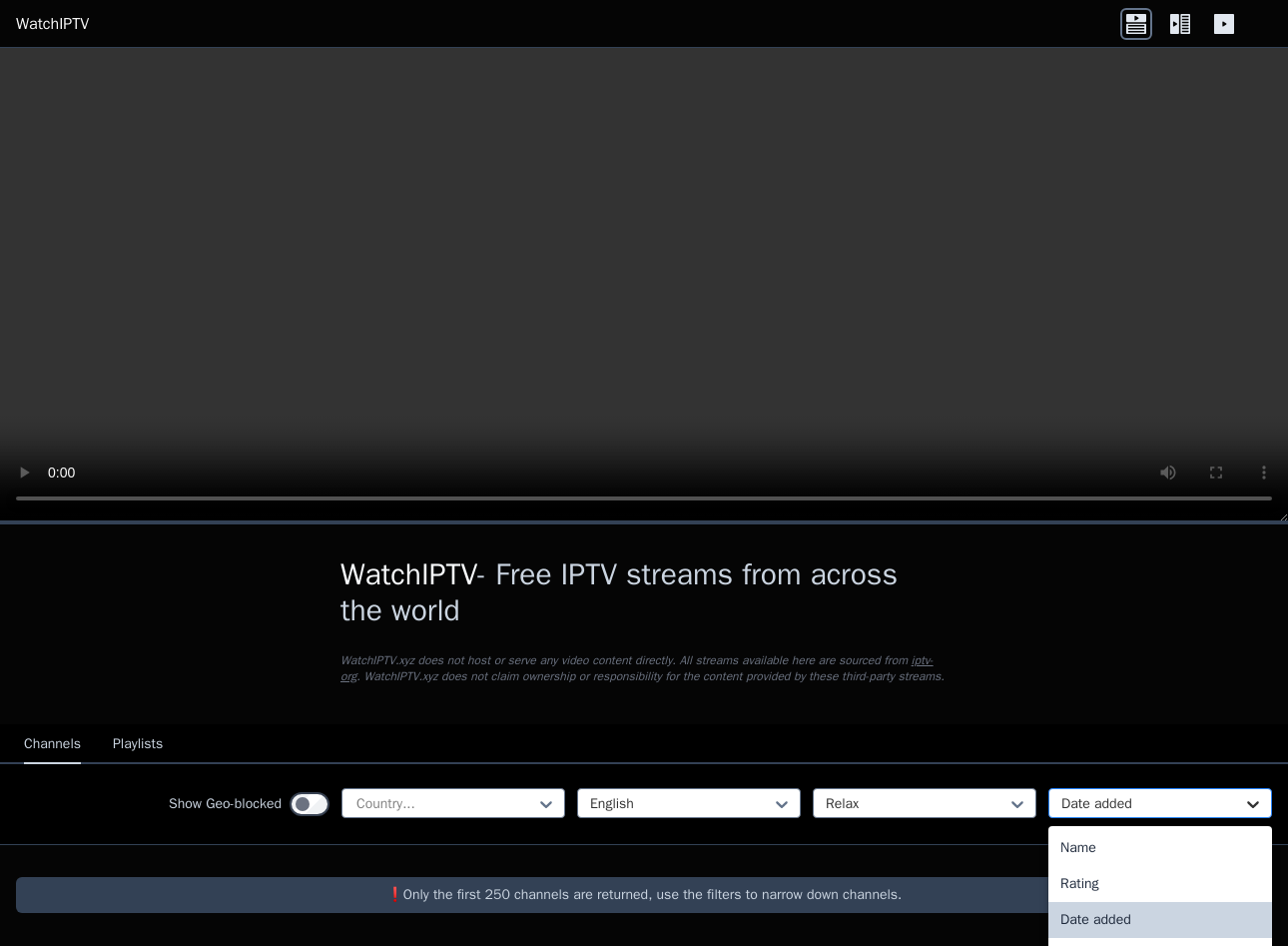 click on "Date added" at bounding box center [1160, 803] 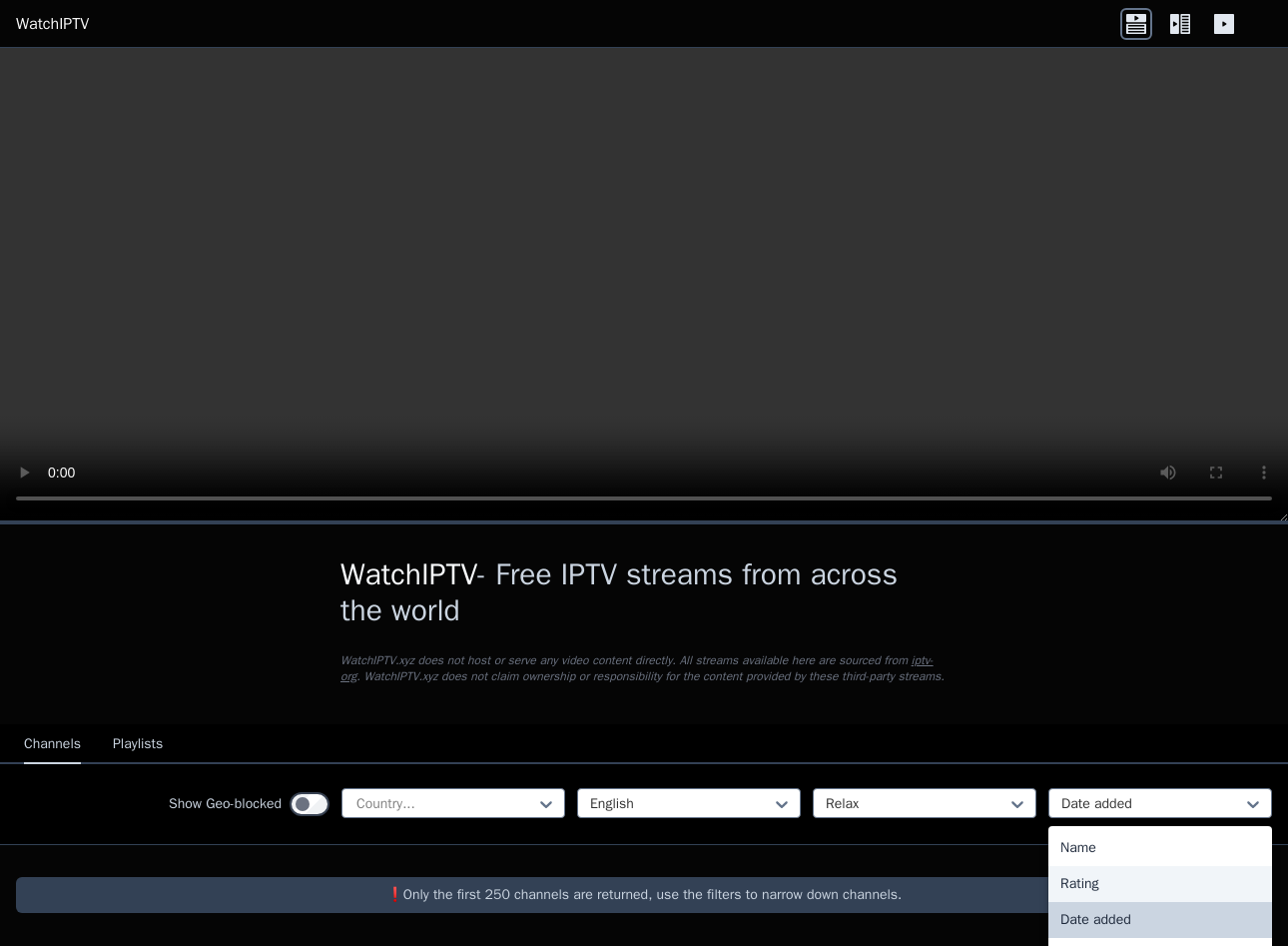 click on "Rating" at bounding box center [1160, 884] 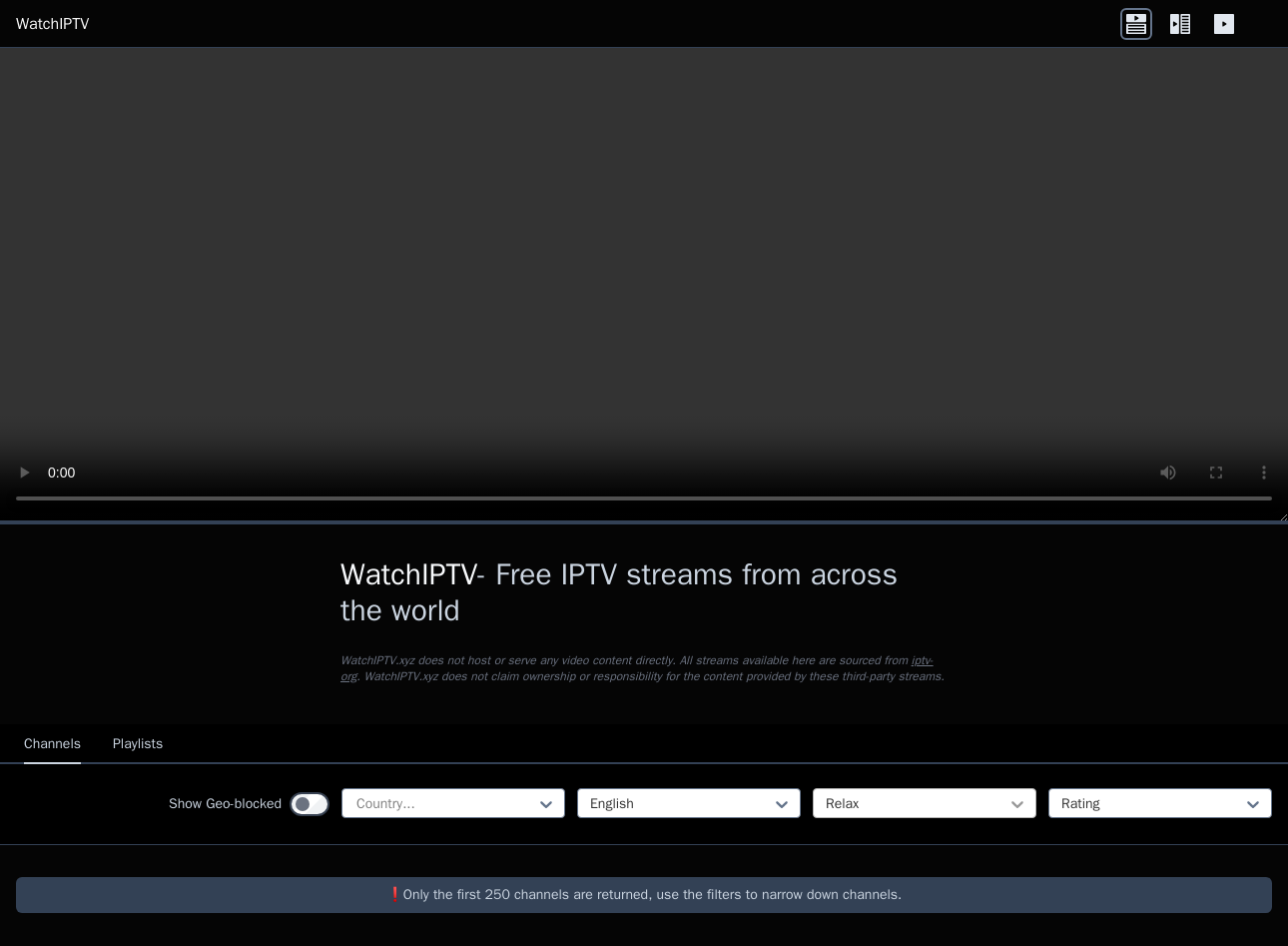 click on "Relax" at bounding box center (925, 803) 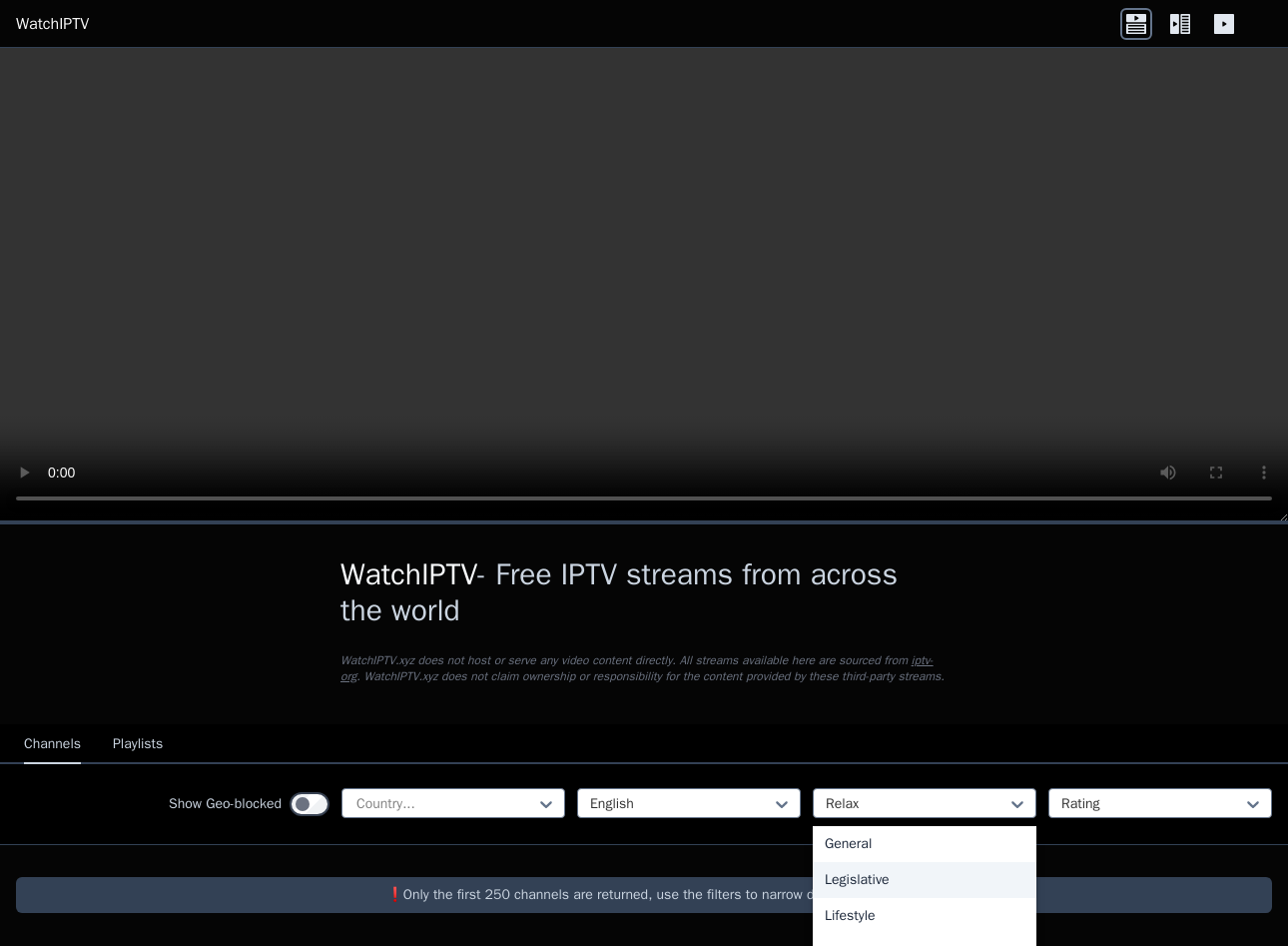 scroll, scrollTop: 679, scrollLeft: 0, axis: vertical 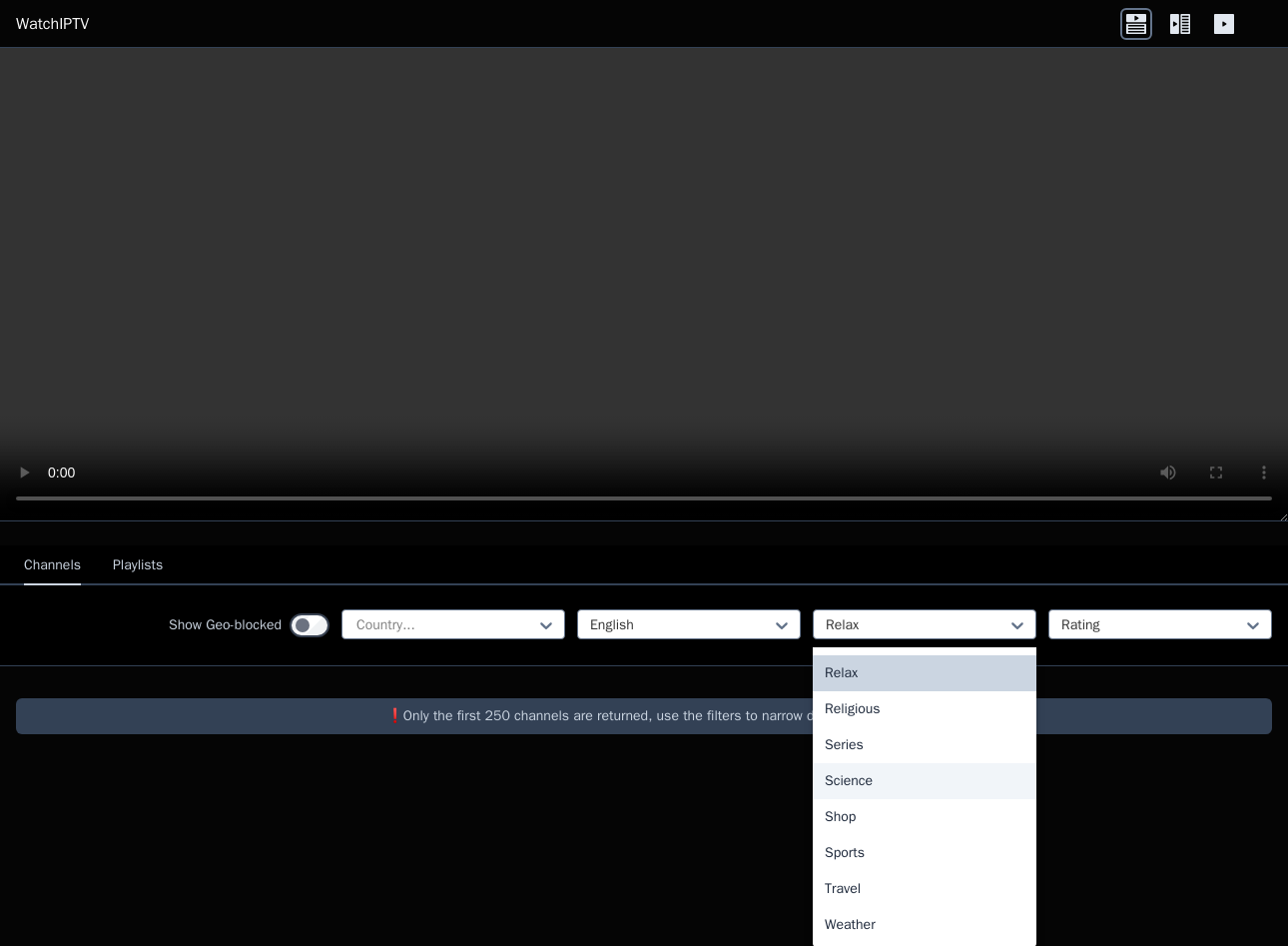 click on "Science" at bounding box center (925, 781) 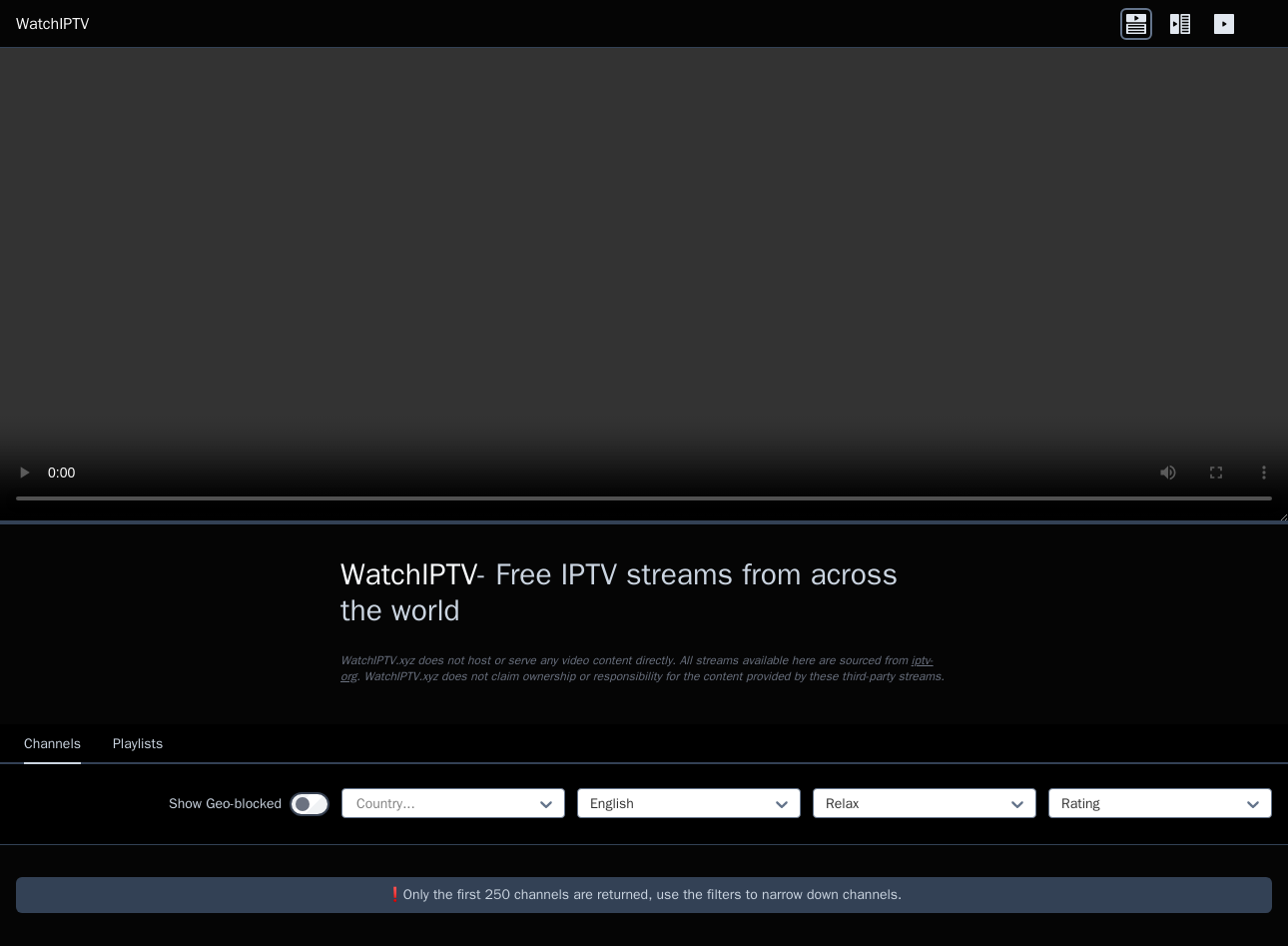 scroll, scrollTop: 0, scrollLeft: 0, axis: both 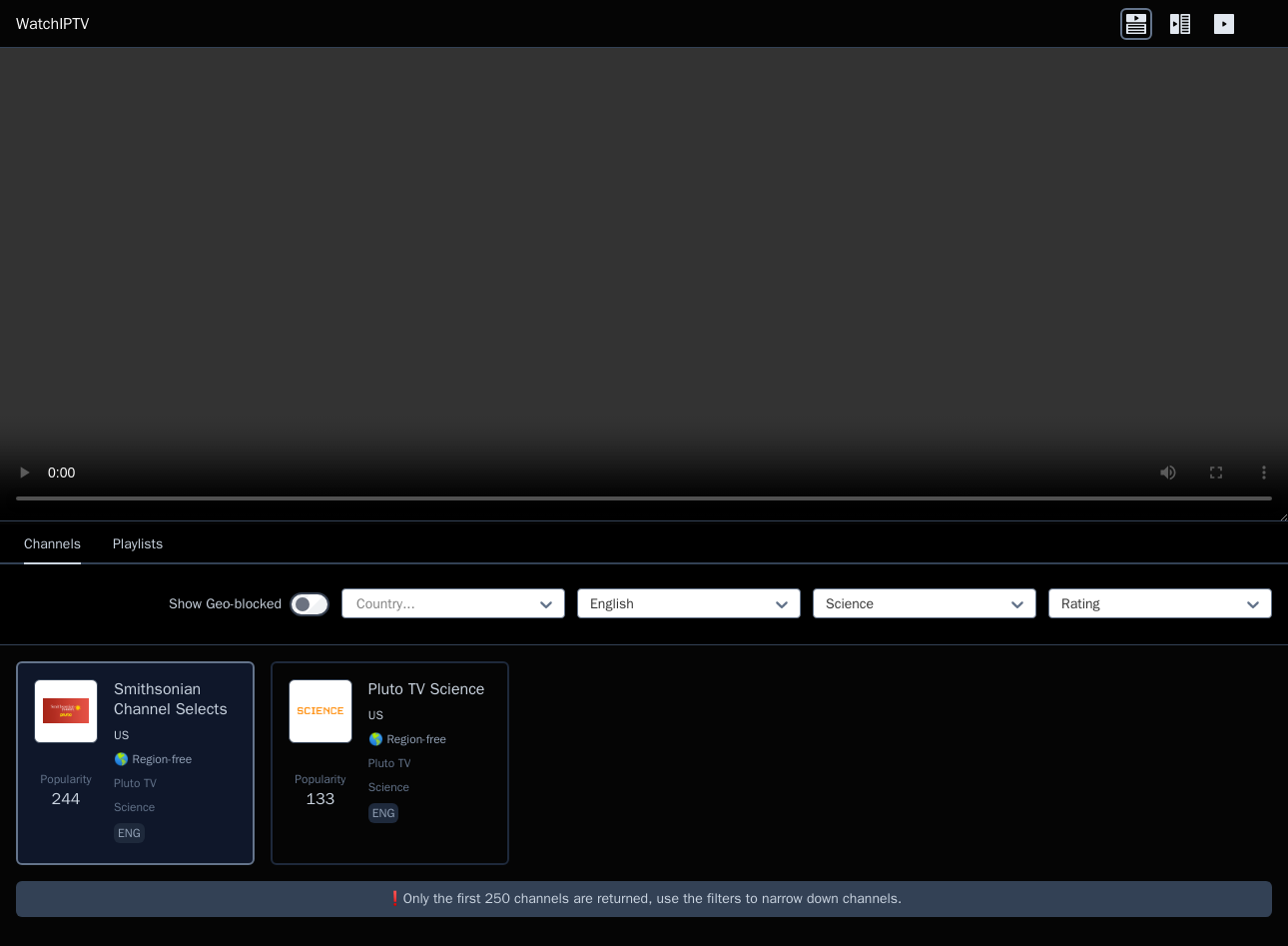 click on "Smithsonian Channel Selects US 🌎 Region-free Pluto TV science eng" at bounding box center (175, 763) 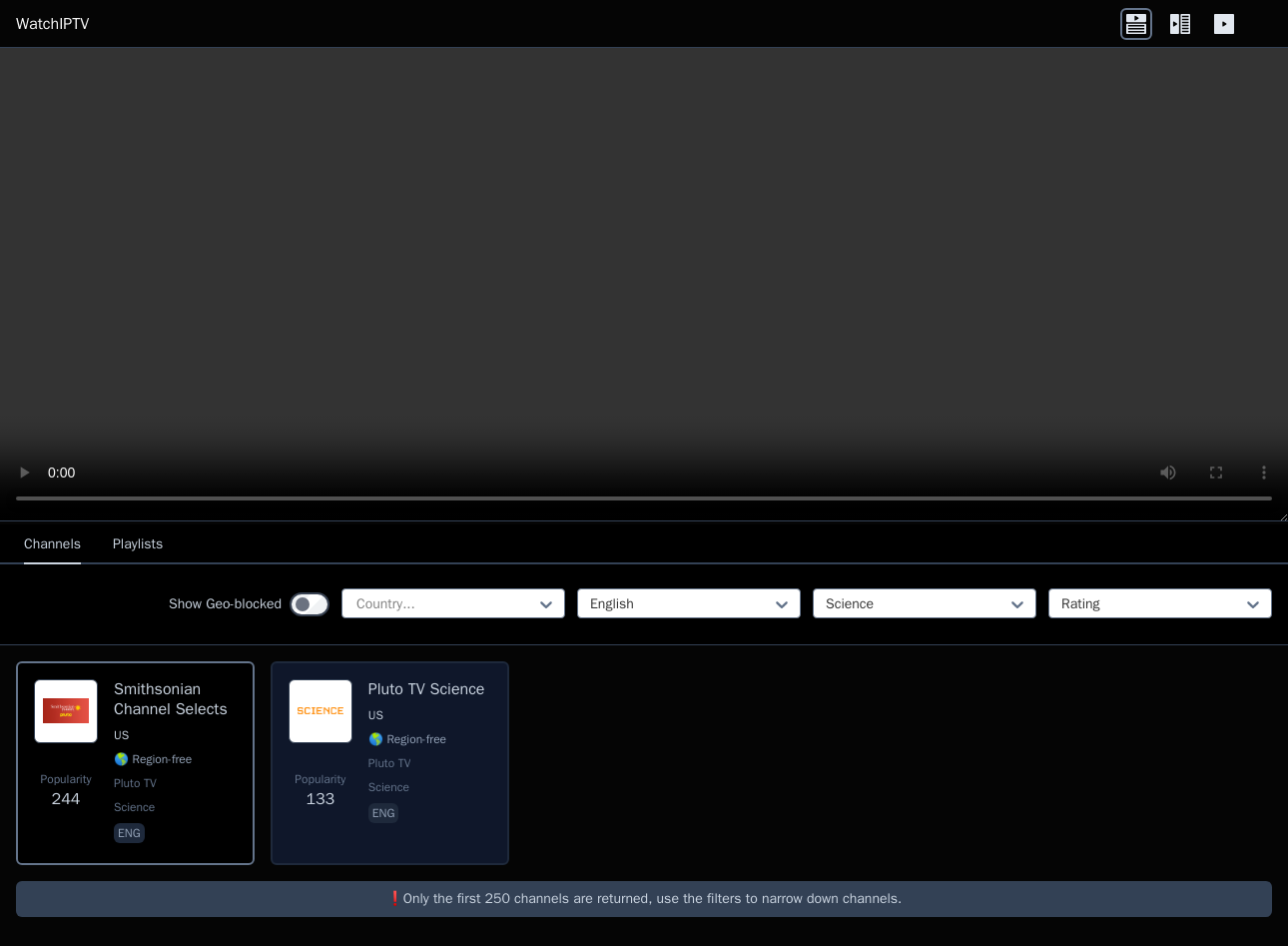click on "US" at bounding box center [426, 715] 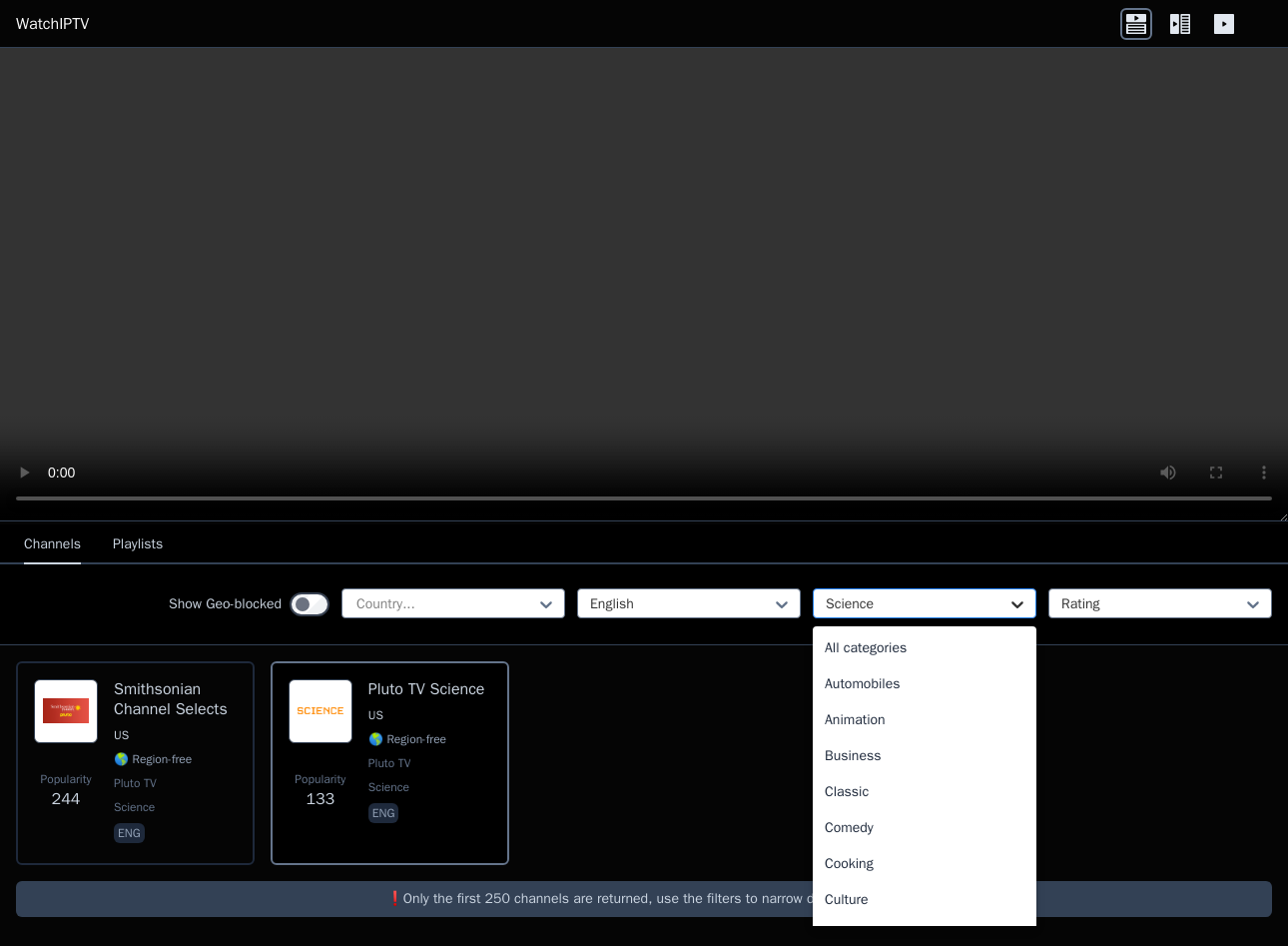 click 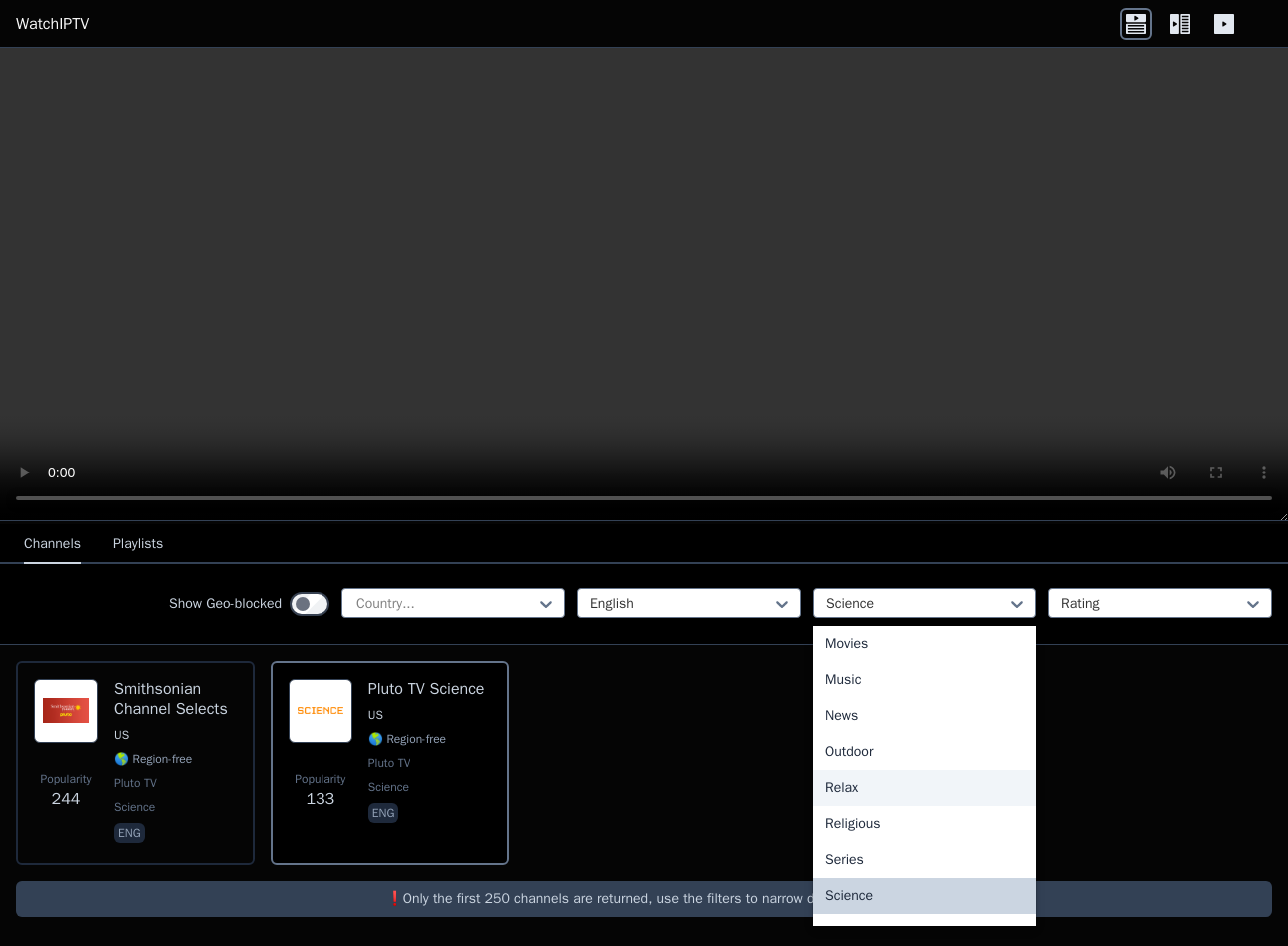 scroll, scrollTop: 679, scrollLeft: 0, axis: vertical 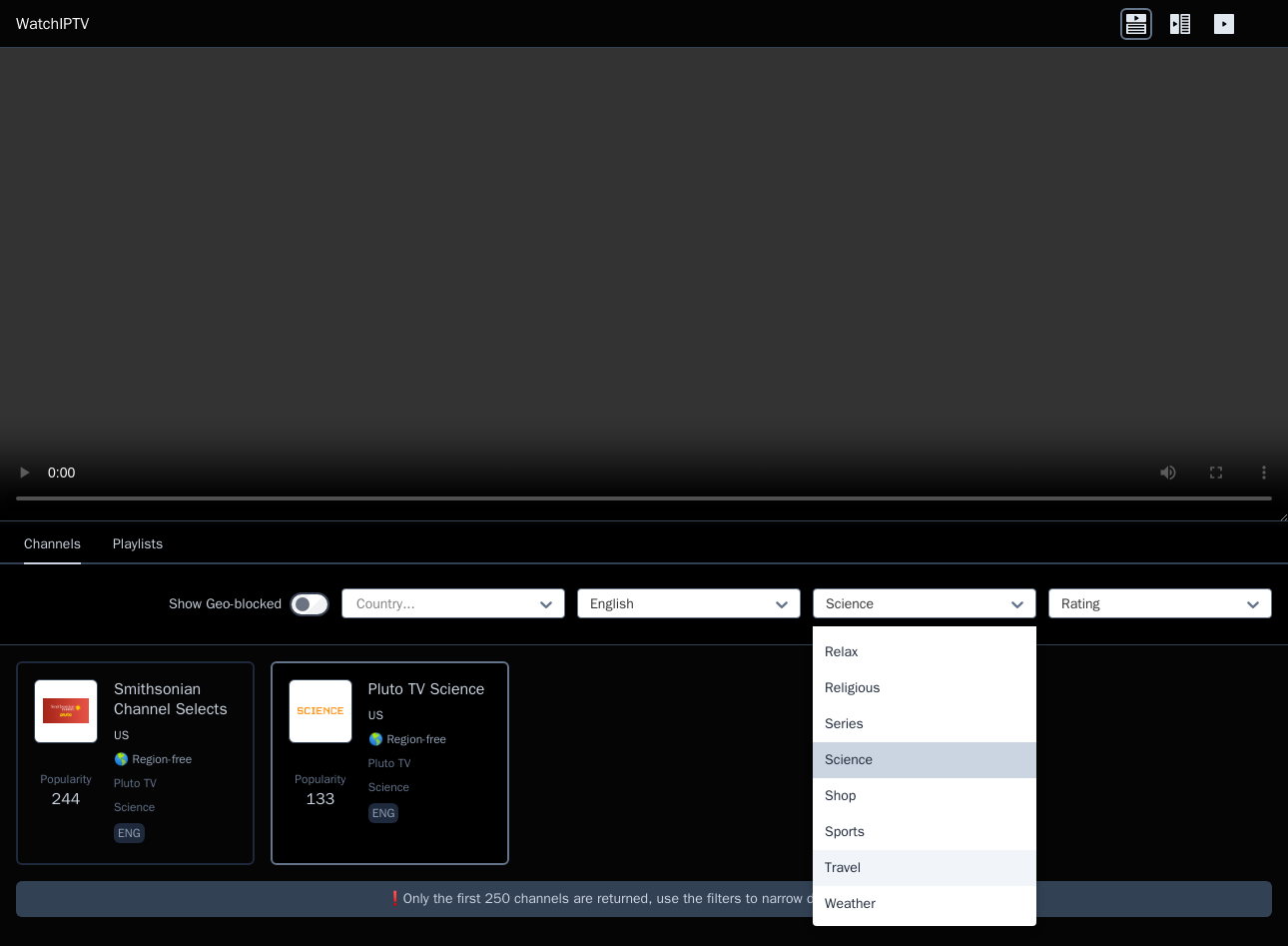 click on "Travel" at bounding box center (925, 868) 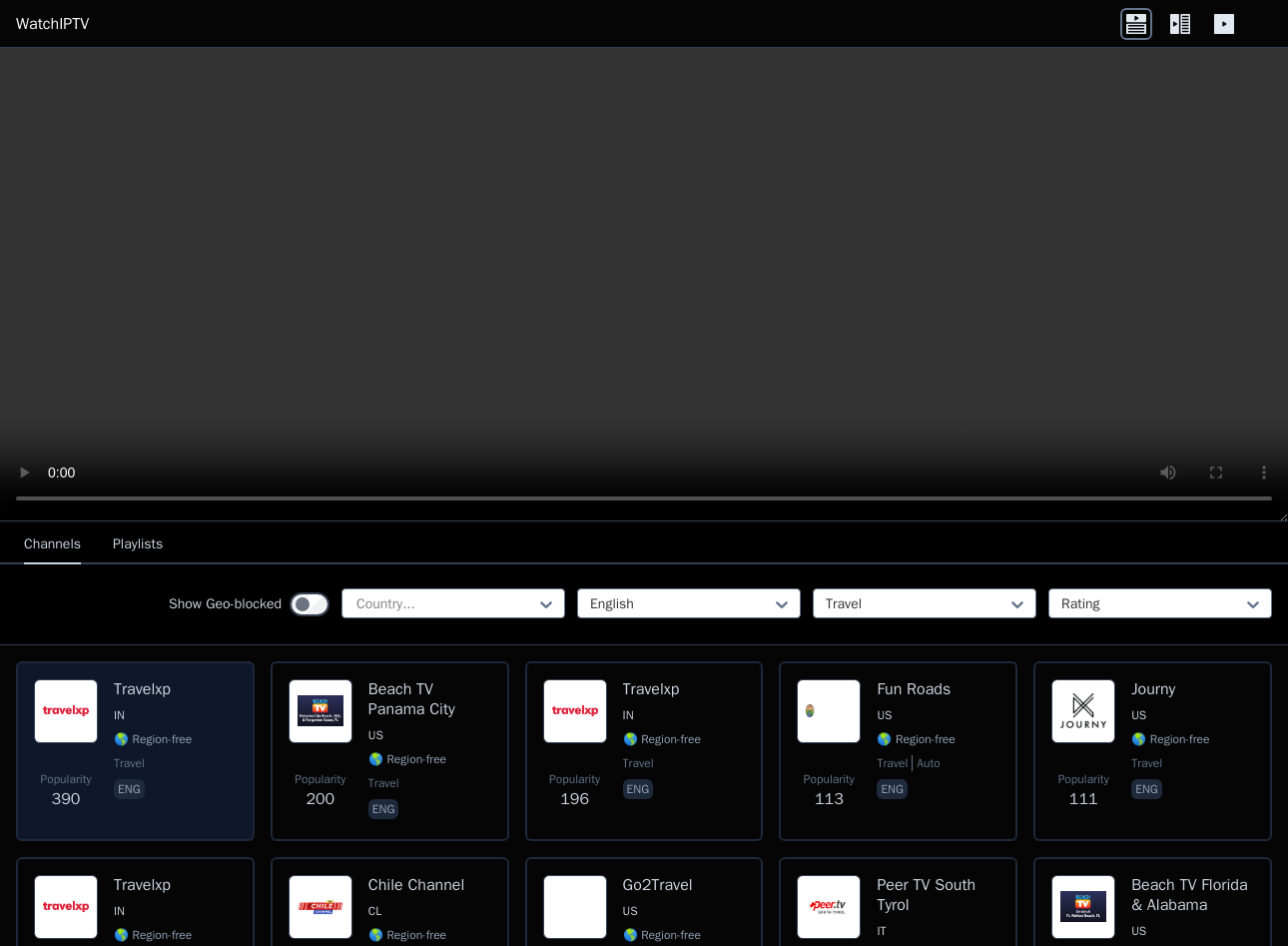 click on "IN" at bounding box center [119, 715] 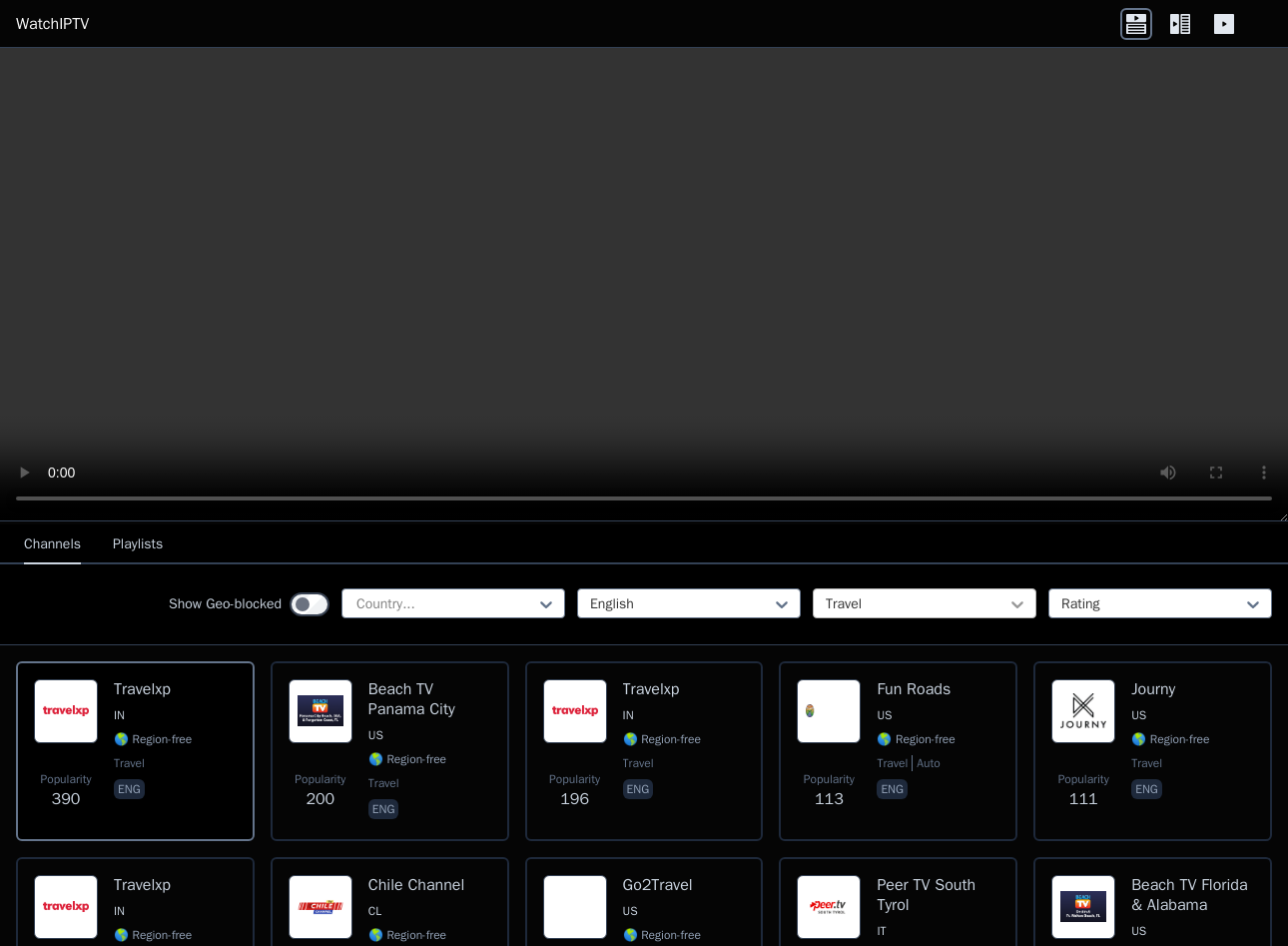 click 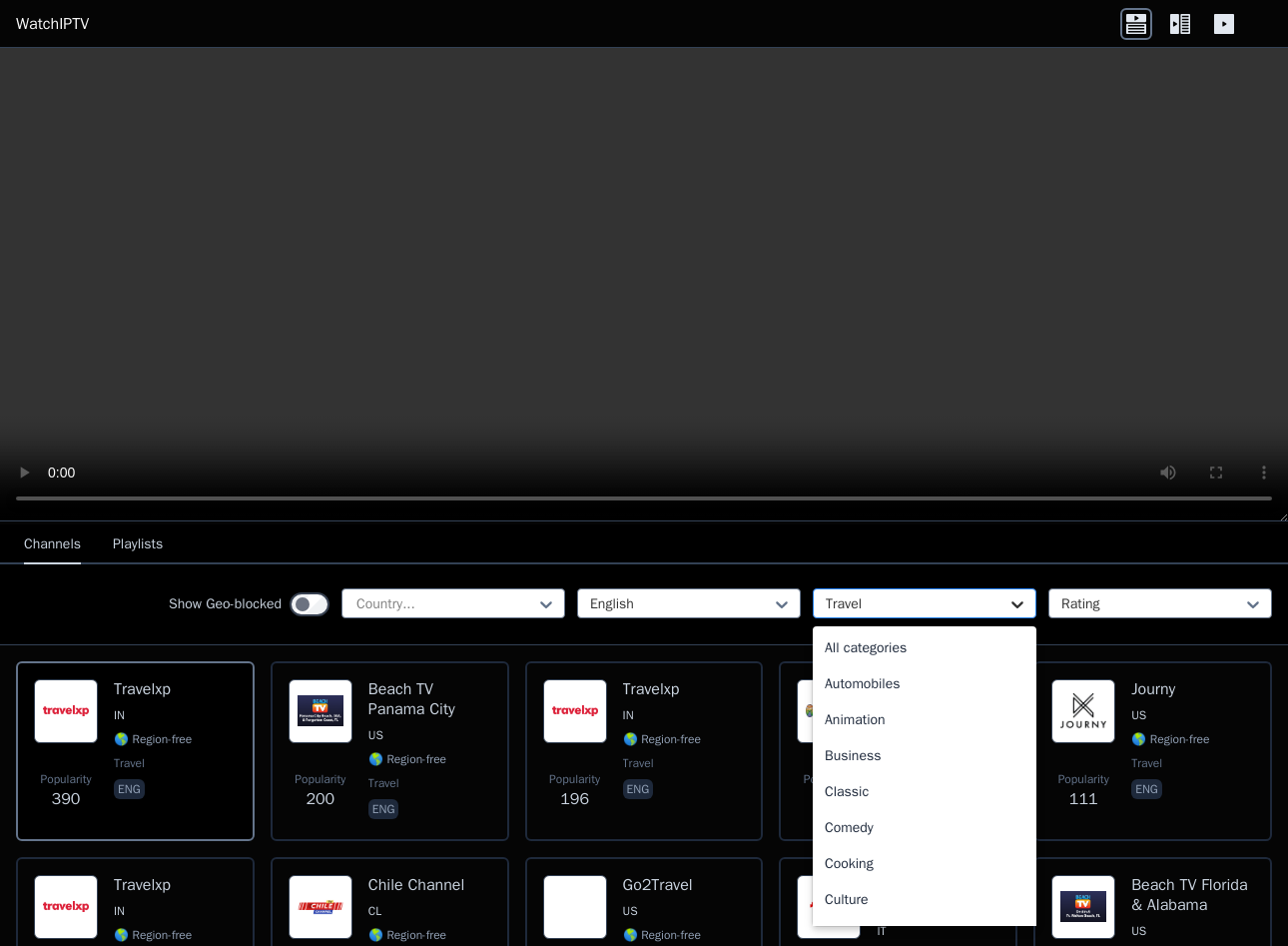 scroll, scrollTop: 651, scrollLeft: 0, axis: vertical 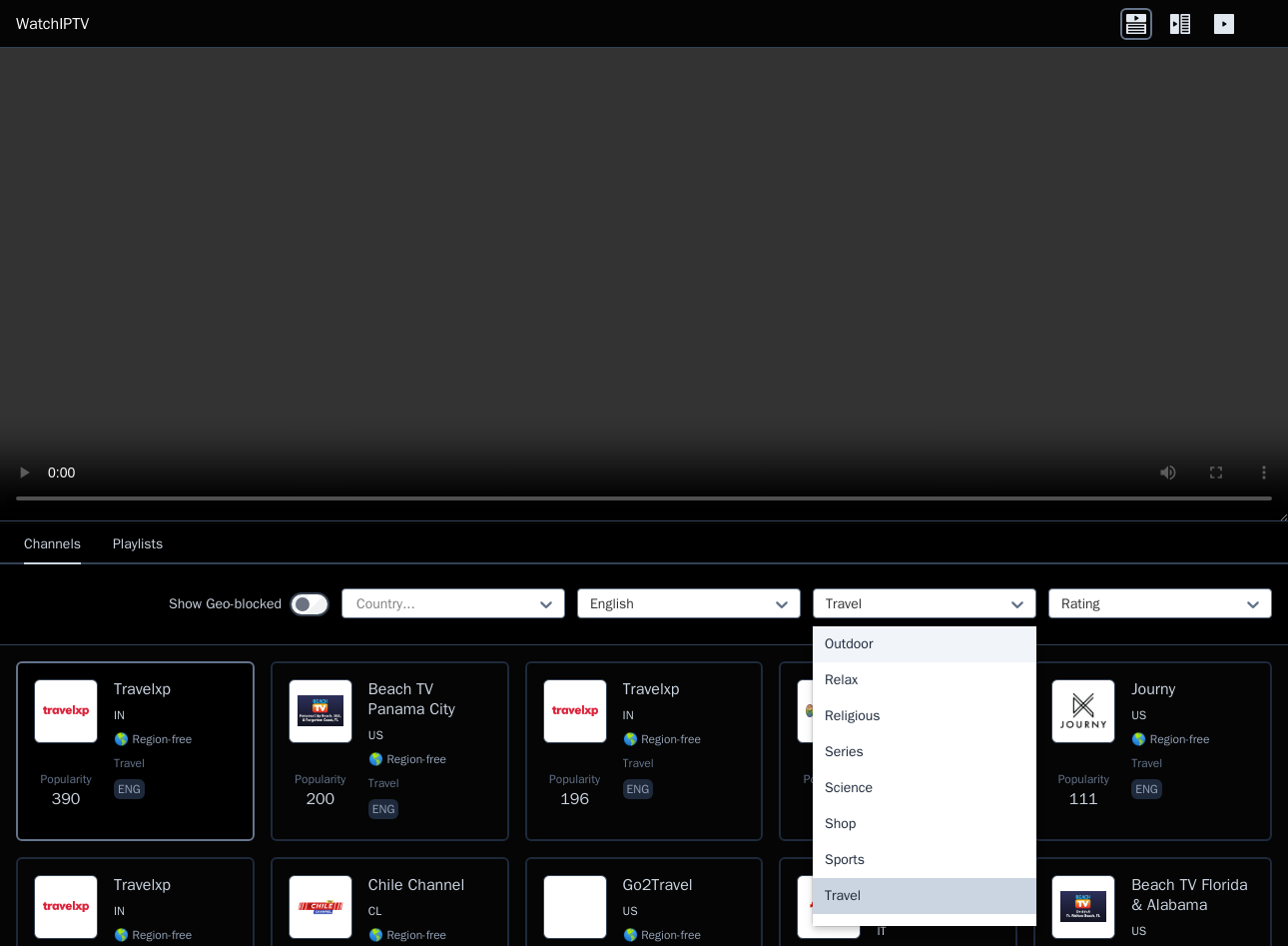click on "Outdoor" at bounding box center (925, 644) 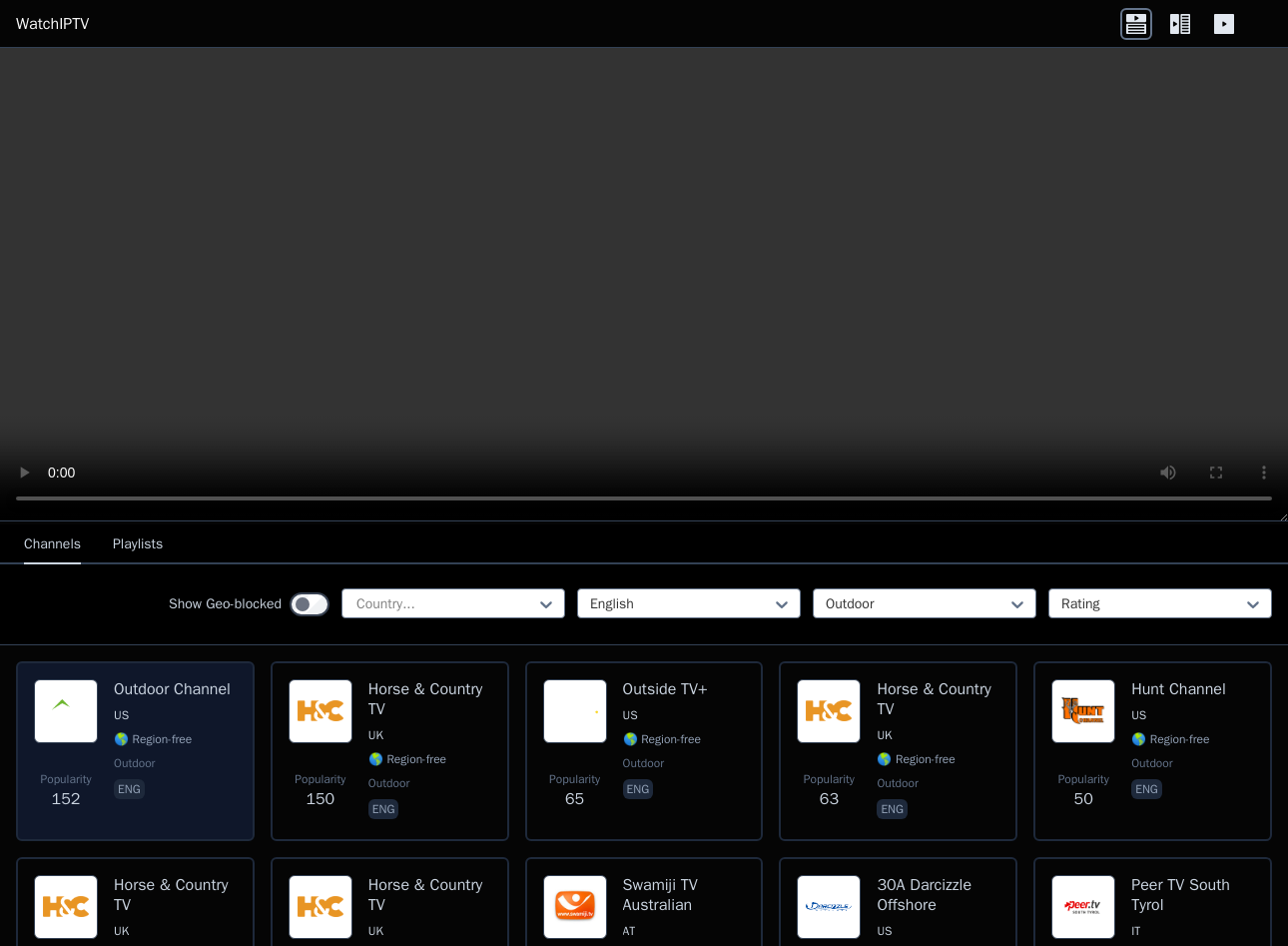 click on "Outdoor Channel" at bounding box center (172, 689) 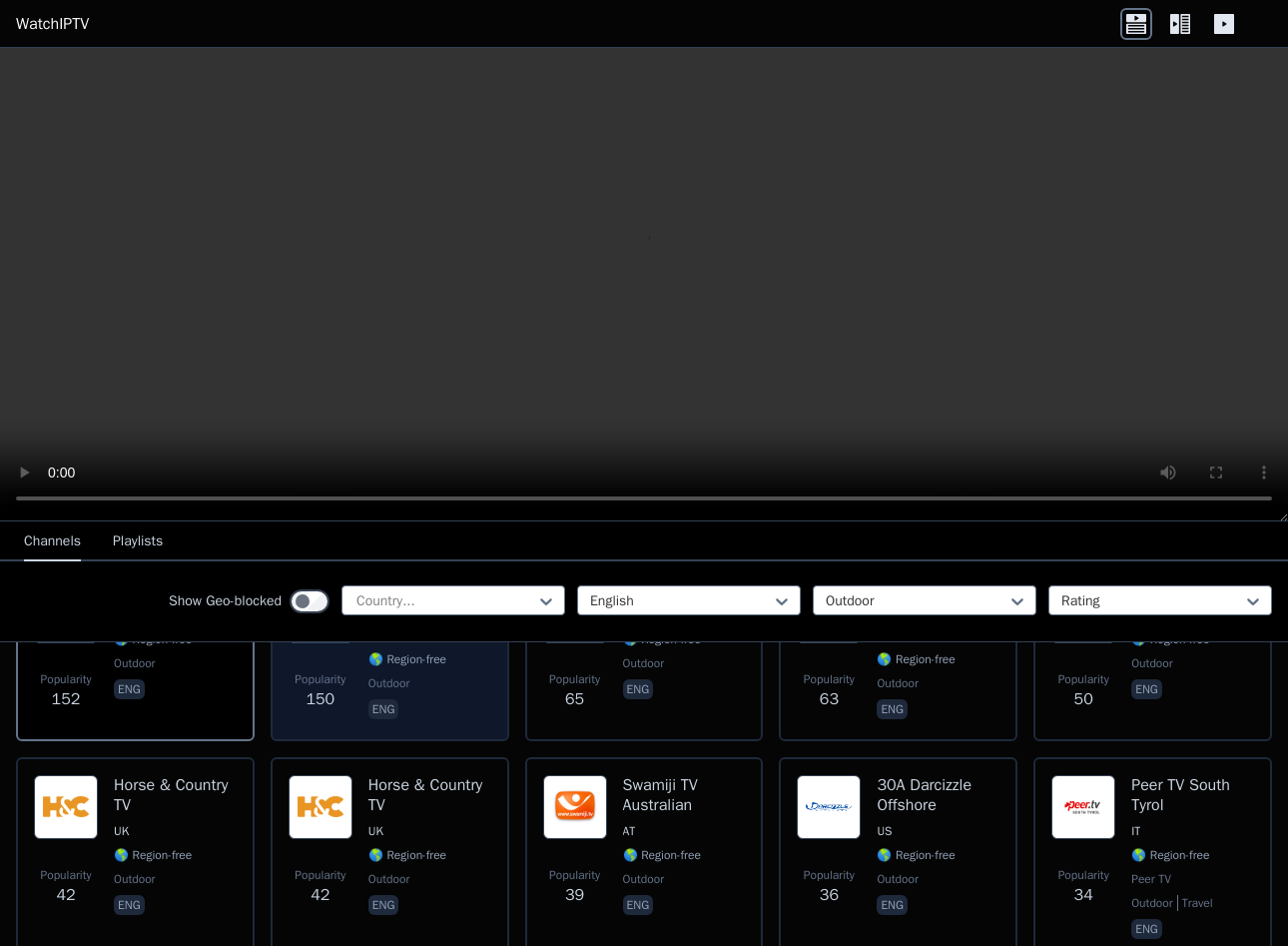 scroll, scrollTop: 200, scrollLeft: 0, axis: vertical 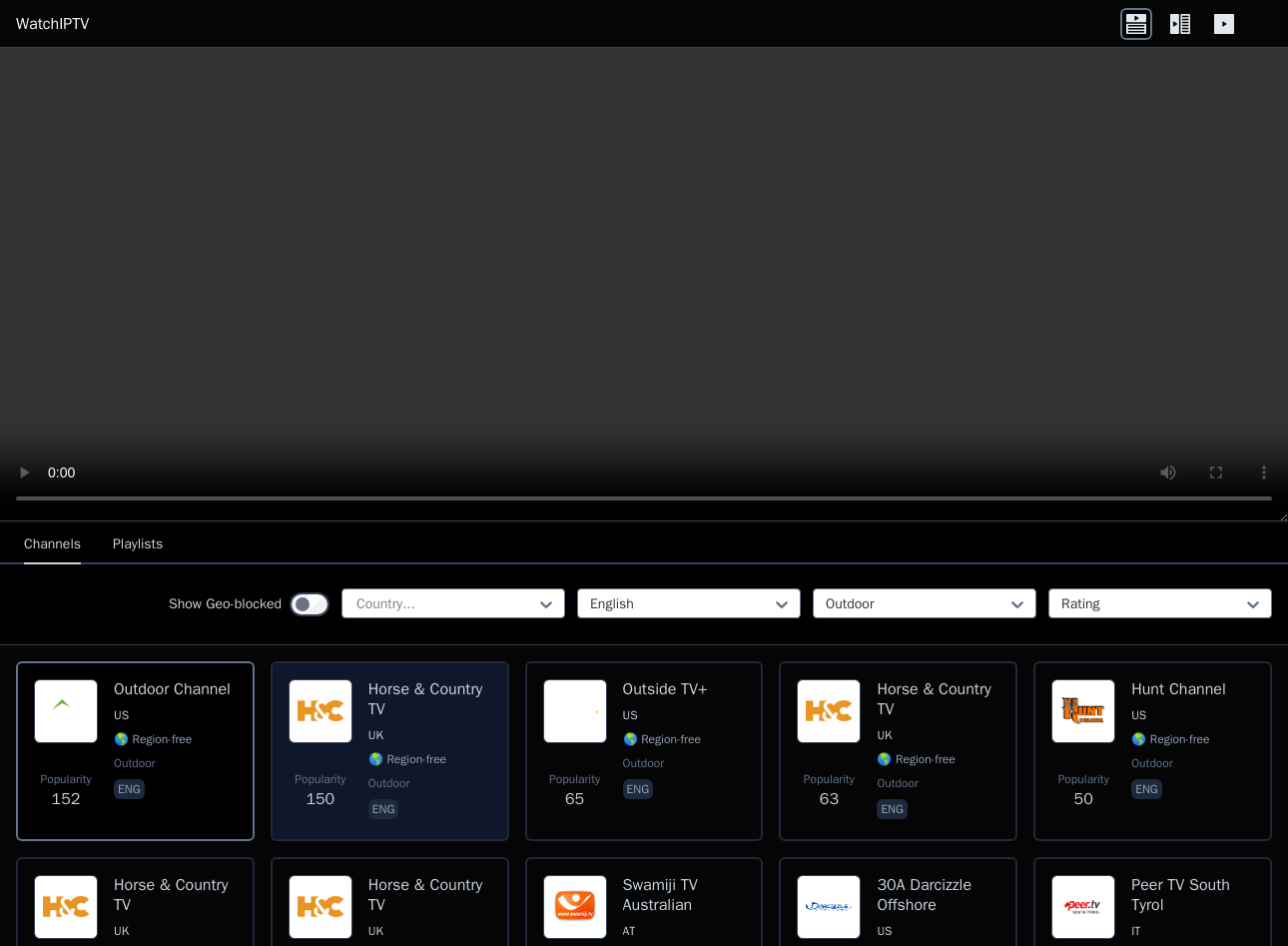click on "UK" at bounding box center (429, 735) 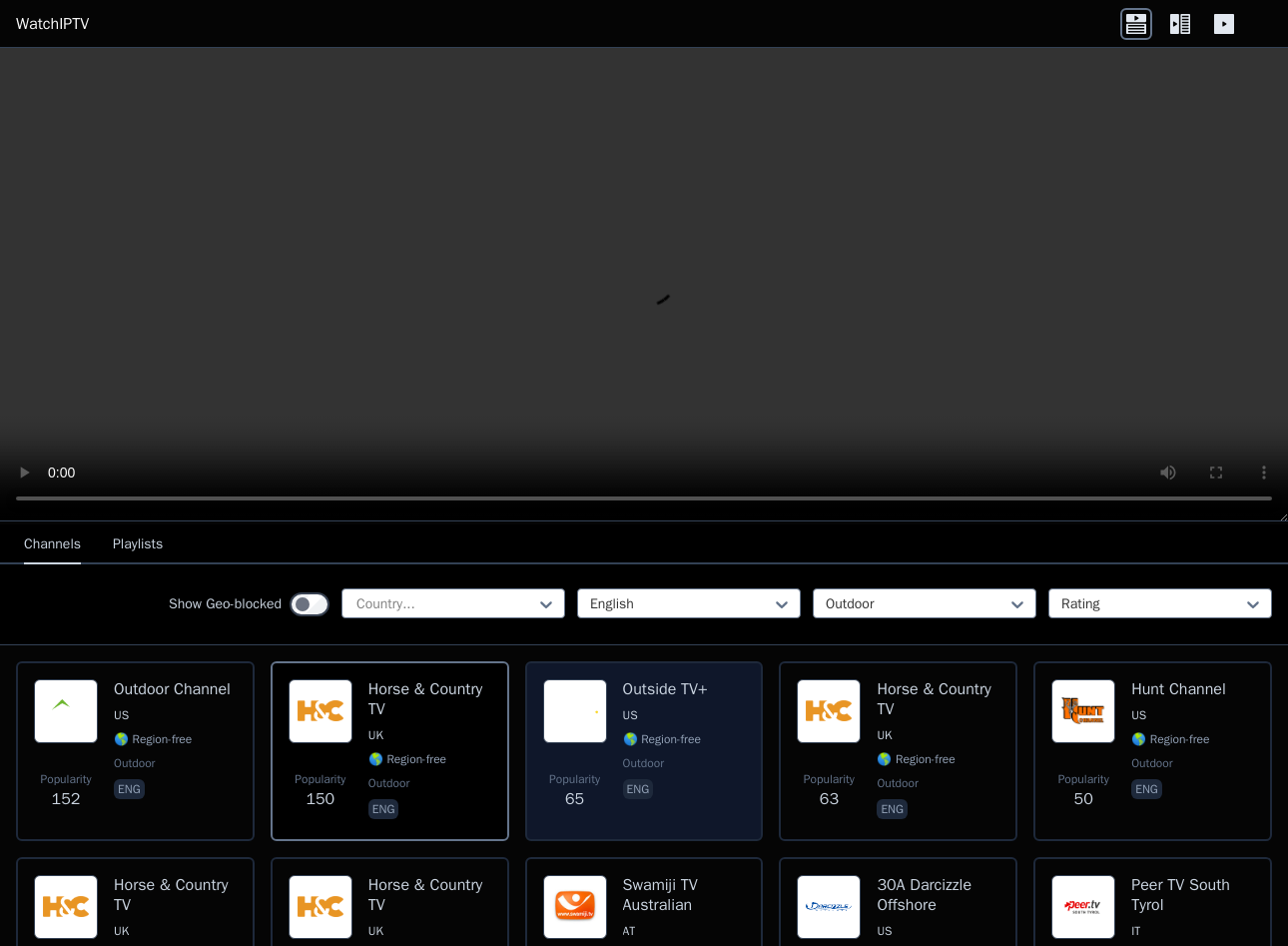 click on "🌎 Region-free" at bounding box center (662, 739) 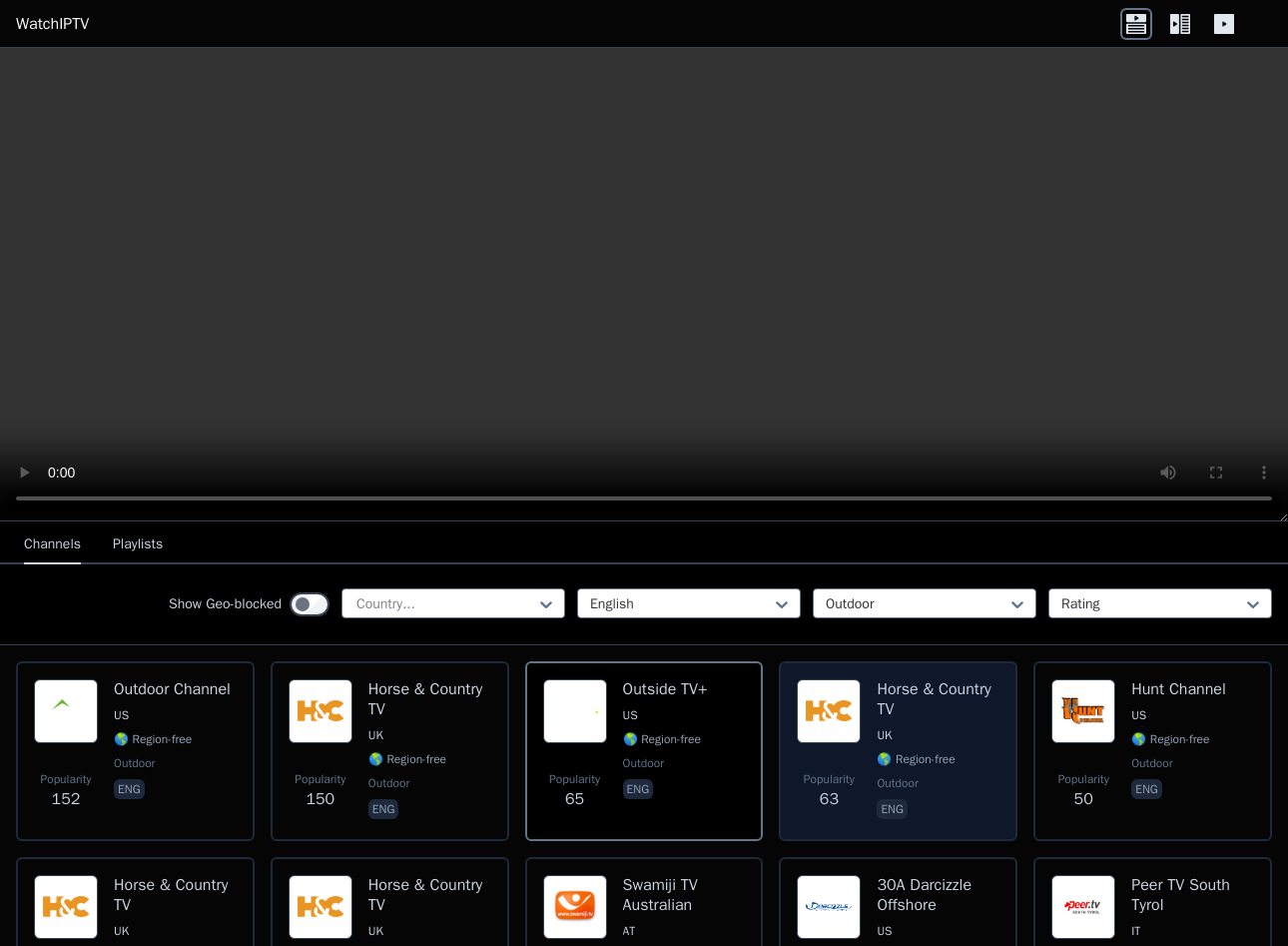 click on "Horse & Country TV UK 🌎 Region-free outdoor eng" at bounding box center [938, 751] 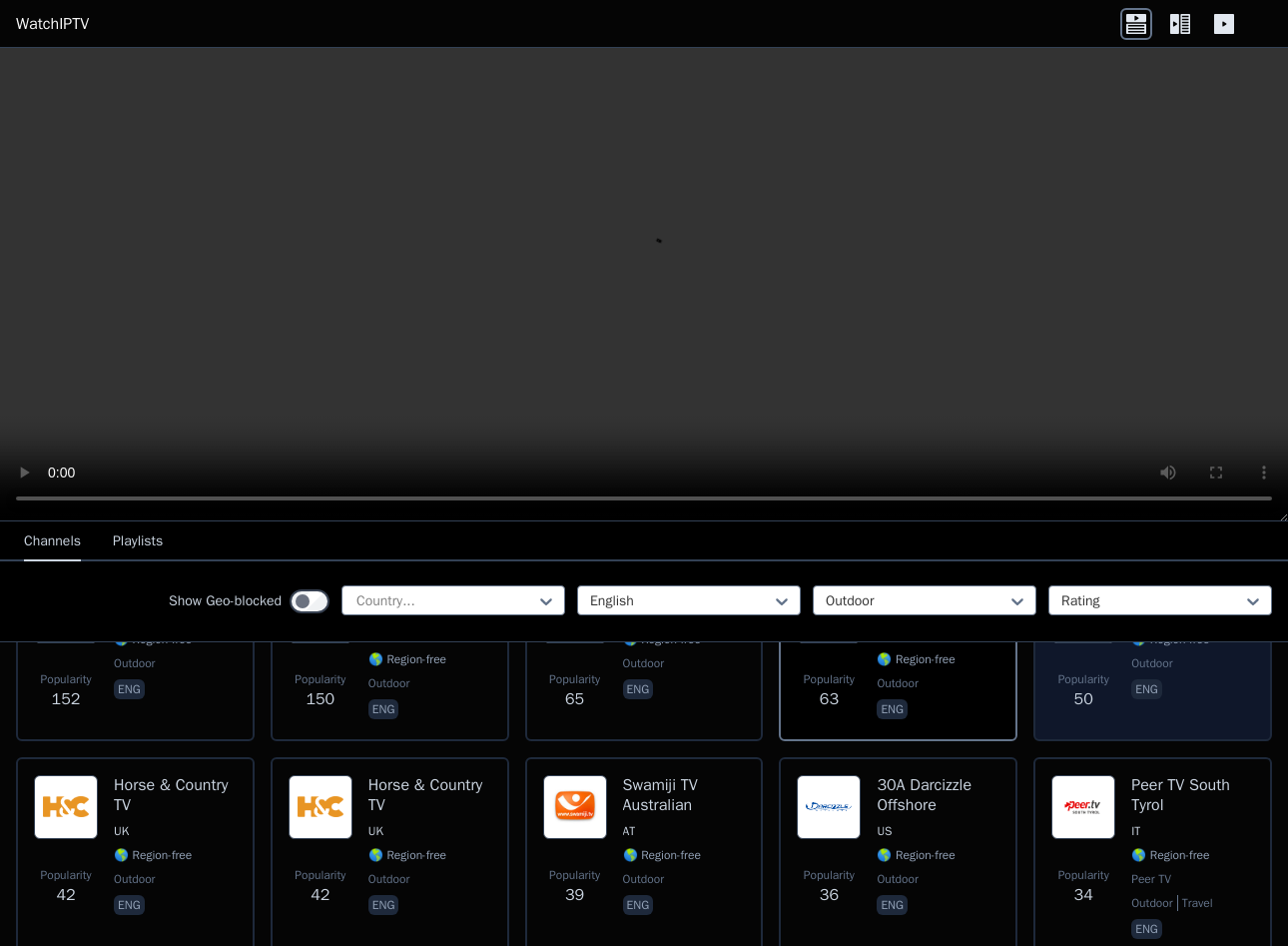 scroll, scrollTop: 200, scrollLeft: 0, axis: vertical 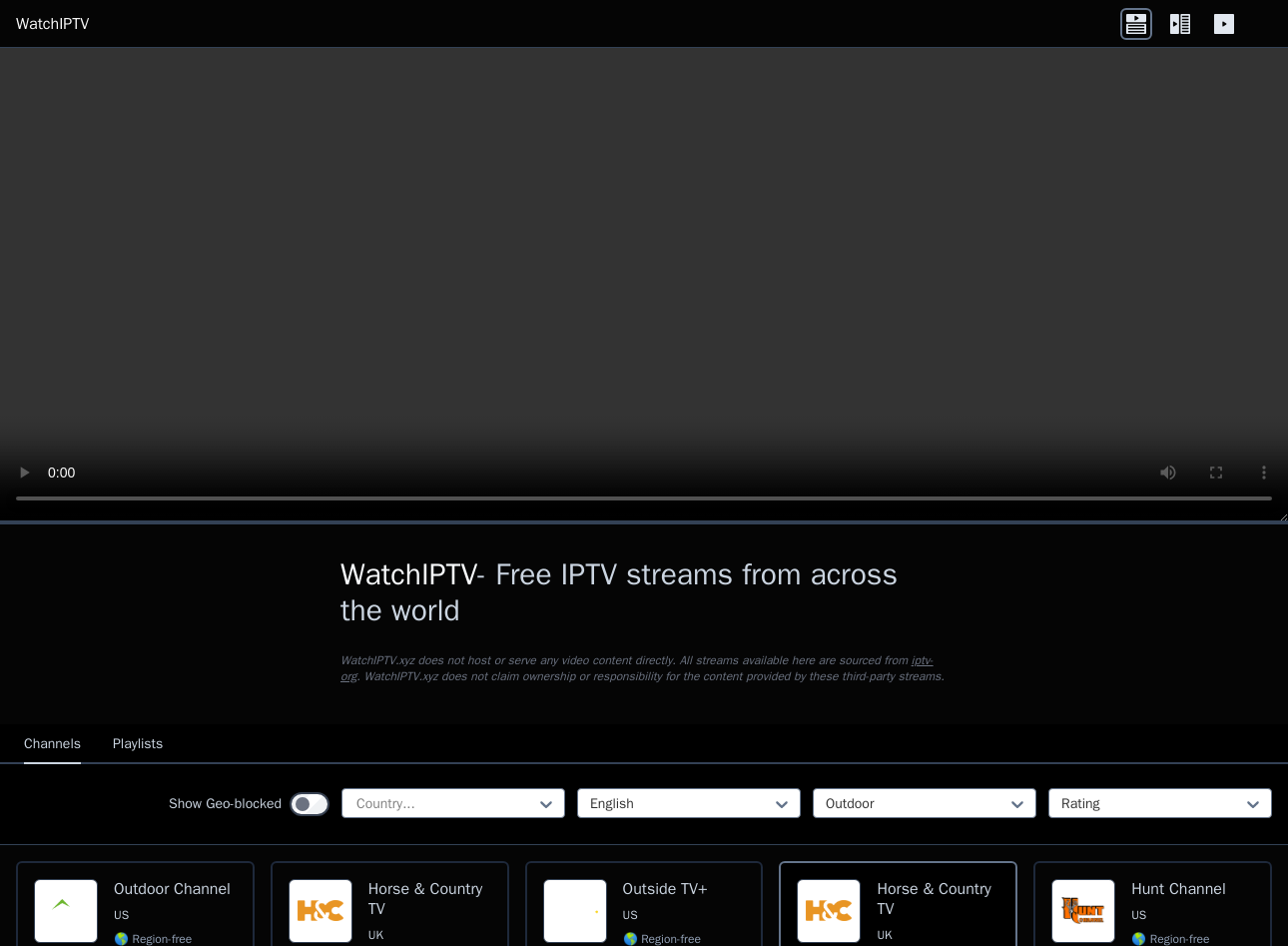 click 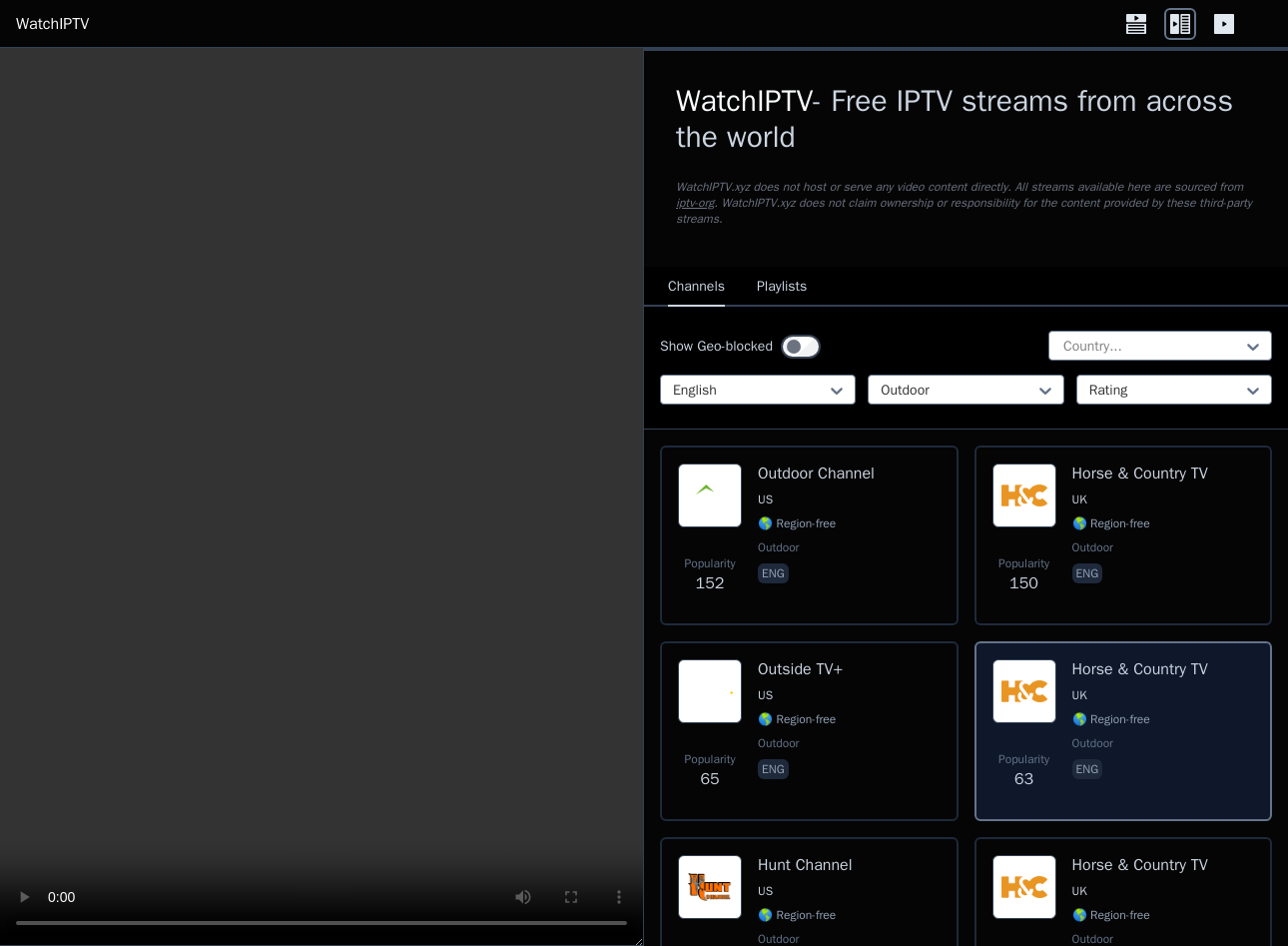 scroll, scrollTop: 200, scrollLeft: 0, axis: vertical 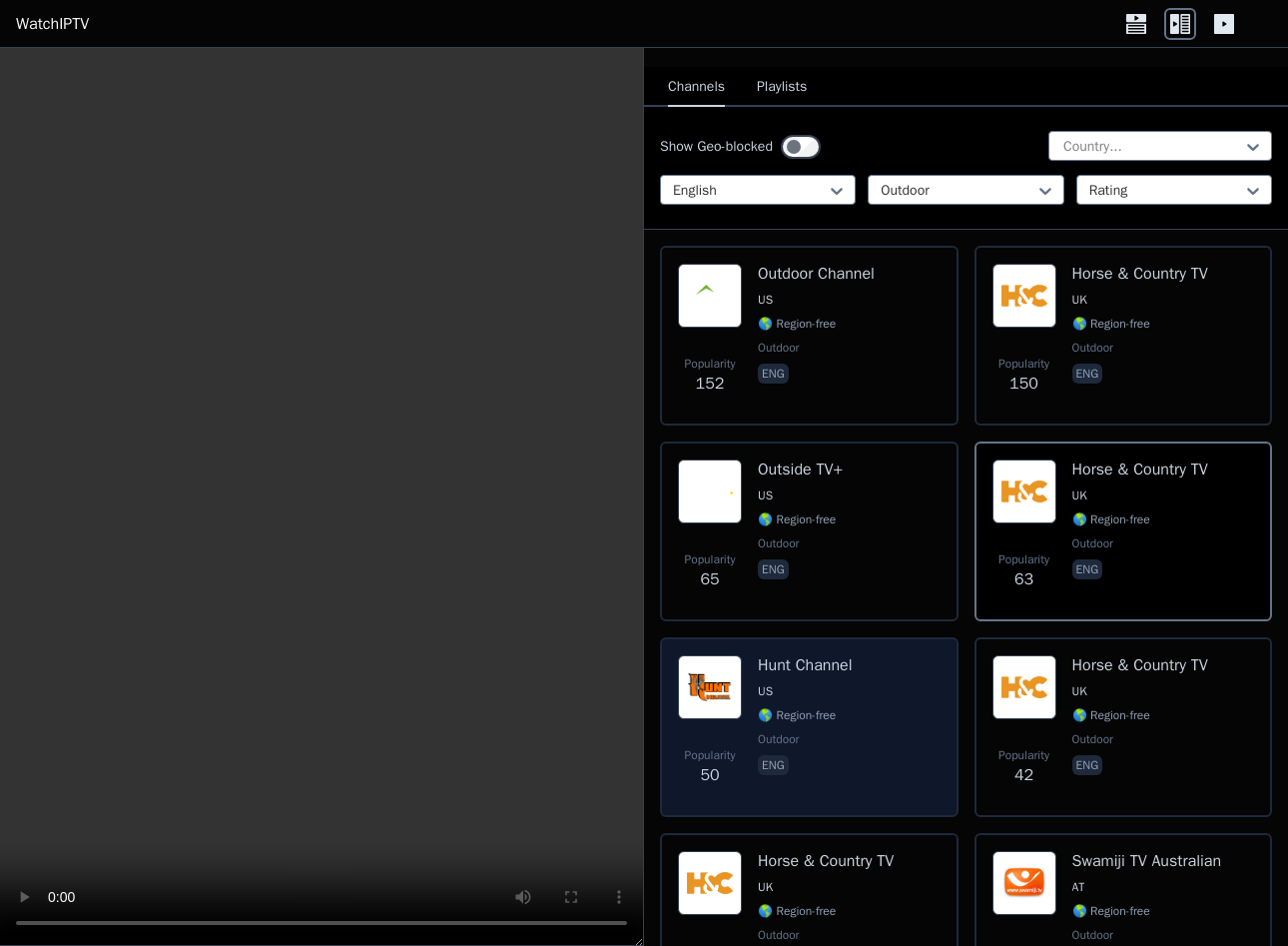 click on "Hunt Channel US 🌎 Region-free outdoor eng" at bounding box center [805, 727] 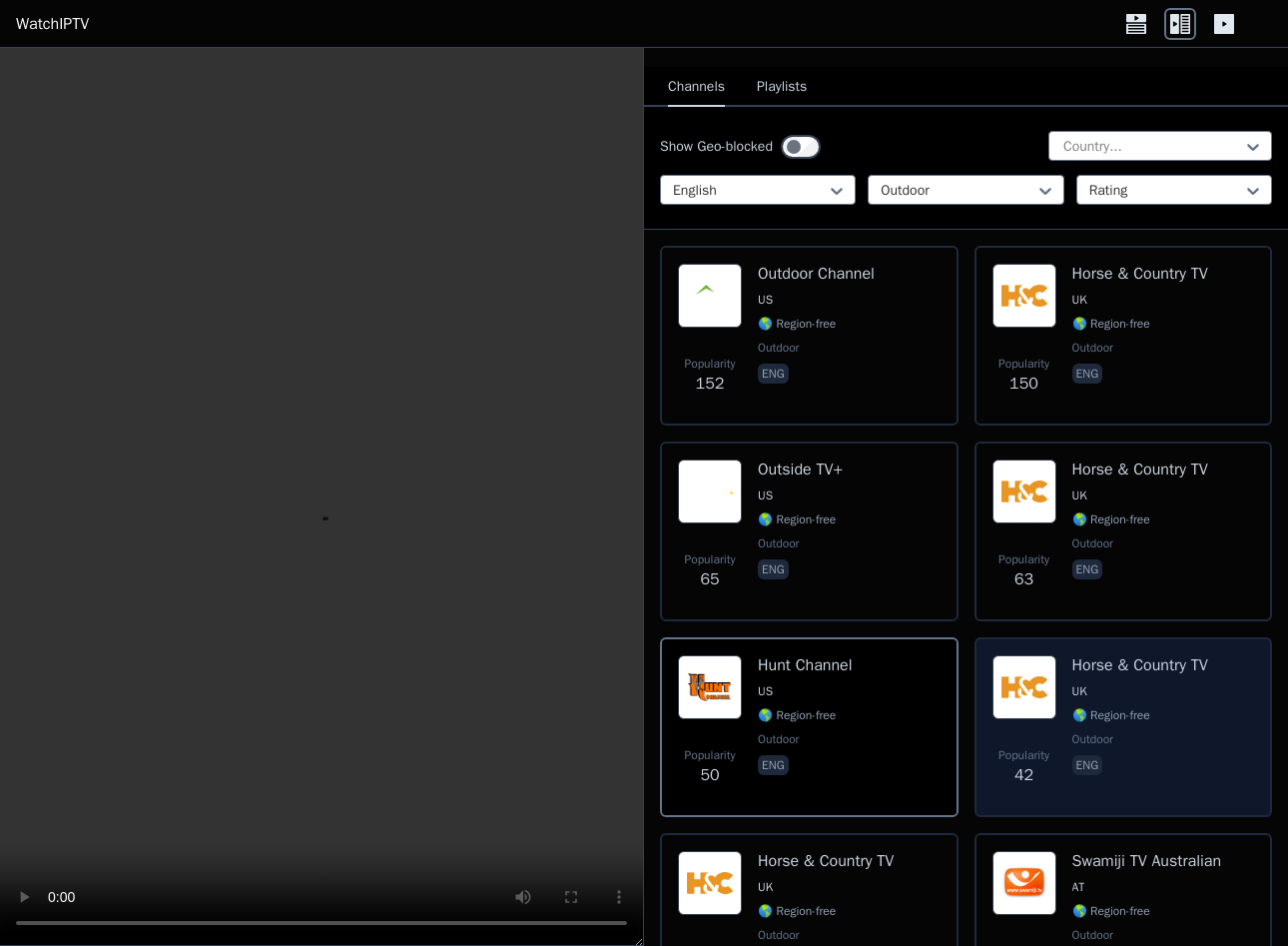 click on "Popularity 42 Horse & Country TV UK 🌎 Region-free outdoor eng" at bounding box center (1123, 727) 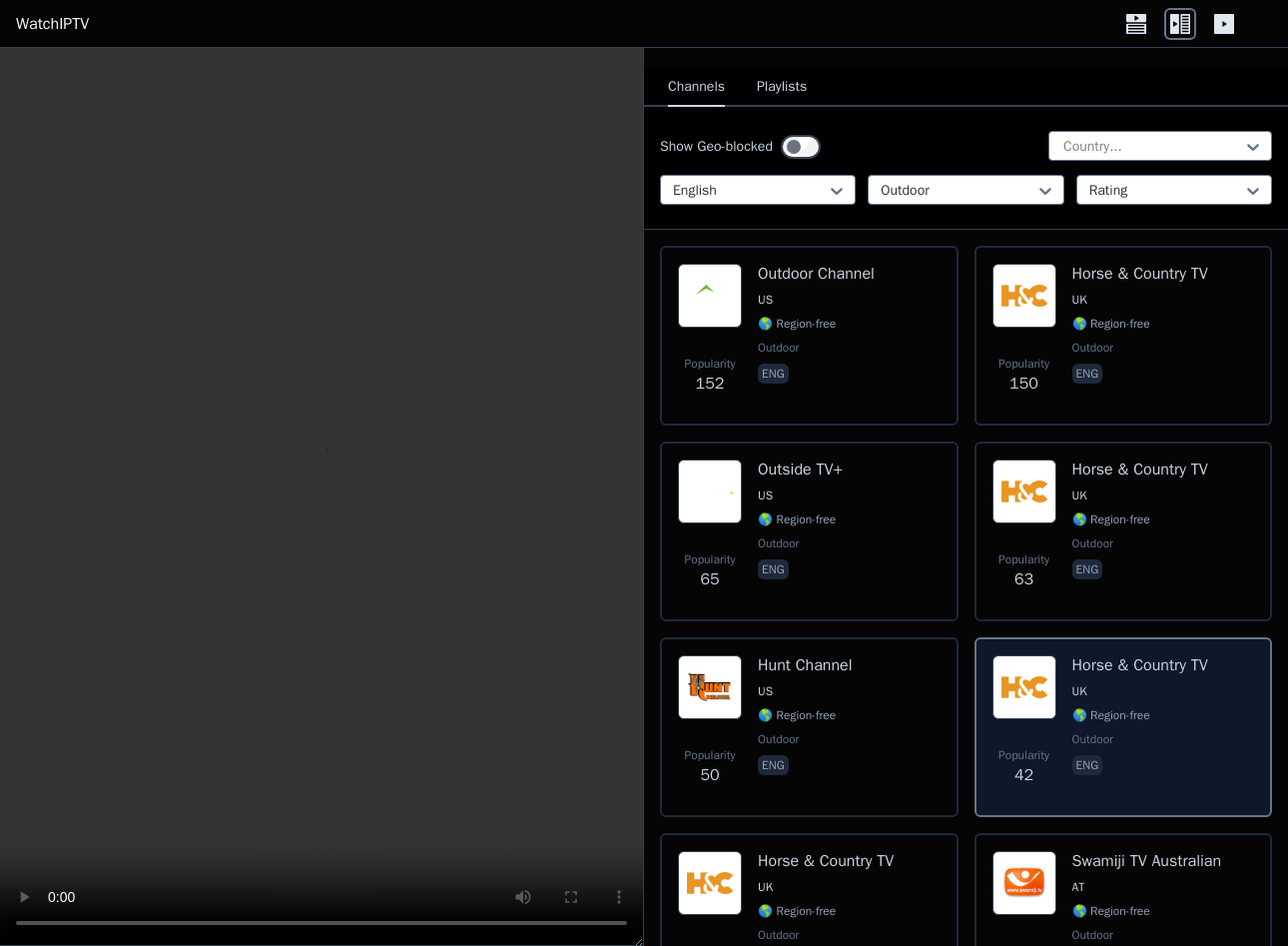 scroll, scrollTop: 400, scrollLeft: 0, axis: vertical 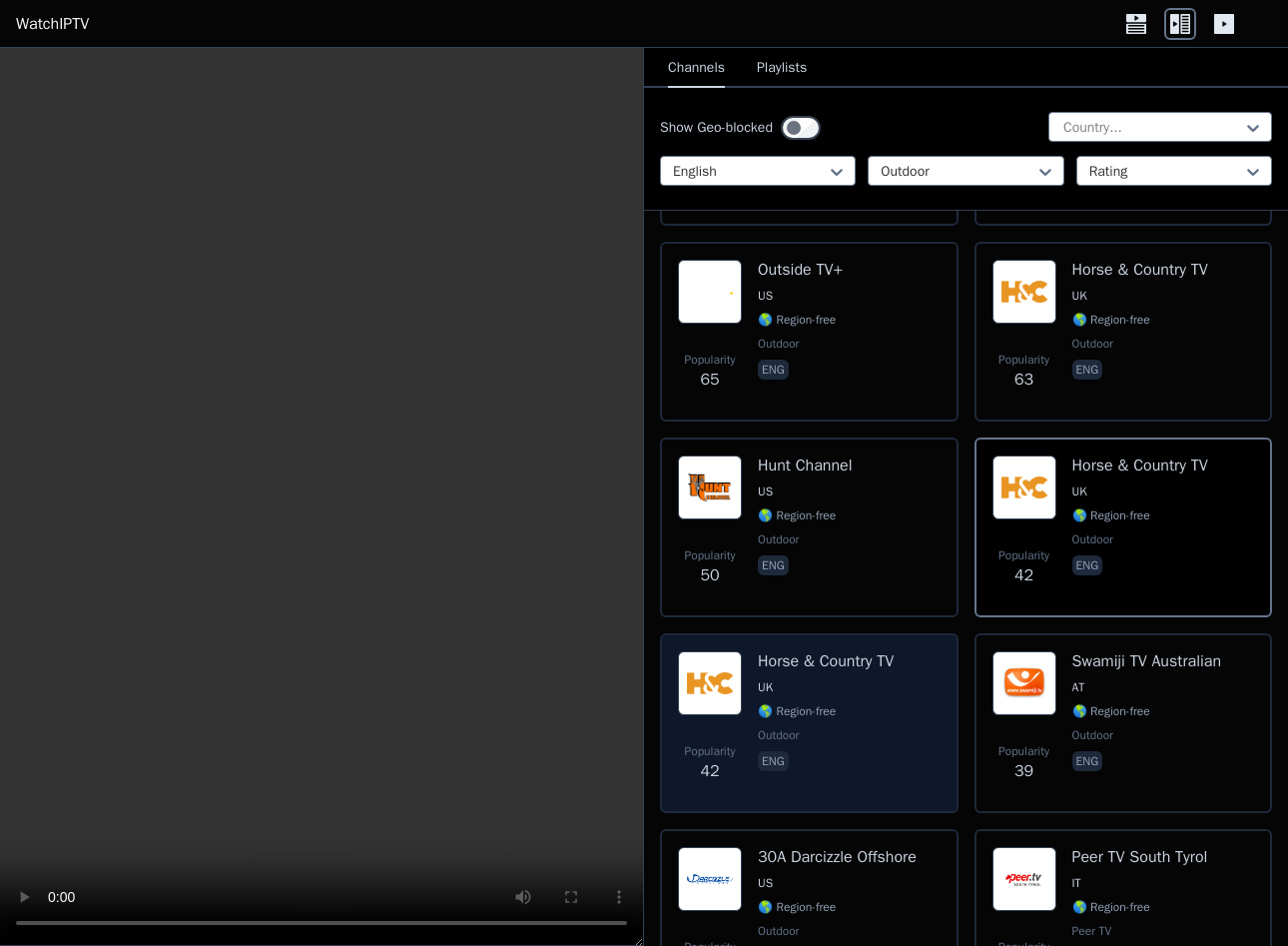 click on "🌎 Region-free" at bounding box center (826, 711) 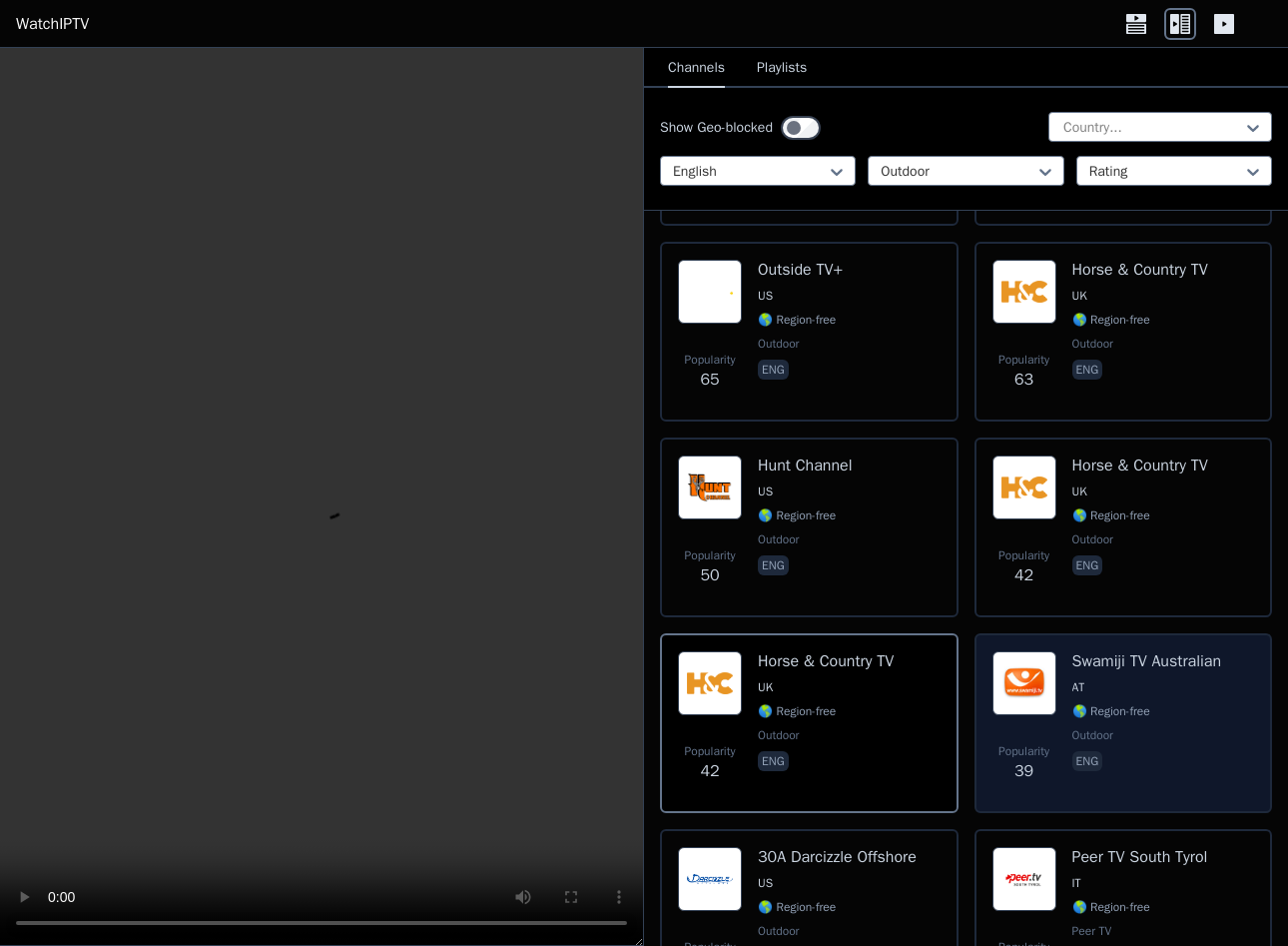 click on "Swamiji TV Australian AT 🌎 Region-free outdoor eng" at bounding box center [1147, 723] 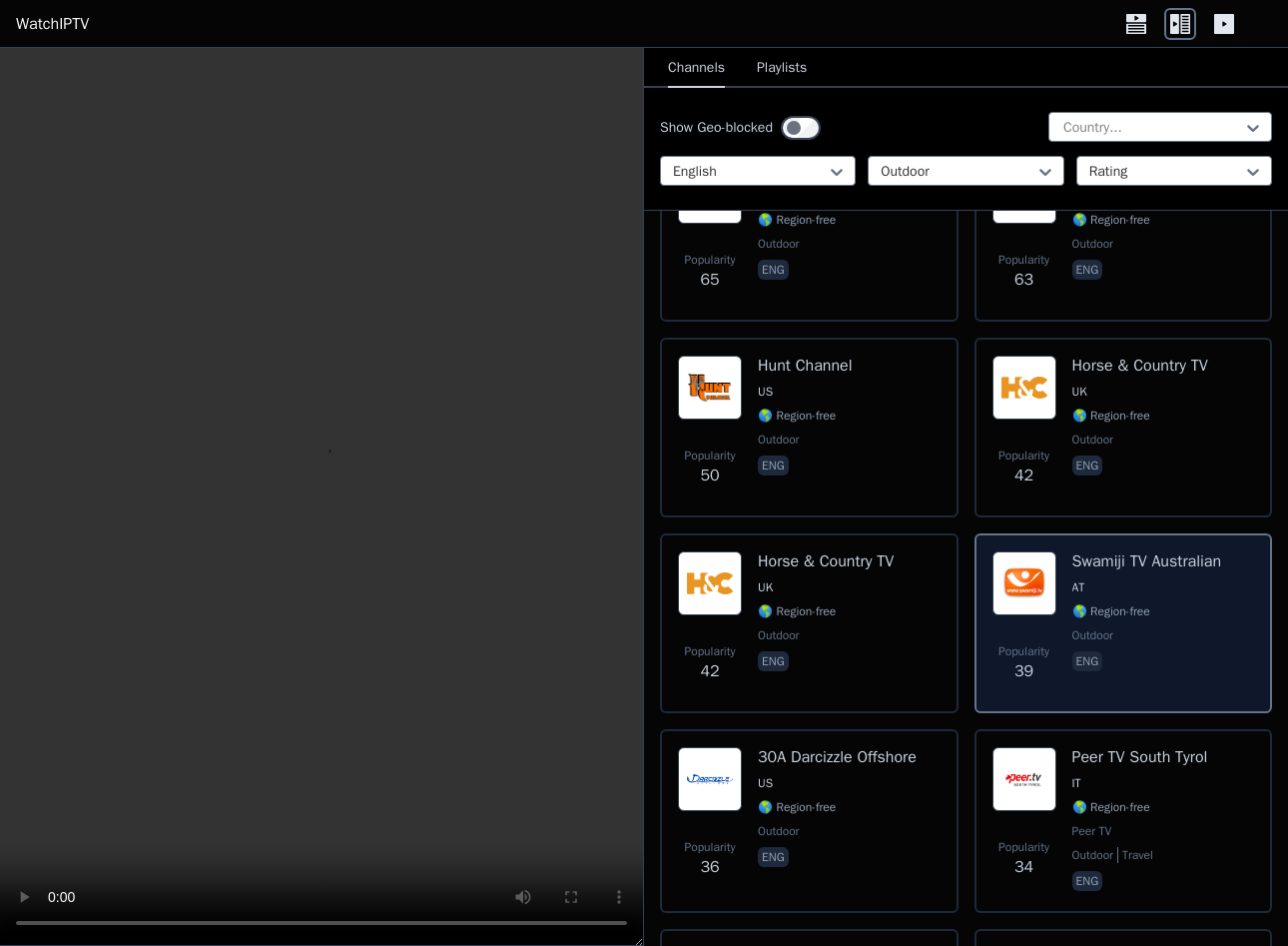 scroll, scrollTop: 599, scrollLeft: 0, axis: vertical 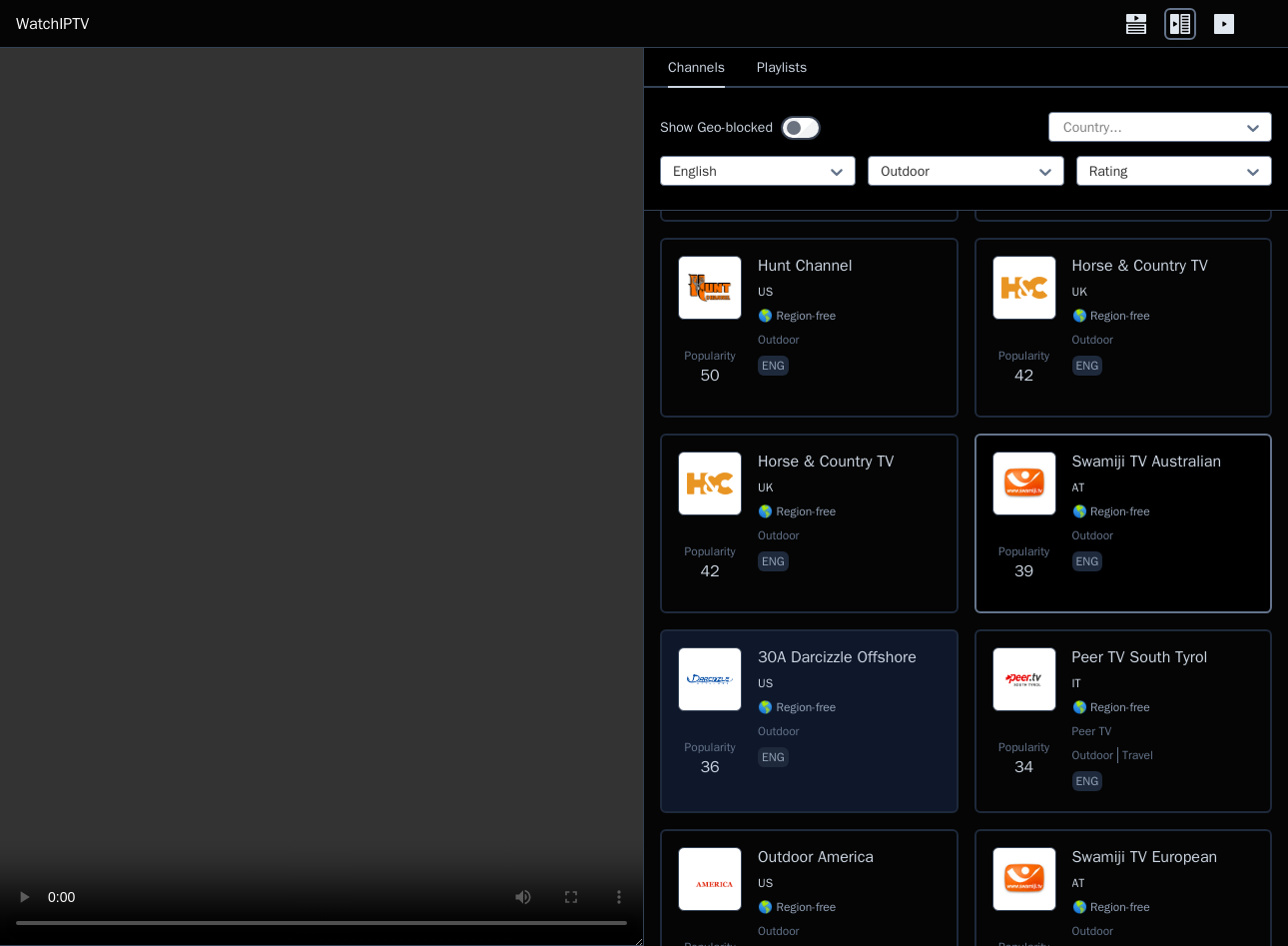 click on "outdoor" at bounding box center [837, 731] 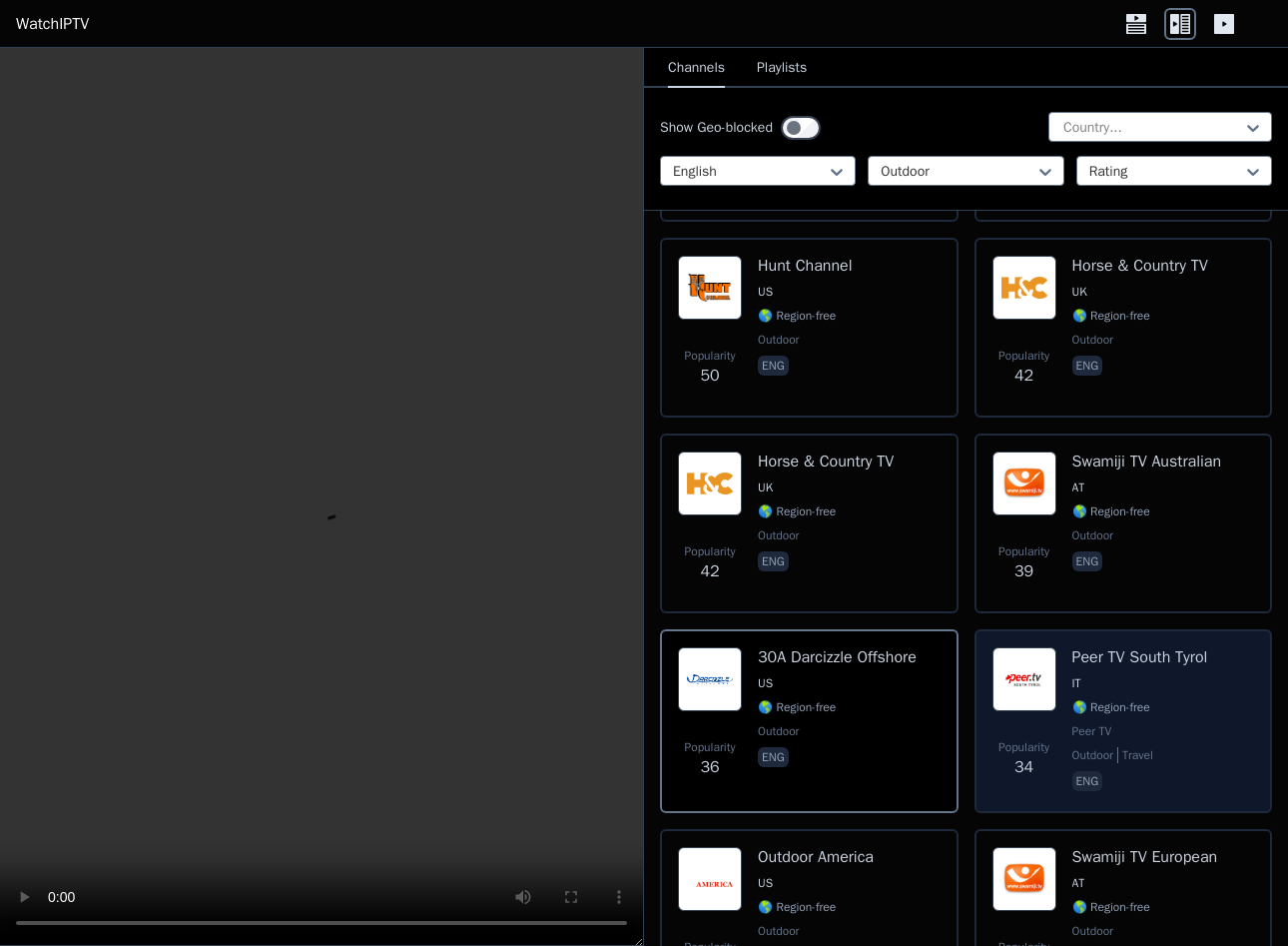 click on "Peer TV [REGION] IT 🌎 Region-free Peer TV outdoor travel eng" at bounding box center [1140, 721] 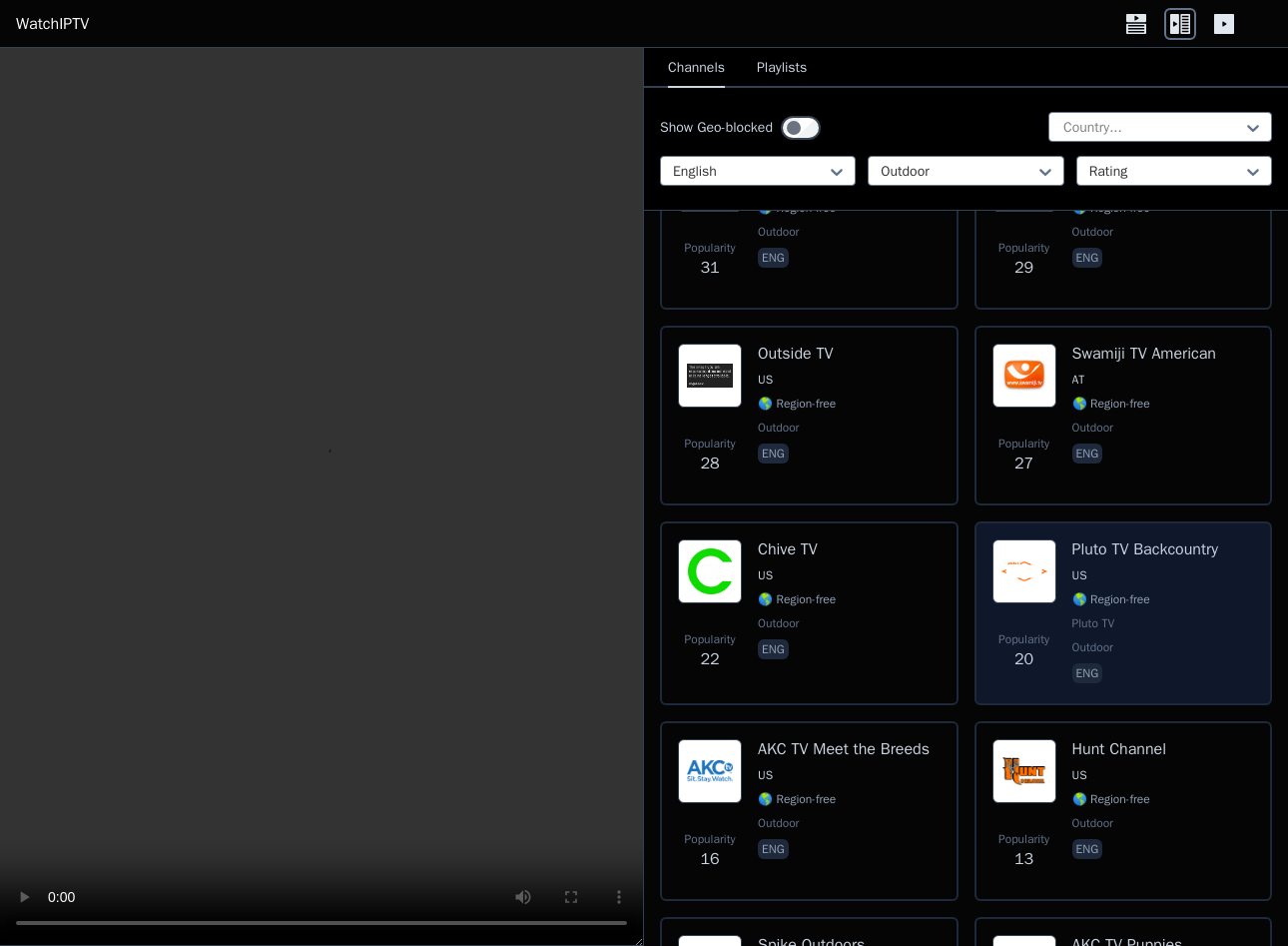 scroll, scrollTop: 1399, scrollLeft: 0, axis: vertical 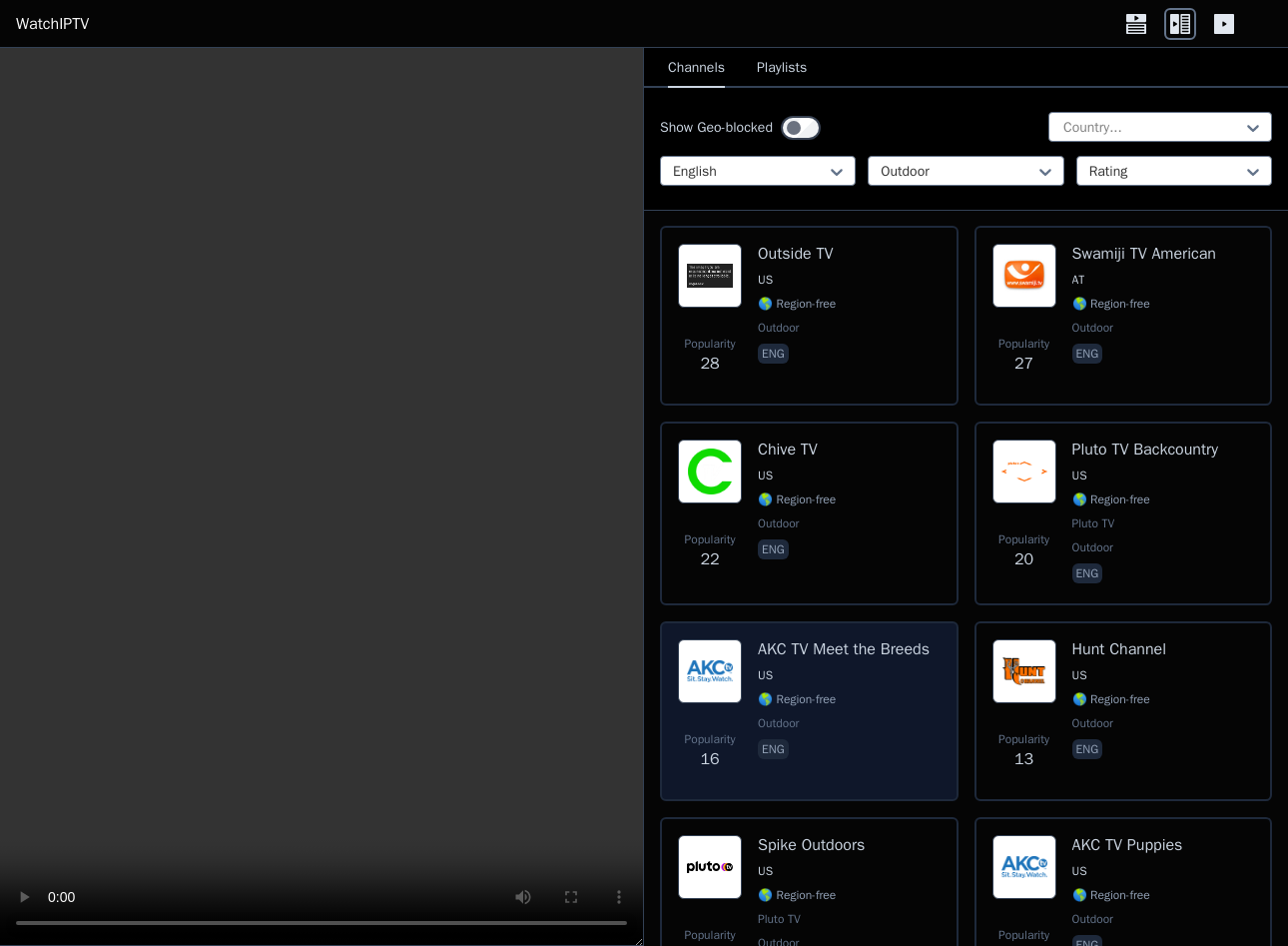 click on "AKC TV Meet the Breeds" at bounding box center [844, 649] 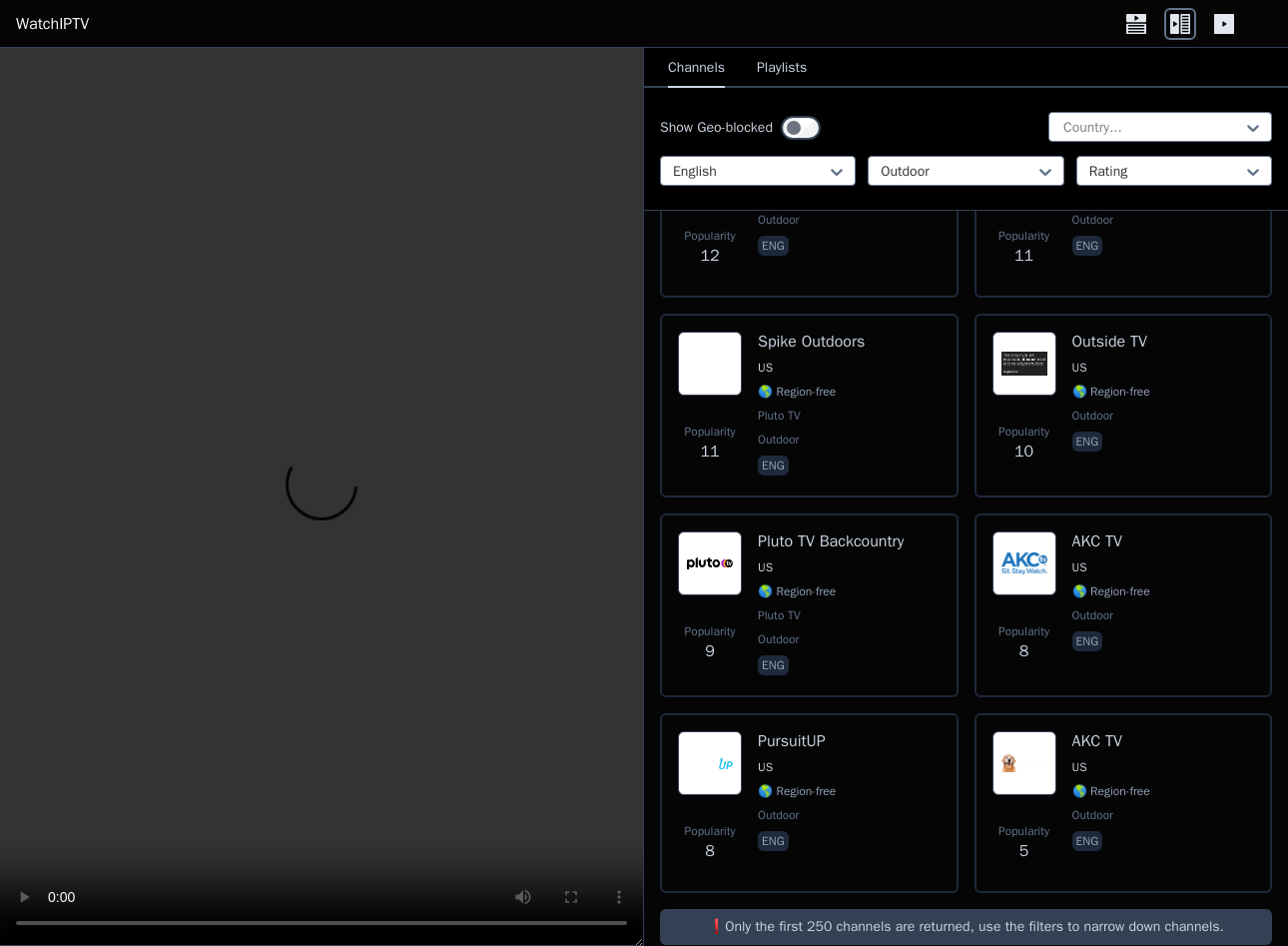 scroll, scrollTop: 2329, scrollLeft: 0, axis: vertical 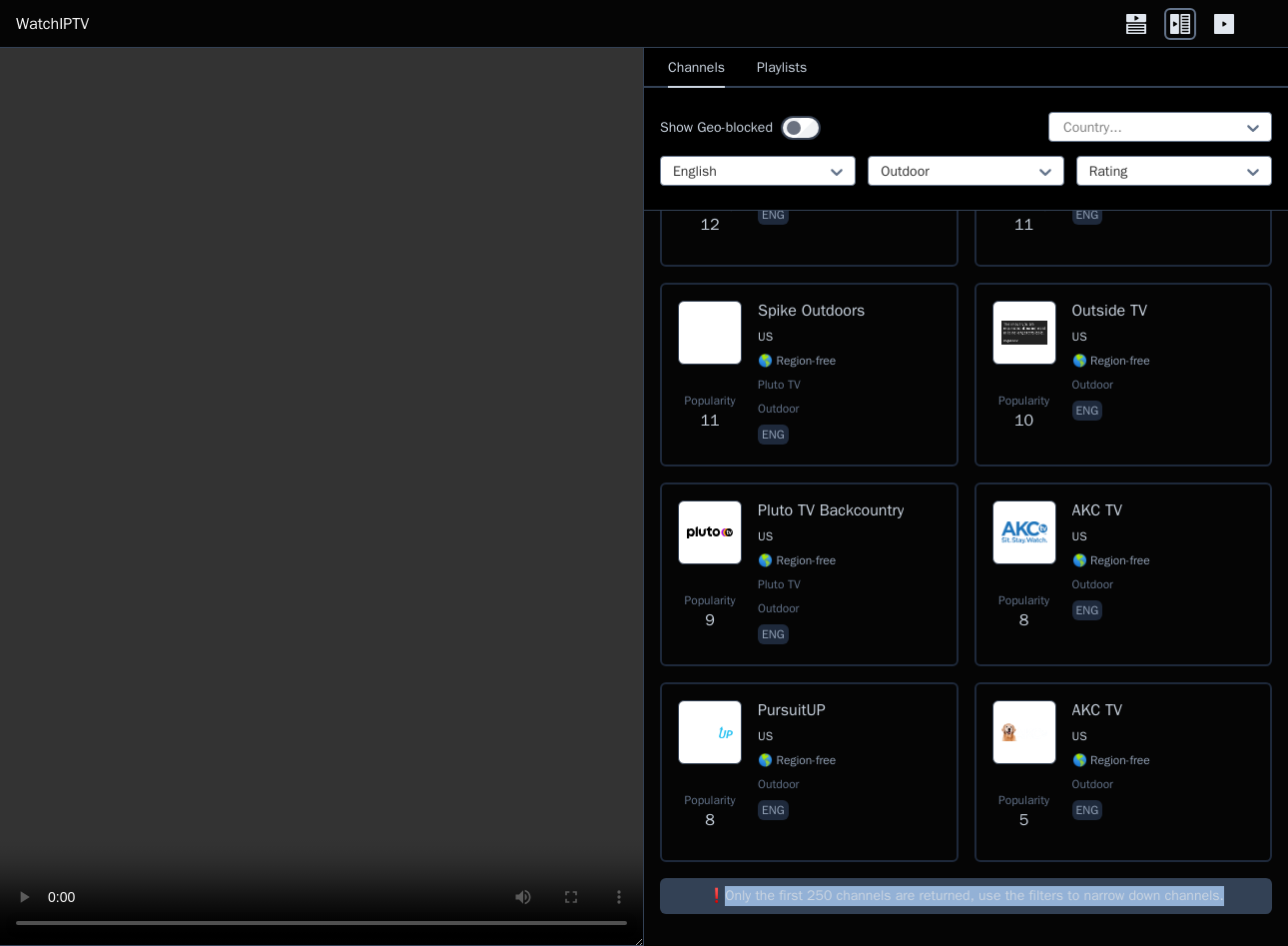 drag, startPoint x: 728, startPoint y: 896, endPoint x: 1197, endPoint y: 904, distance: 469.06823 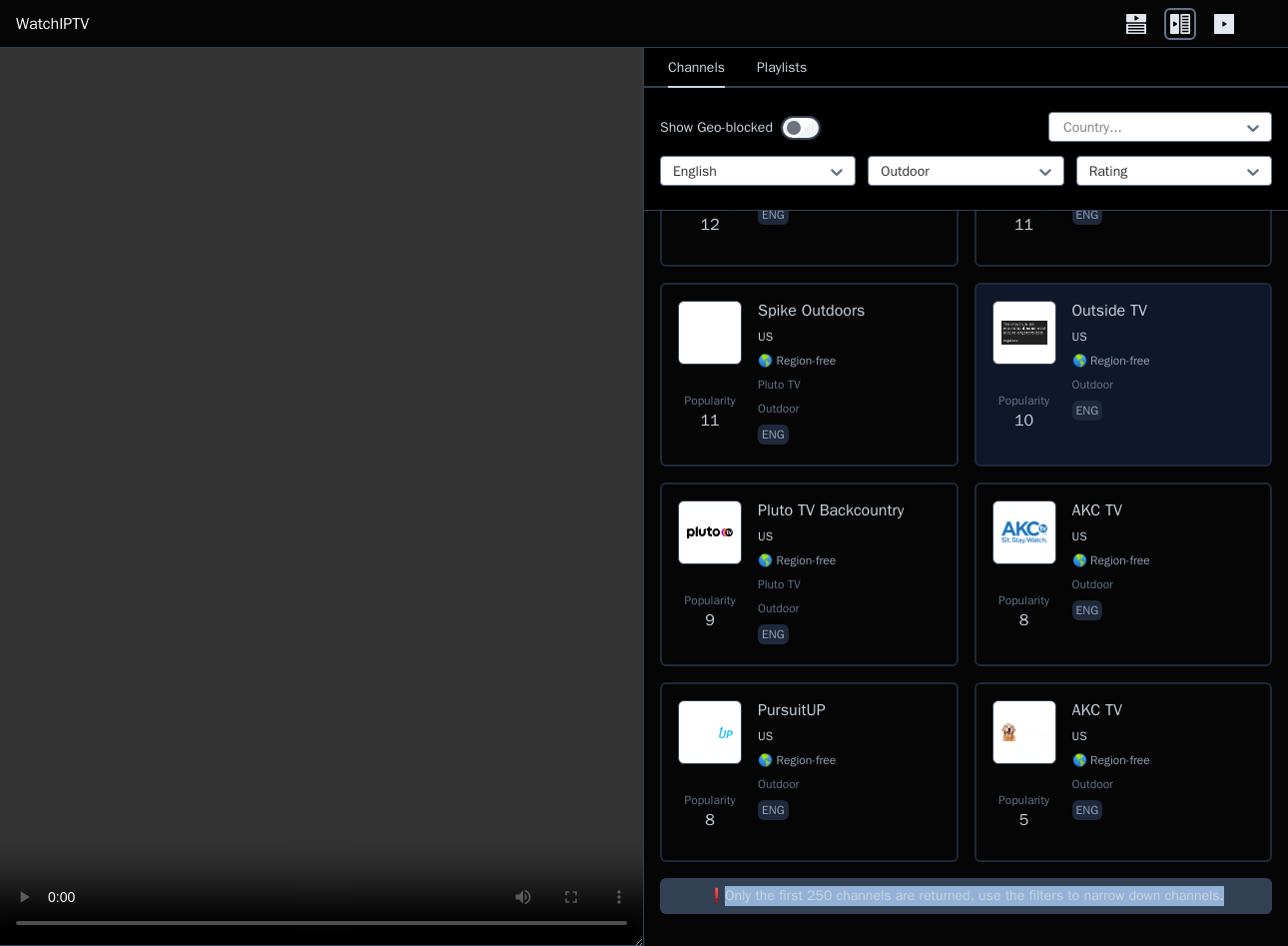 click on "Закрыть" at bounding box center (434, 1171) 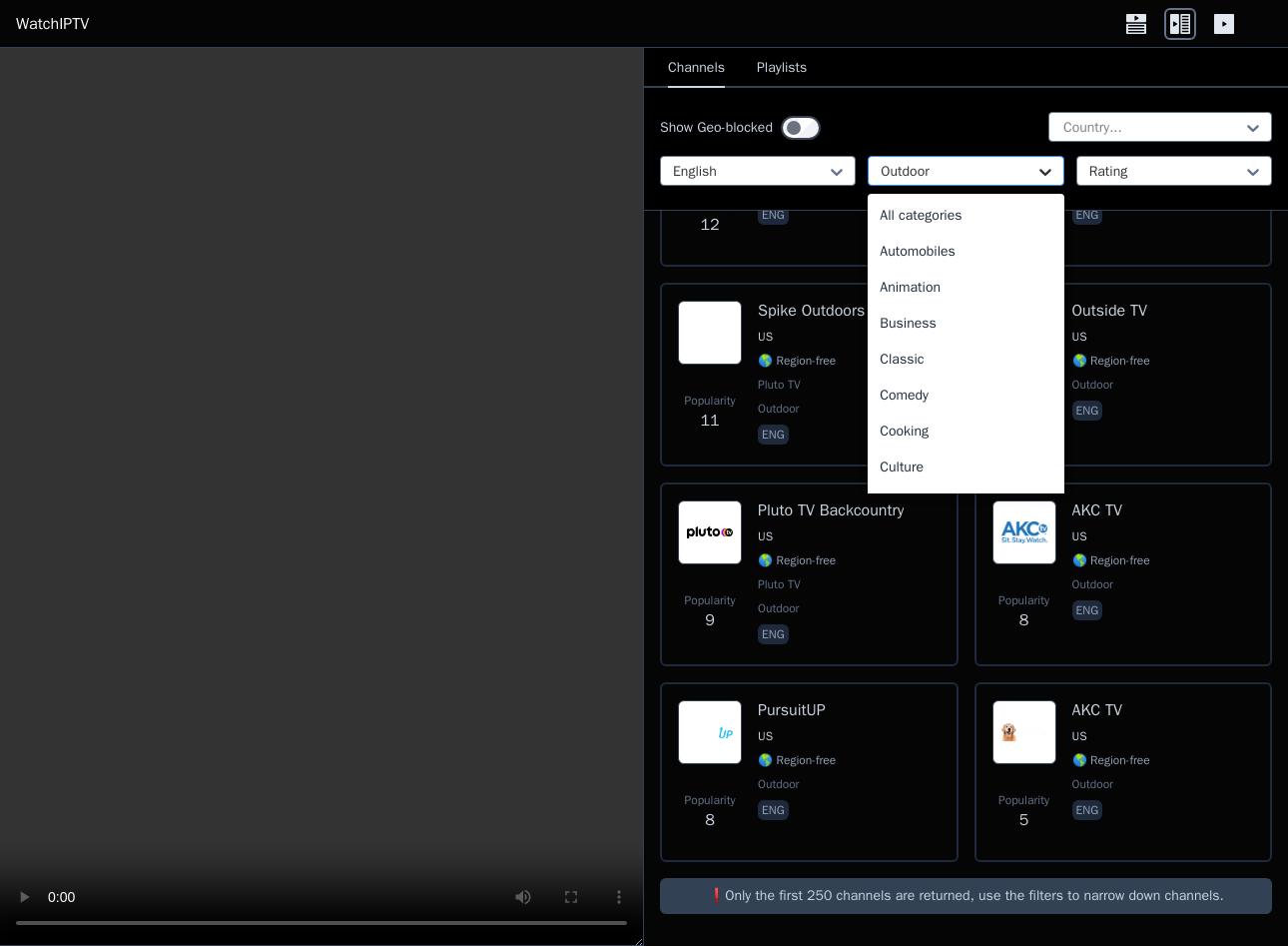 click 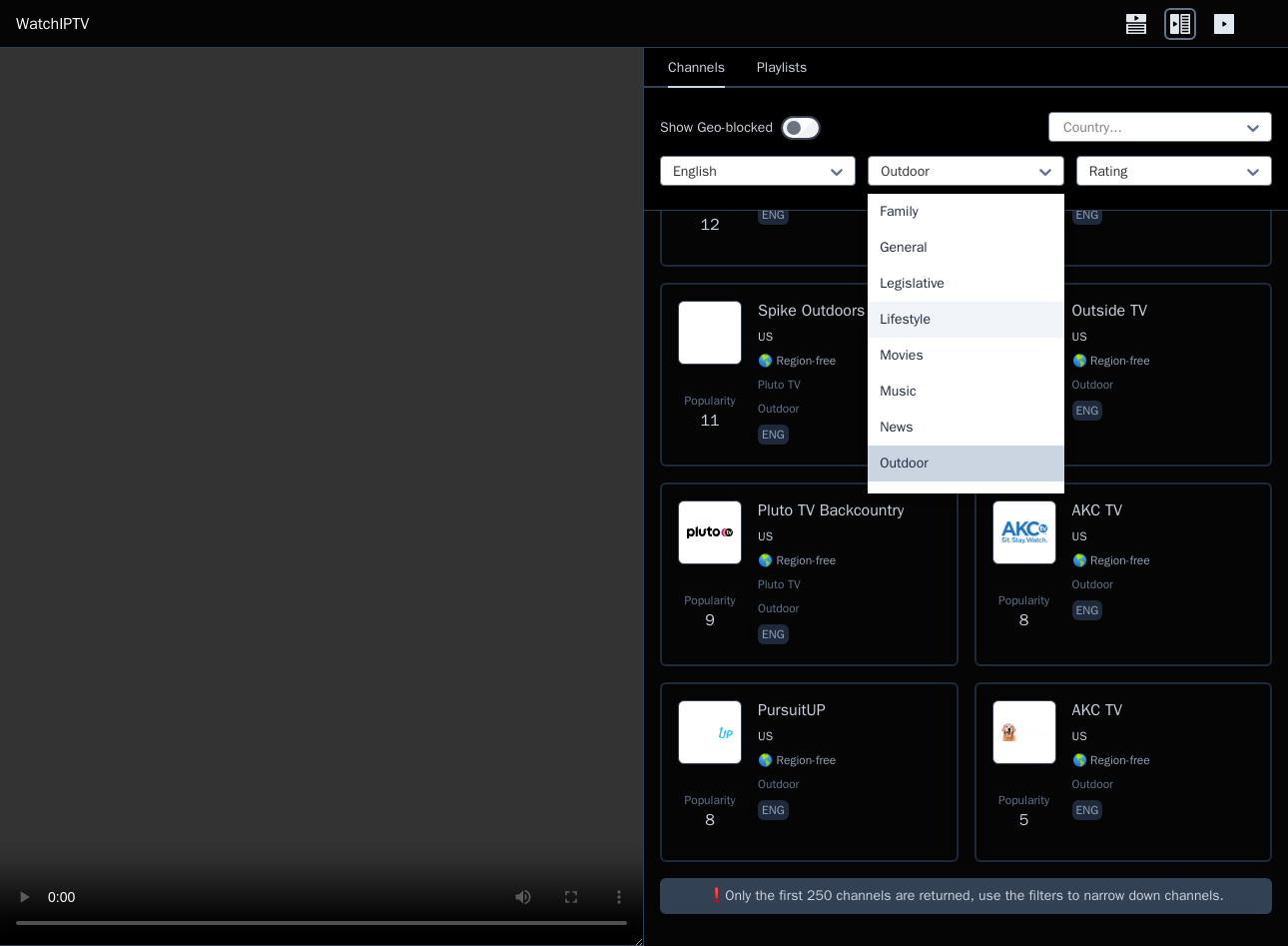 click on "Lifestyle" at bounding box center [966, 320] 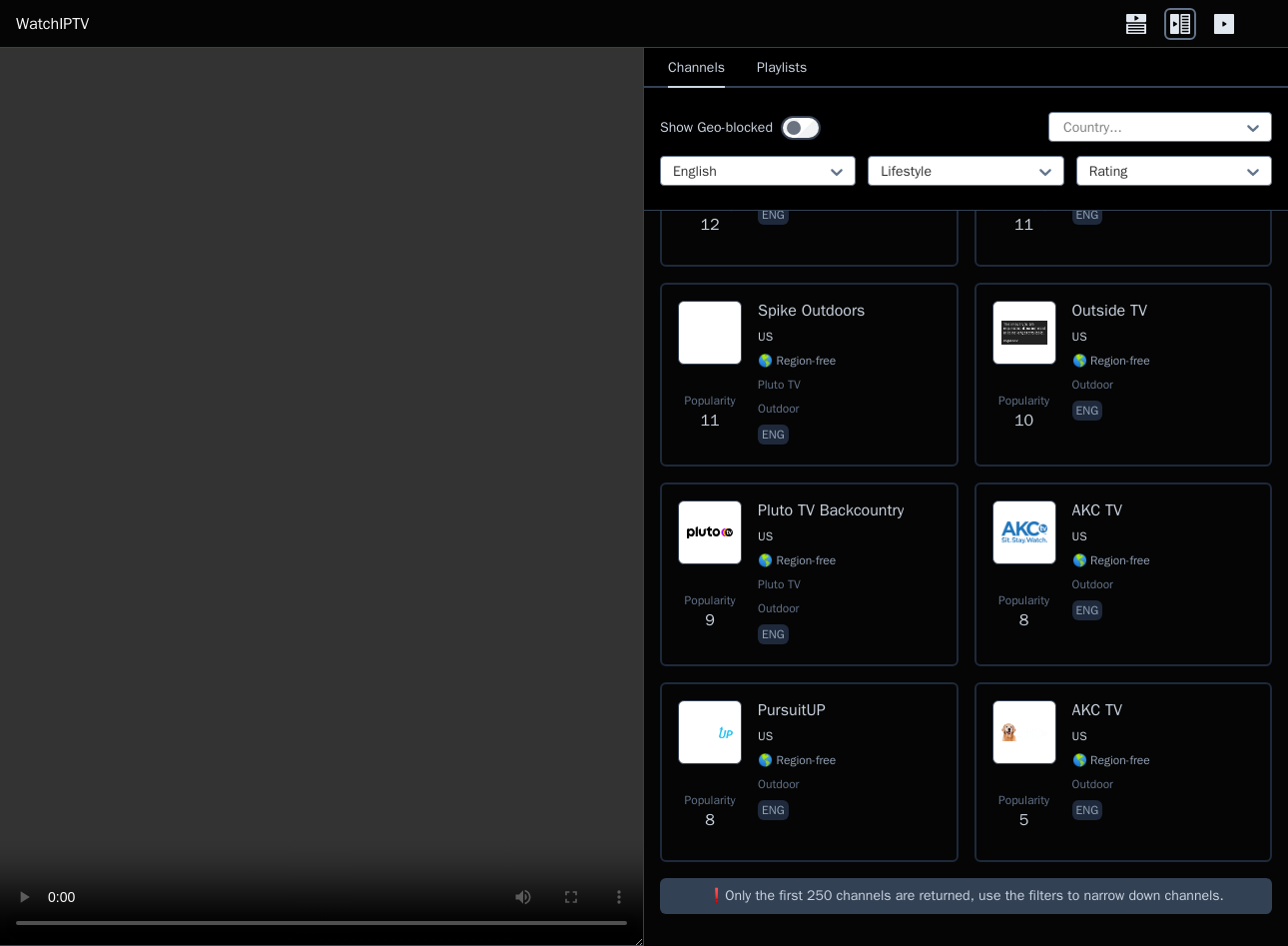 scroll, scrollTop: 0, scrollLeft: 0, axis: both 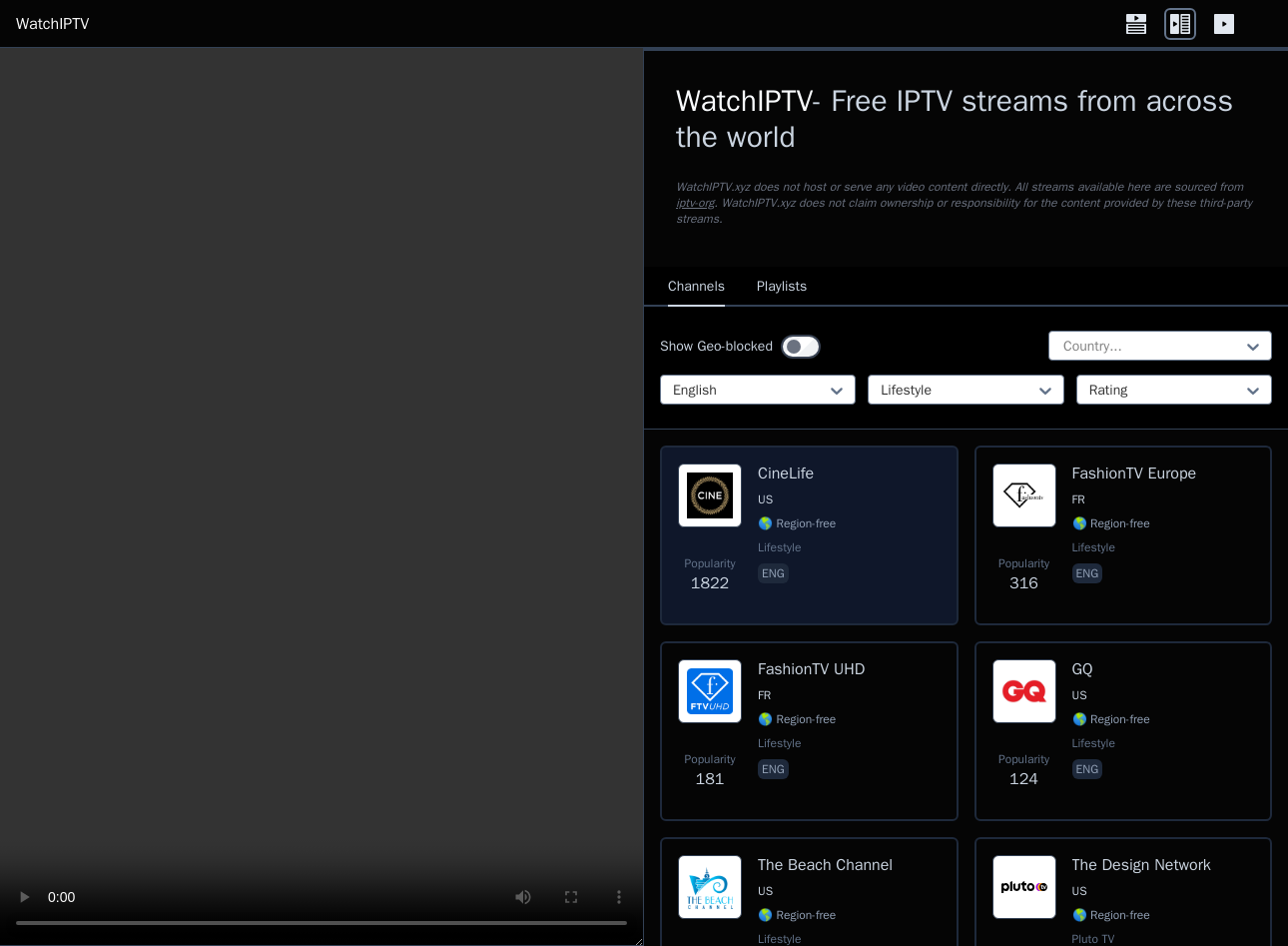 click on "US" at bounding box center [797, 499] 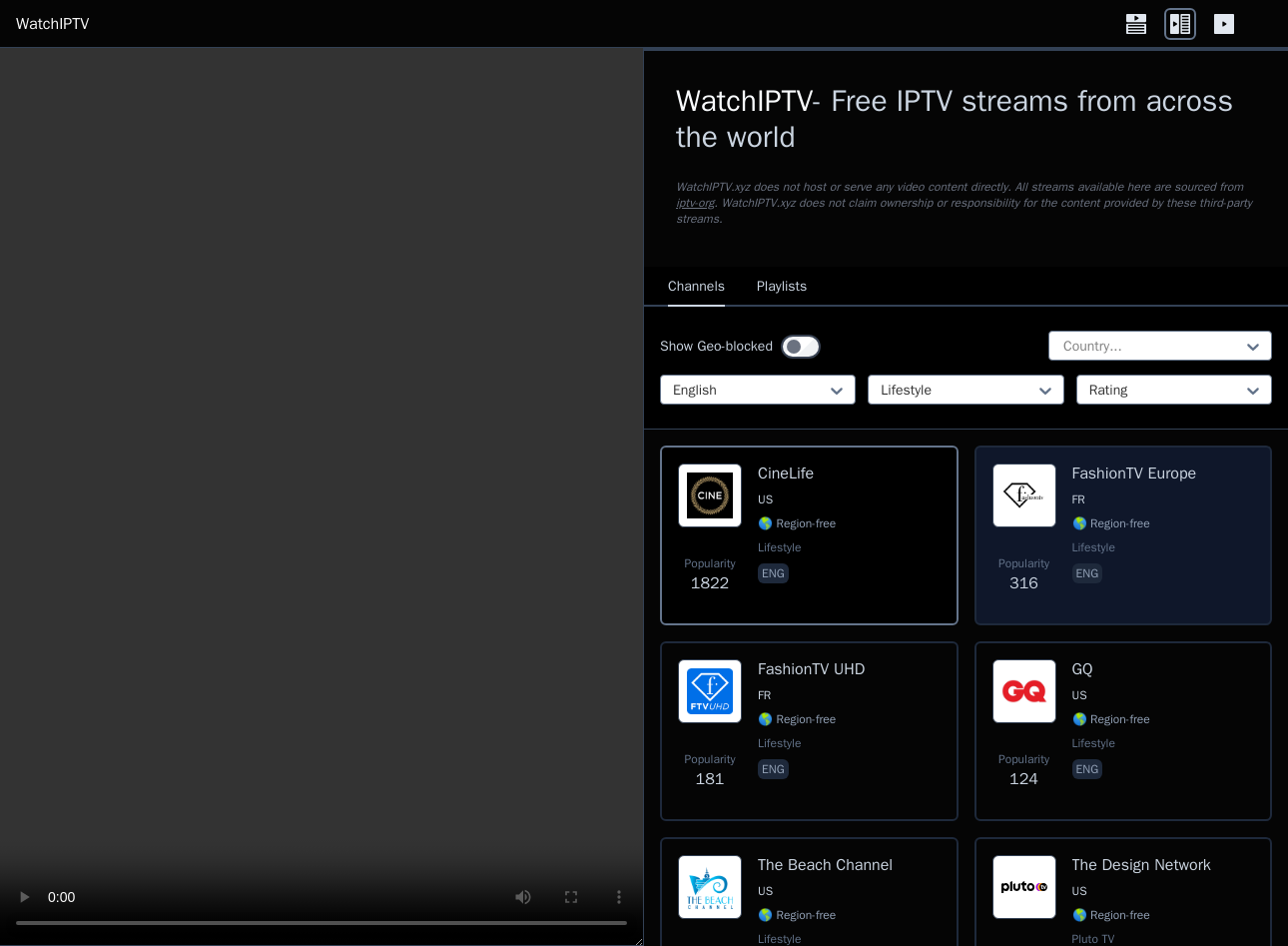 click on "FashionTV Europe FR 🌎 Region-free lifestyle eng" at bounding box center (1134, 535) 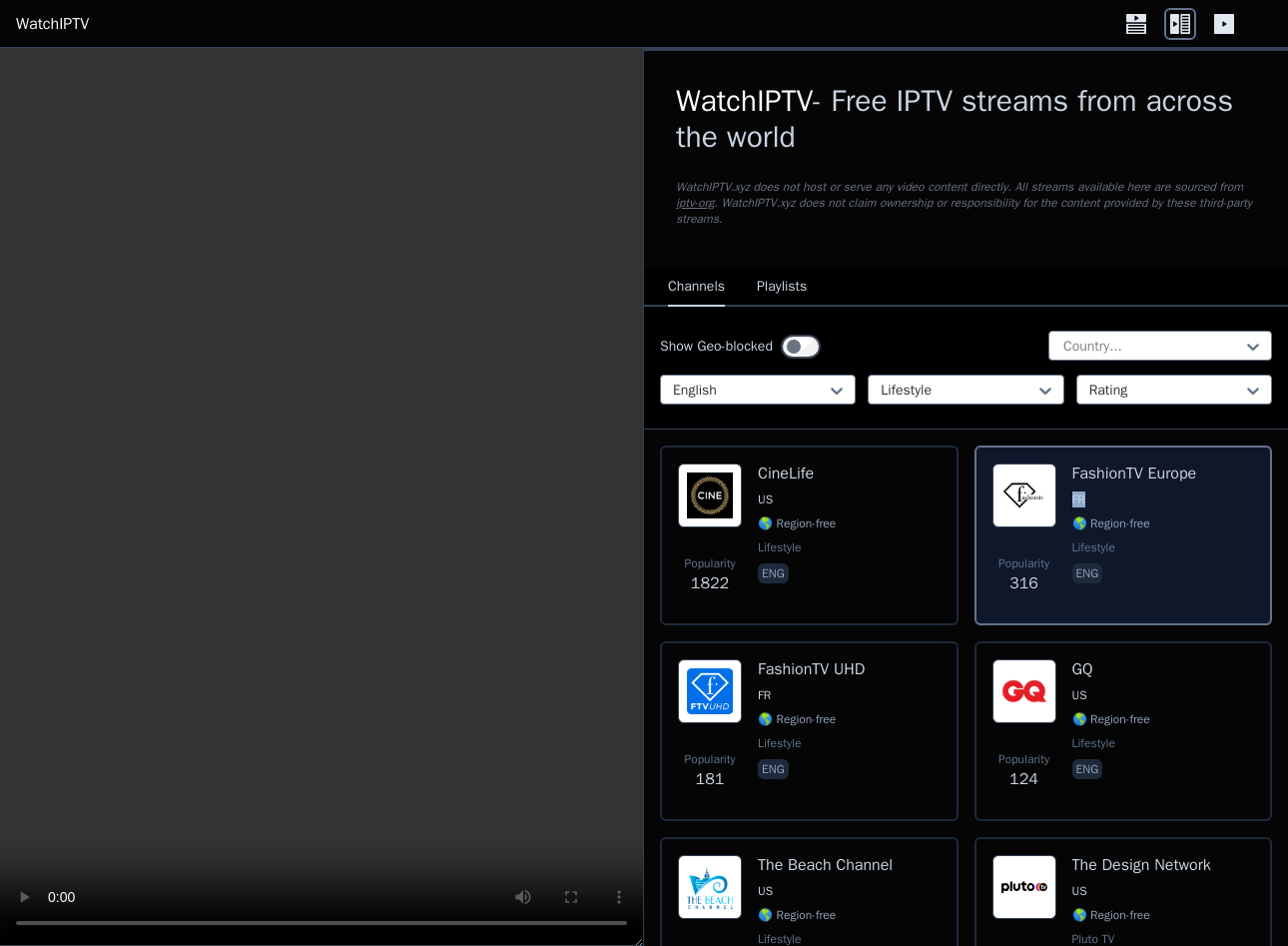 click on "FashionTV Europe FR 🌎 Region-free lifestyle eng" at bounding box center (1134, 535) 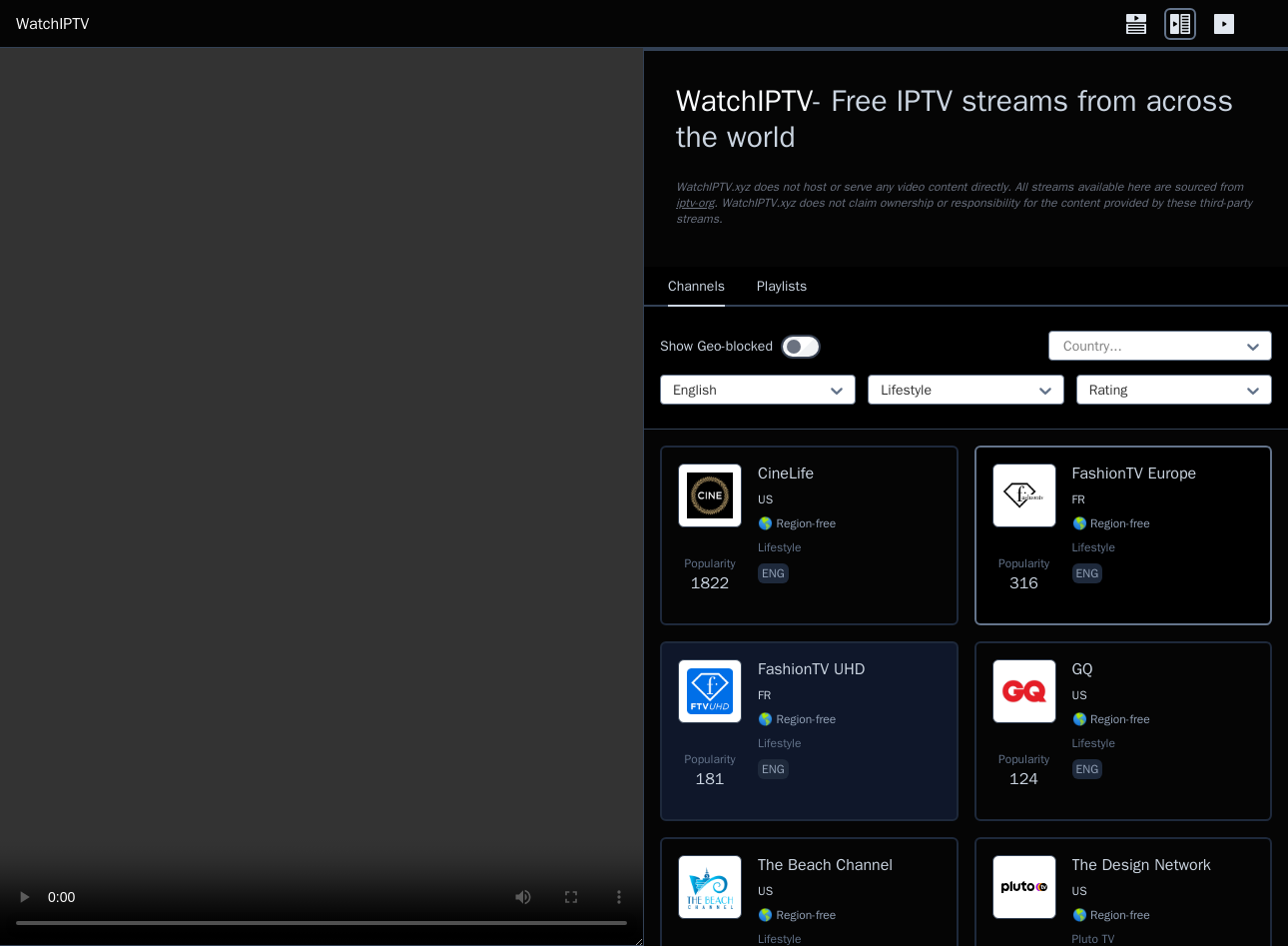 click on "FashionTV UHD FR 🌎 Region-free lifestyle eng" at bounding box center [811, 731] 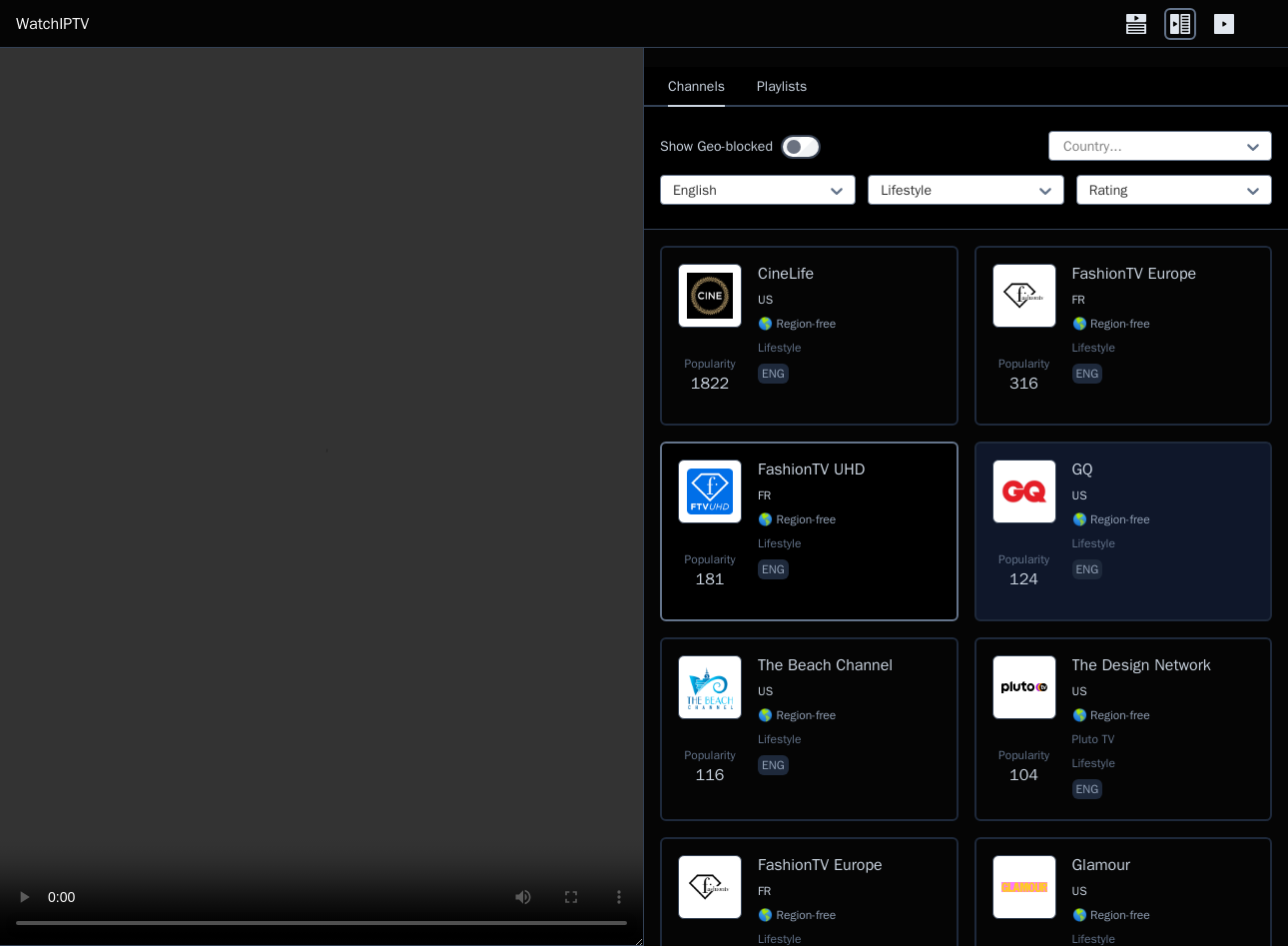 scroll, scrollTop: 300, scrollLeft: 0, axis: vertical 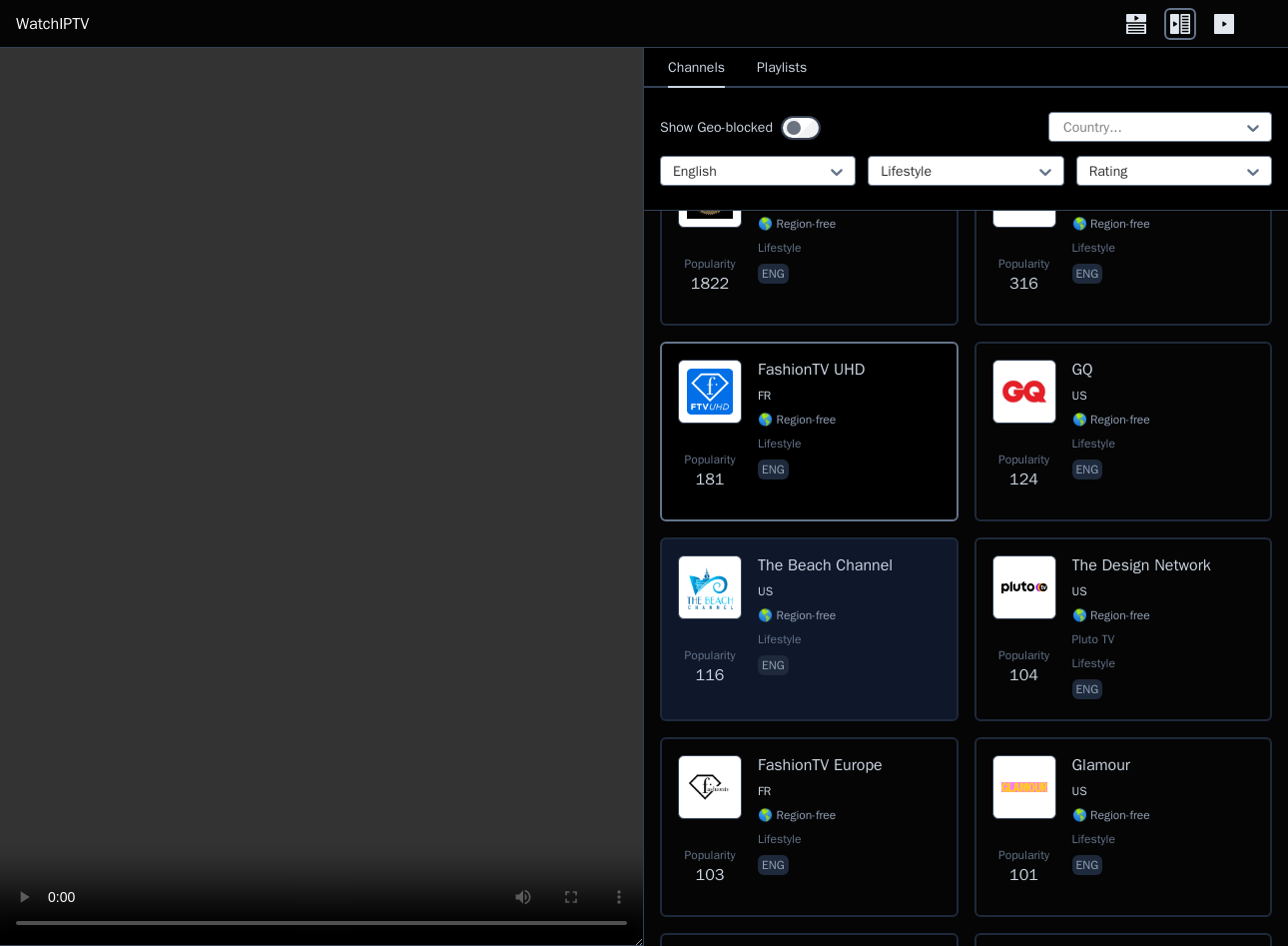 click on "🌎 Region-free" at bounding box center [797, 615] 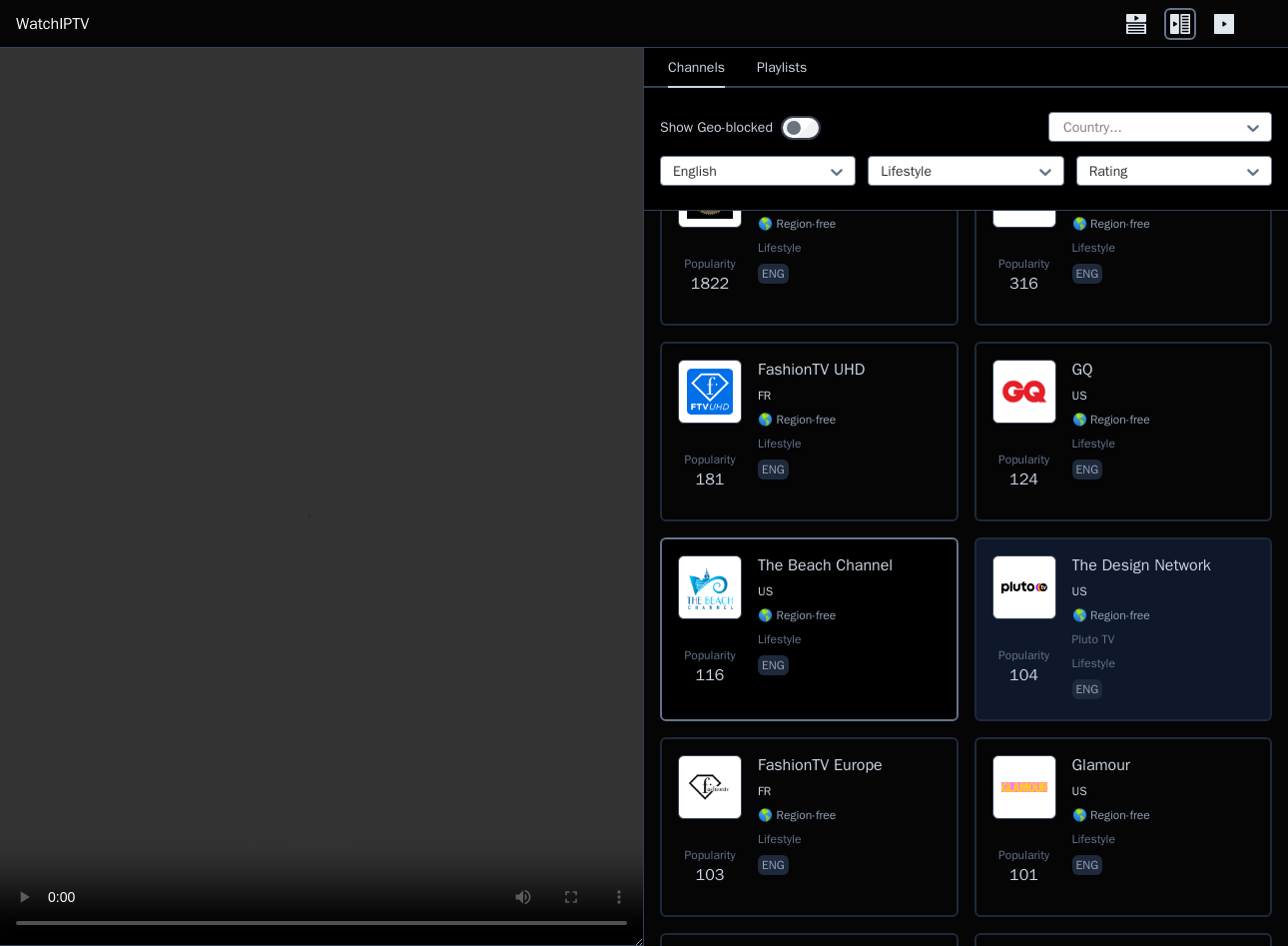 click on "US" at bounding box center (1141, 591) 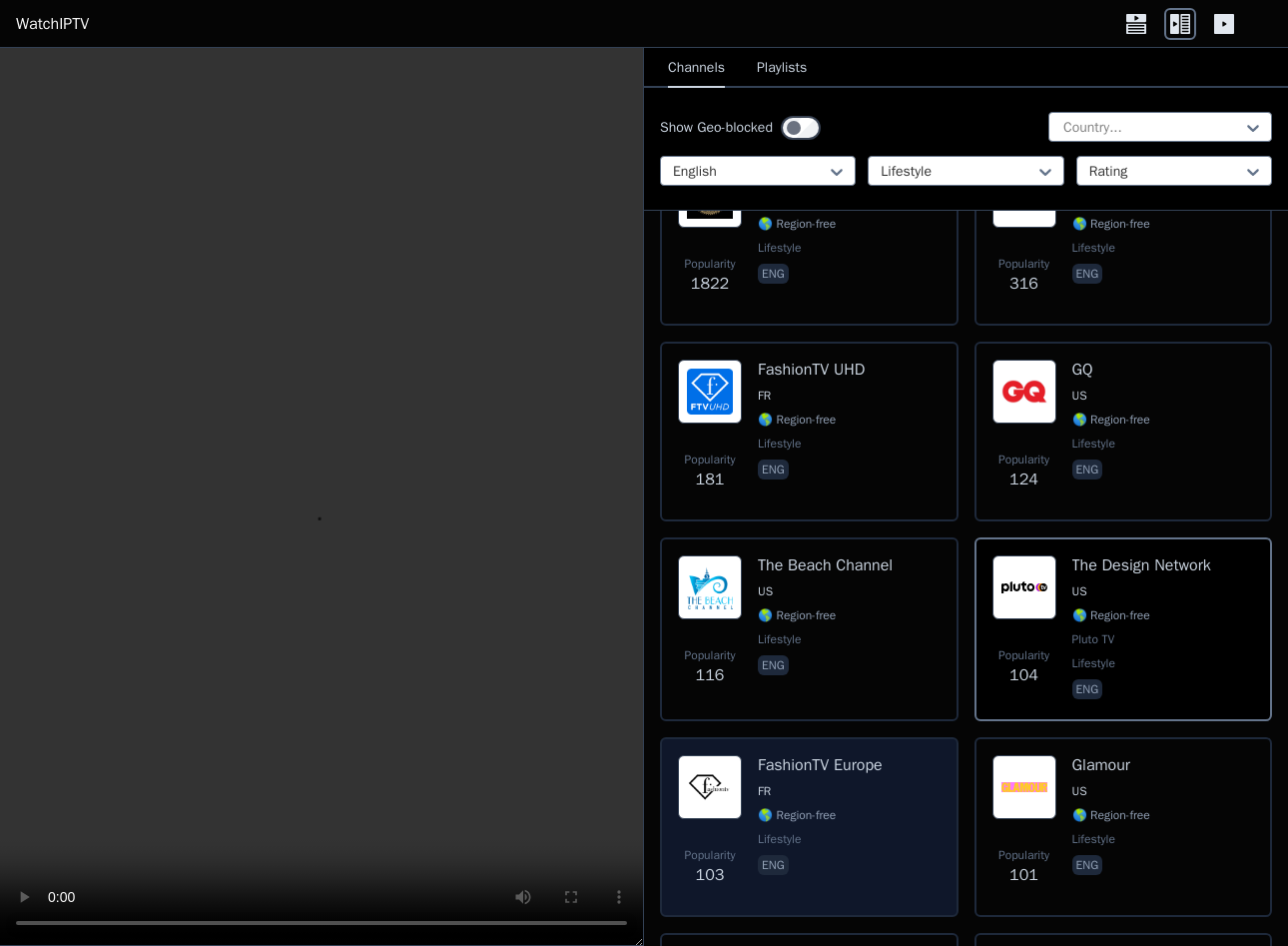 click on "FashionTV Europe FR 🌎 Region-free lifestyle eng" at bounding box center [820, 827] 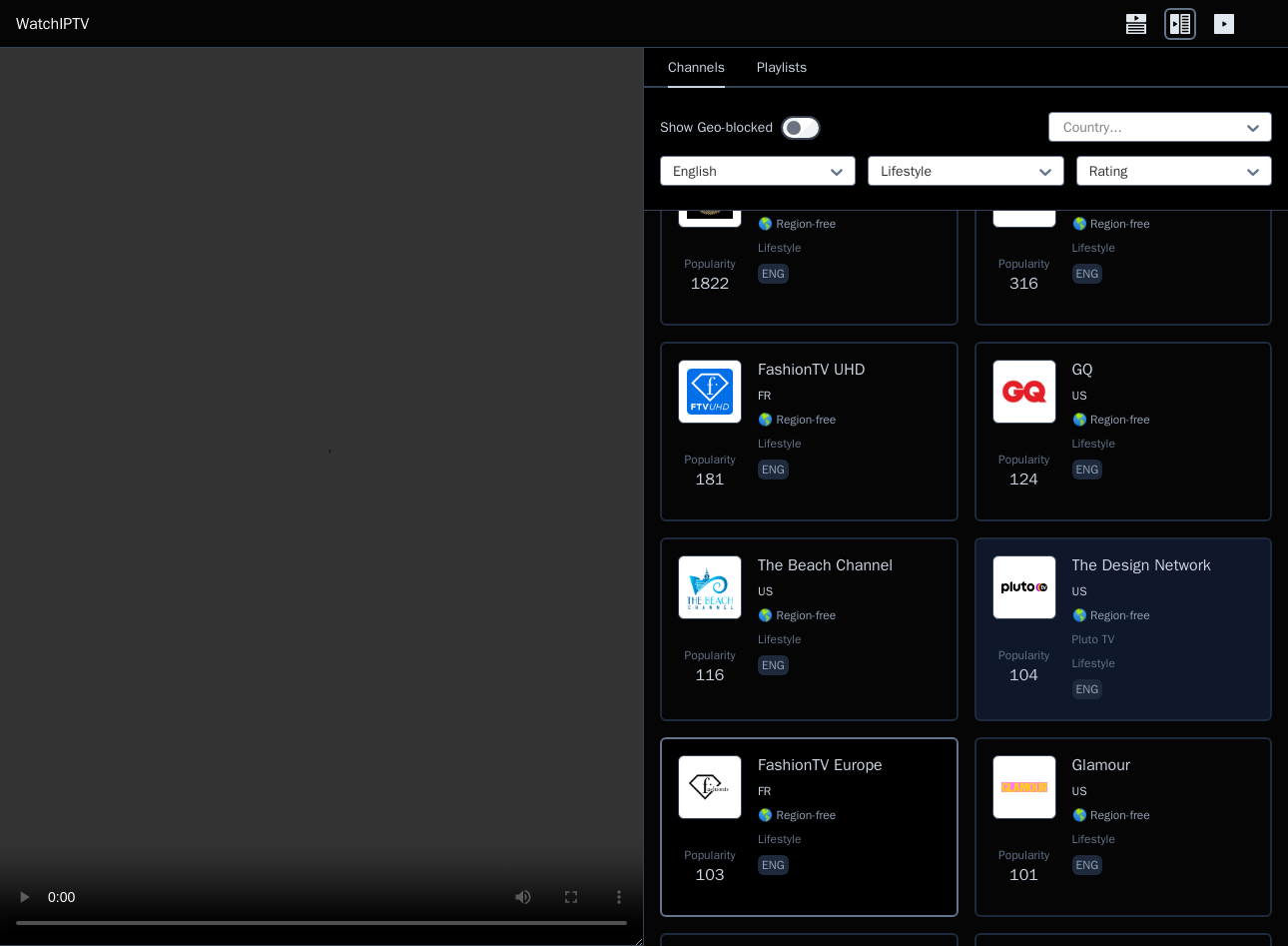 scroll, scrollTop: 499, scrollLeft: 0, axis: vertical 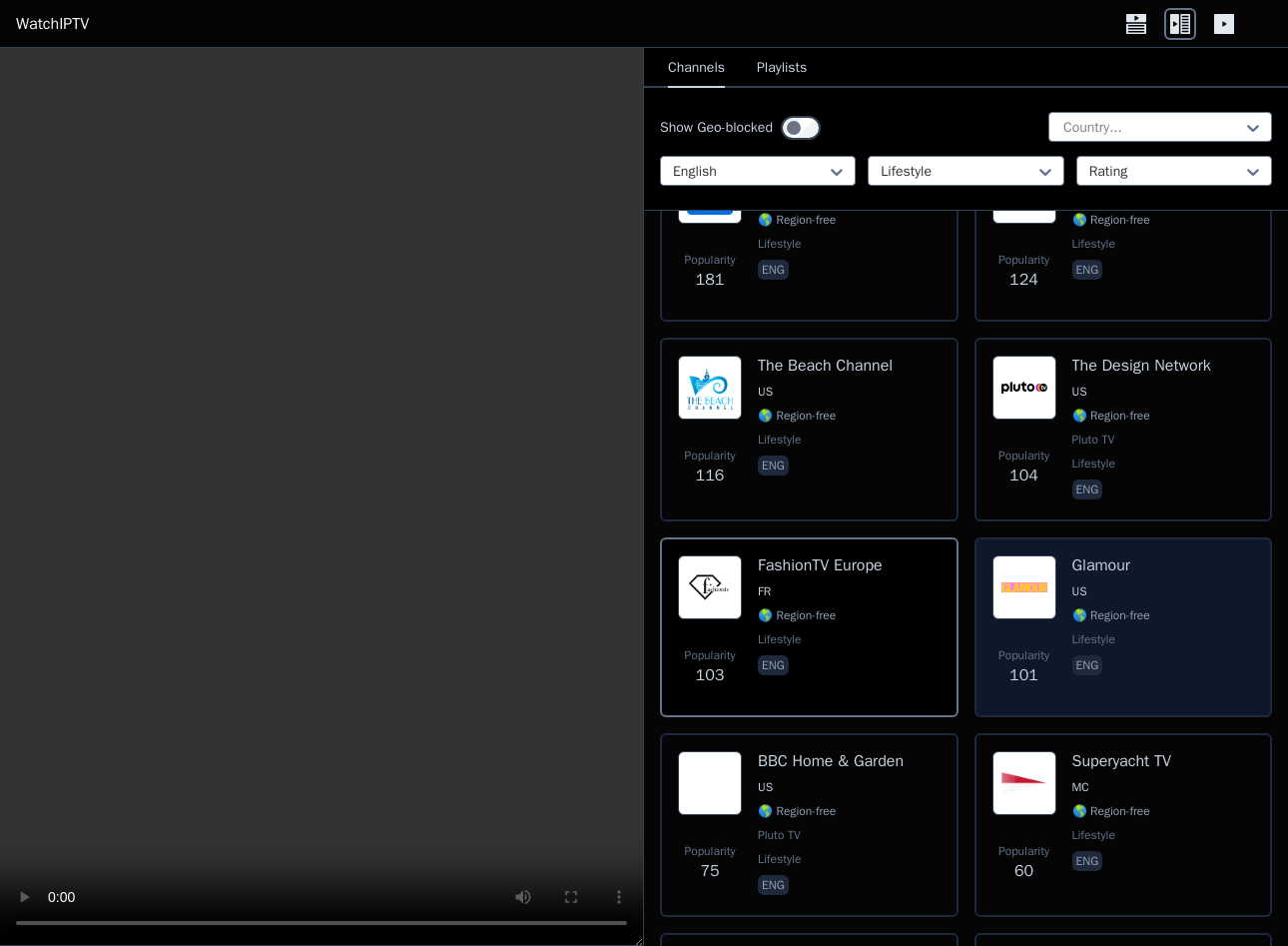 click on "Glamour US 🌎 Region-free lifestyle eng" at bounding box center [1111, 627] 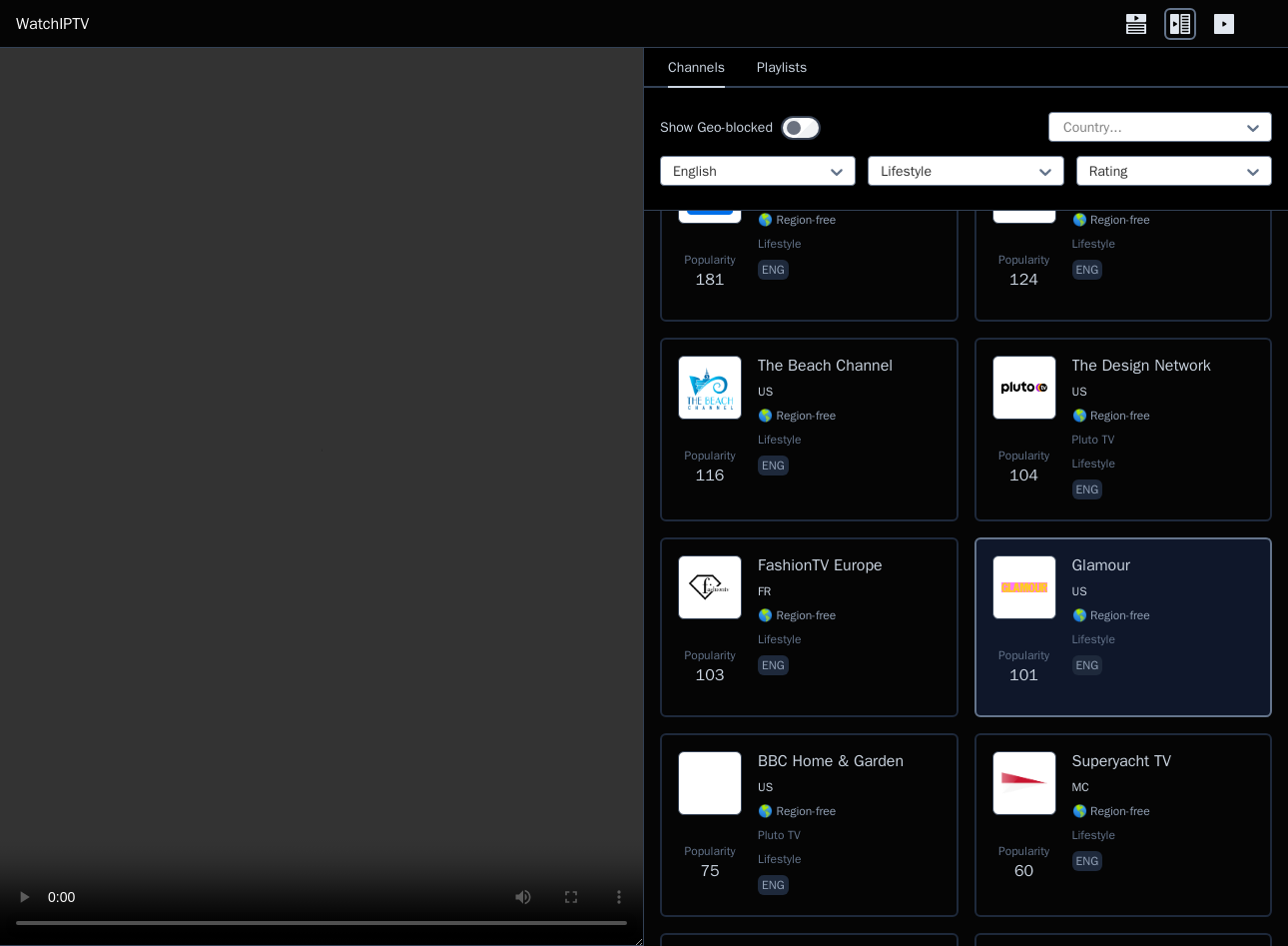 scroll, scrollTop: 699, scrollLeft: 0, axis: vertical 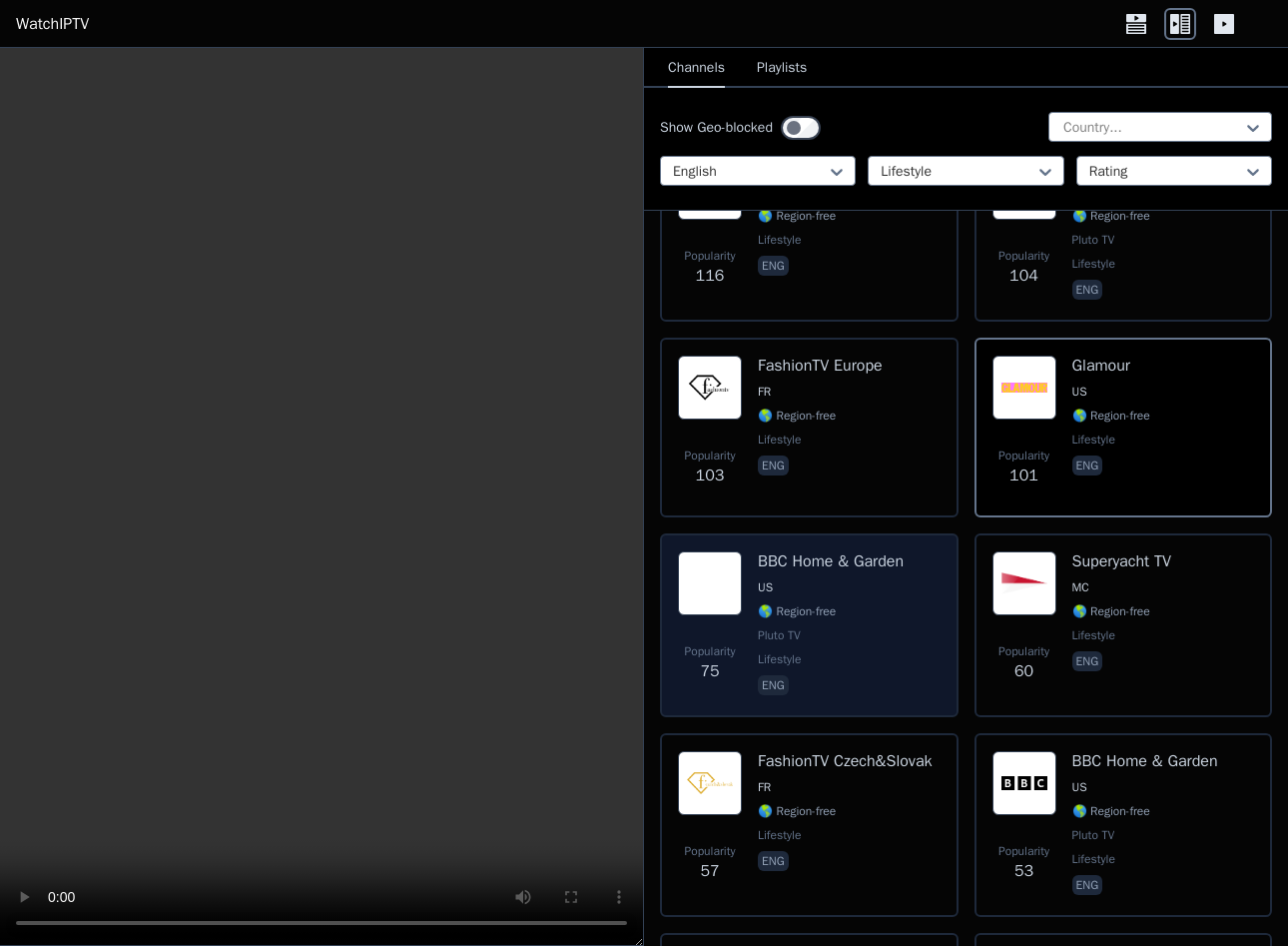 click on "Pluto TV" at bounding box center [831, 635] 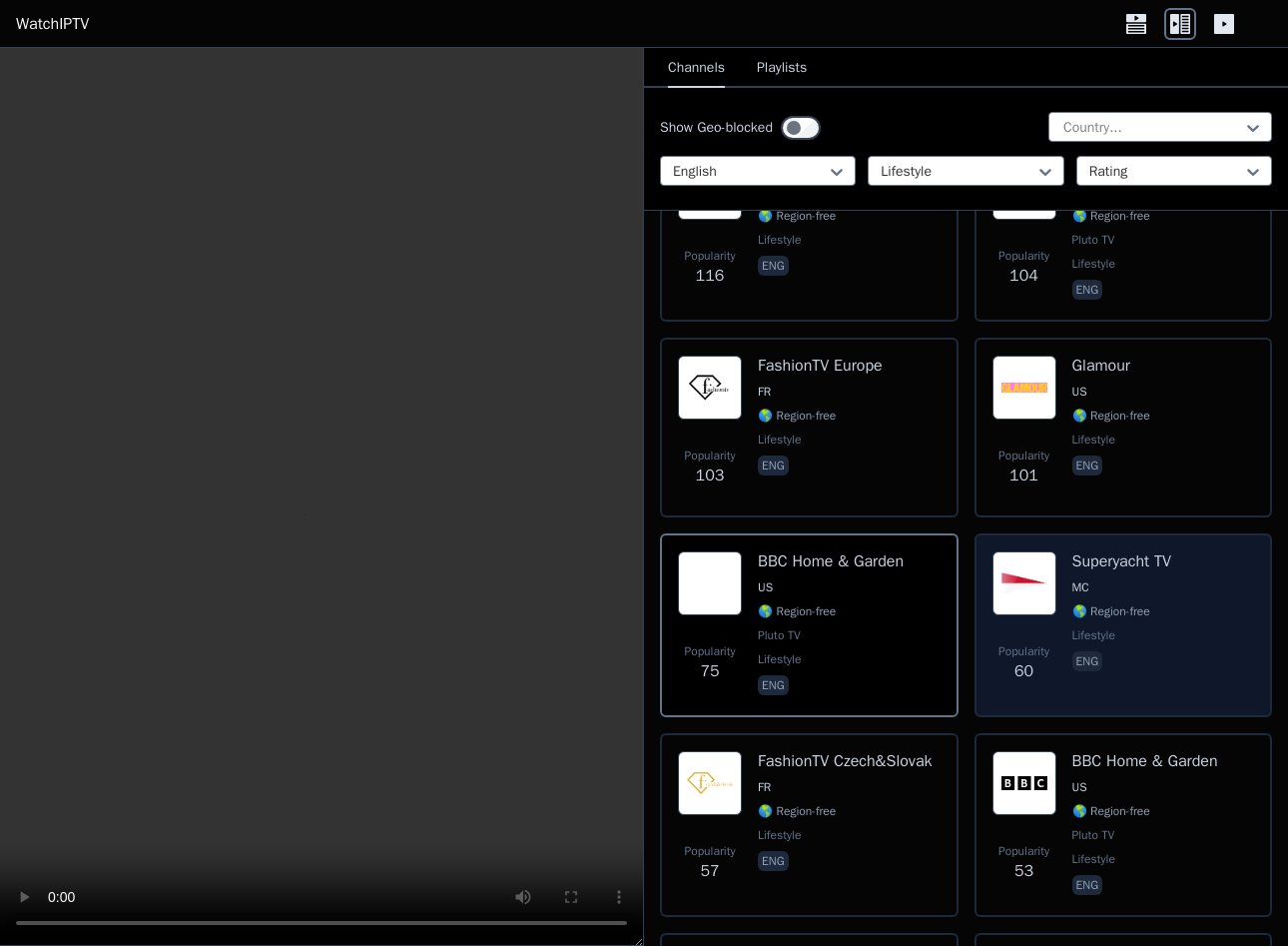 click on "lifestyle" at bounding box center (1121, 635) 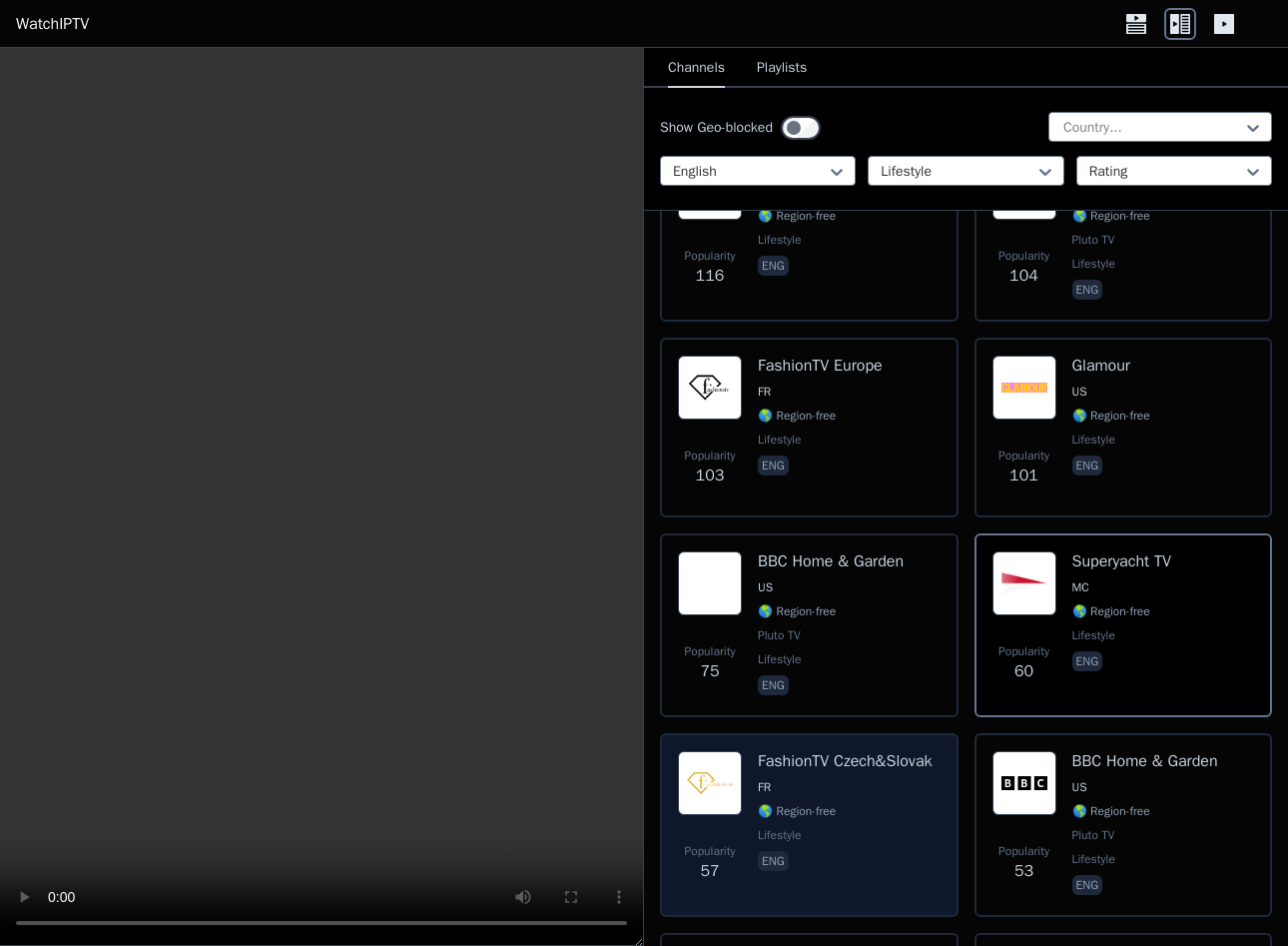 click on "FR" at bounding box center (845, 787) 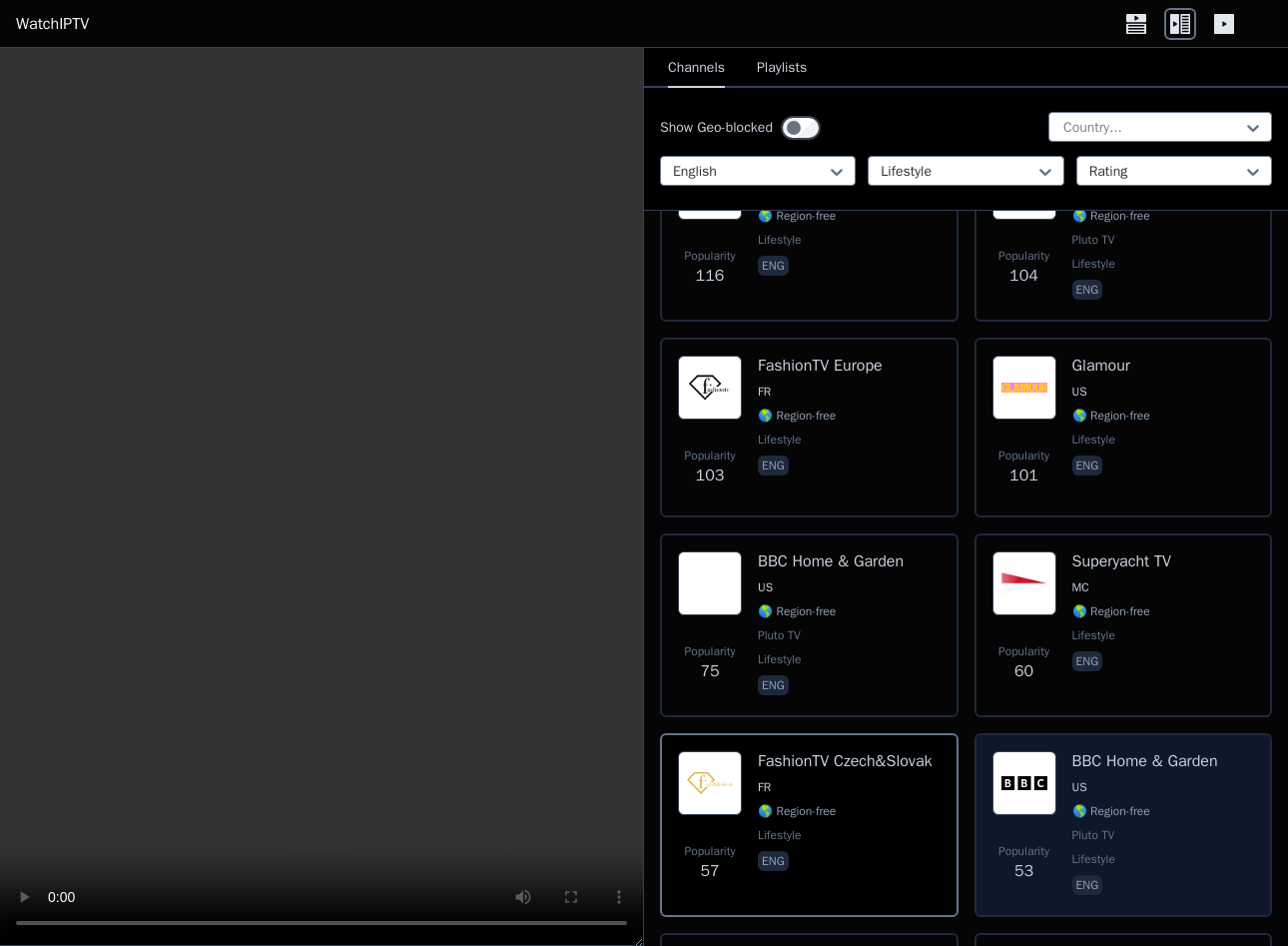 click on "US" at bounding box center (1145, 787) 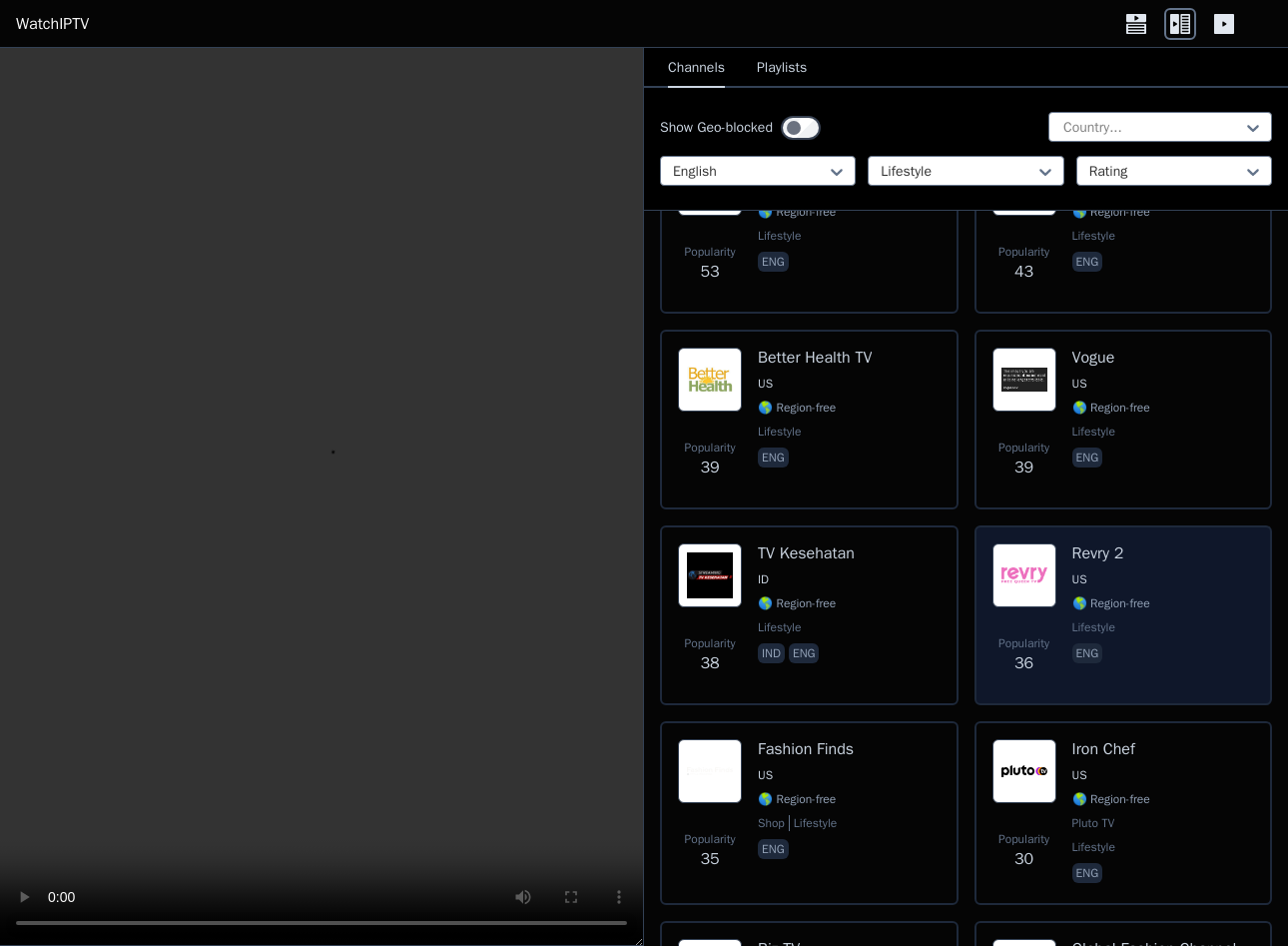 scroll, scrollTop: 1698, scrollLeft: 0, axis: vertical 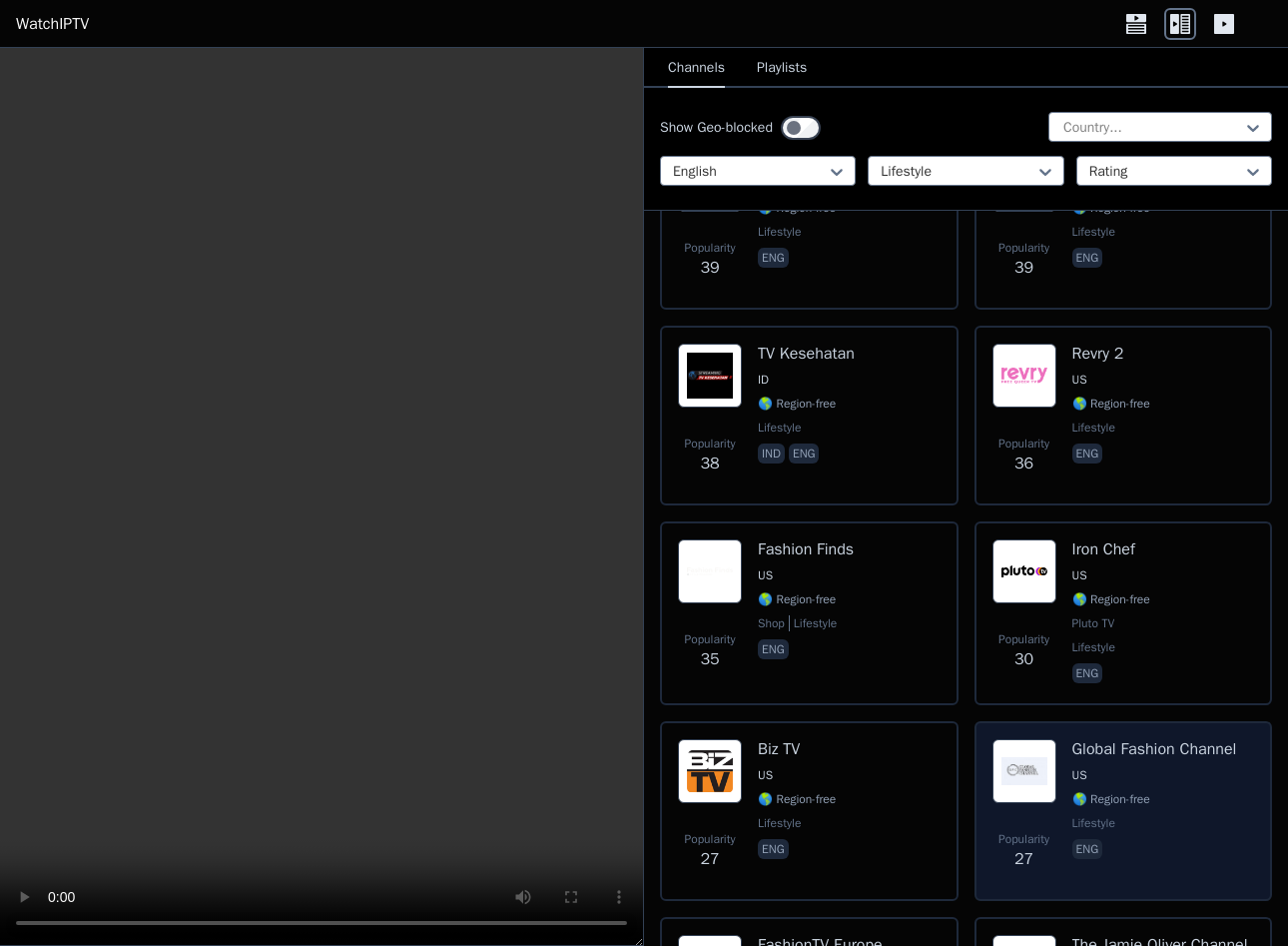 click on "Popularity 27 Global Fashion Channel US 🌎 Region-free lifestyle eng" at bounding box center [1123, 811] 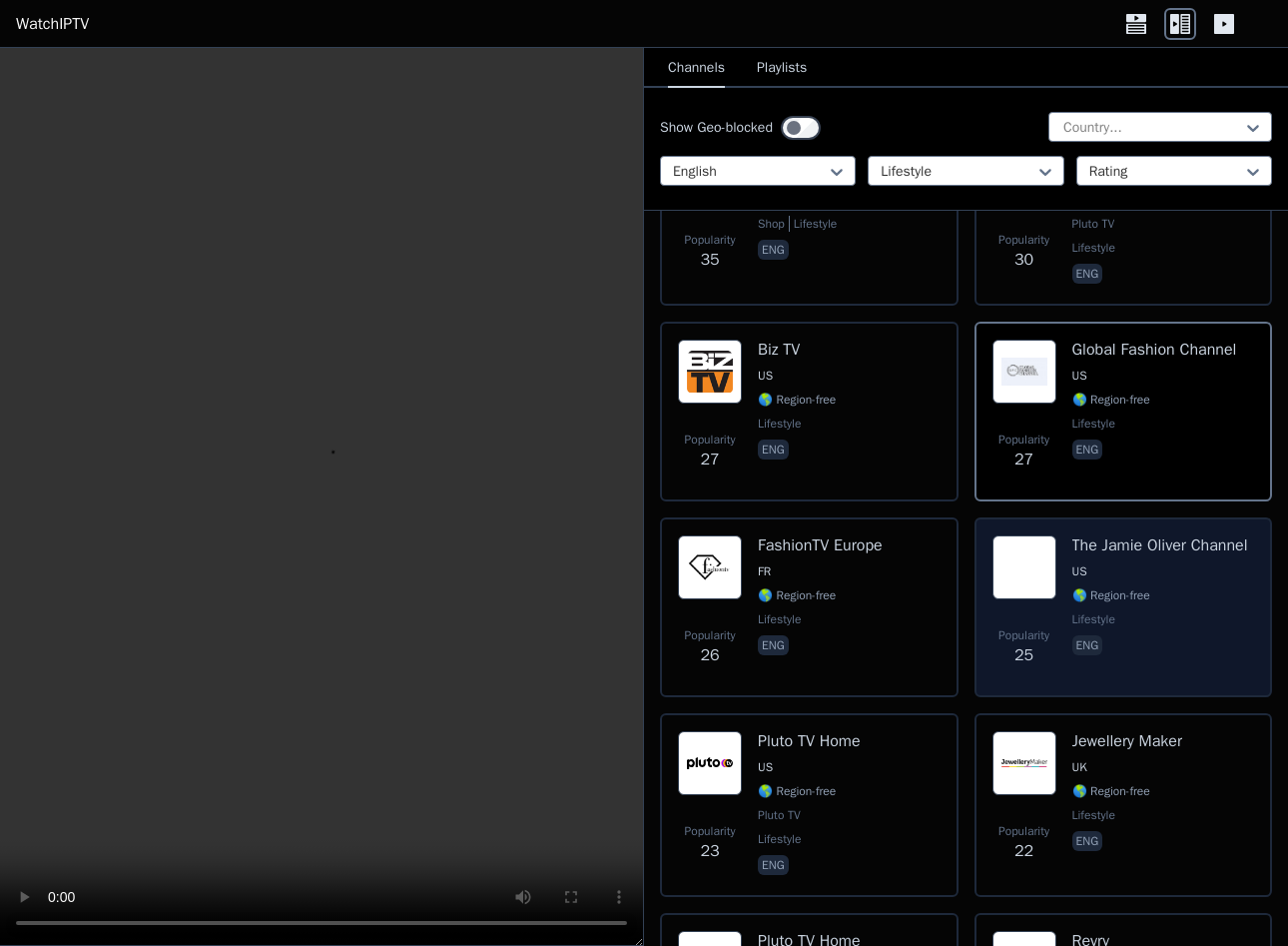 scroll, scrollTop: 2298, scrollLeft: 0, axis: vertical 